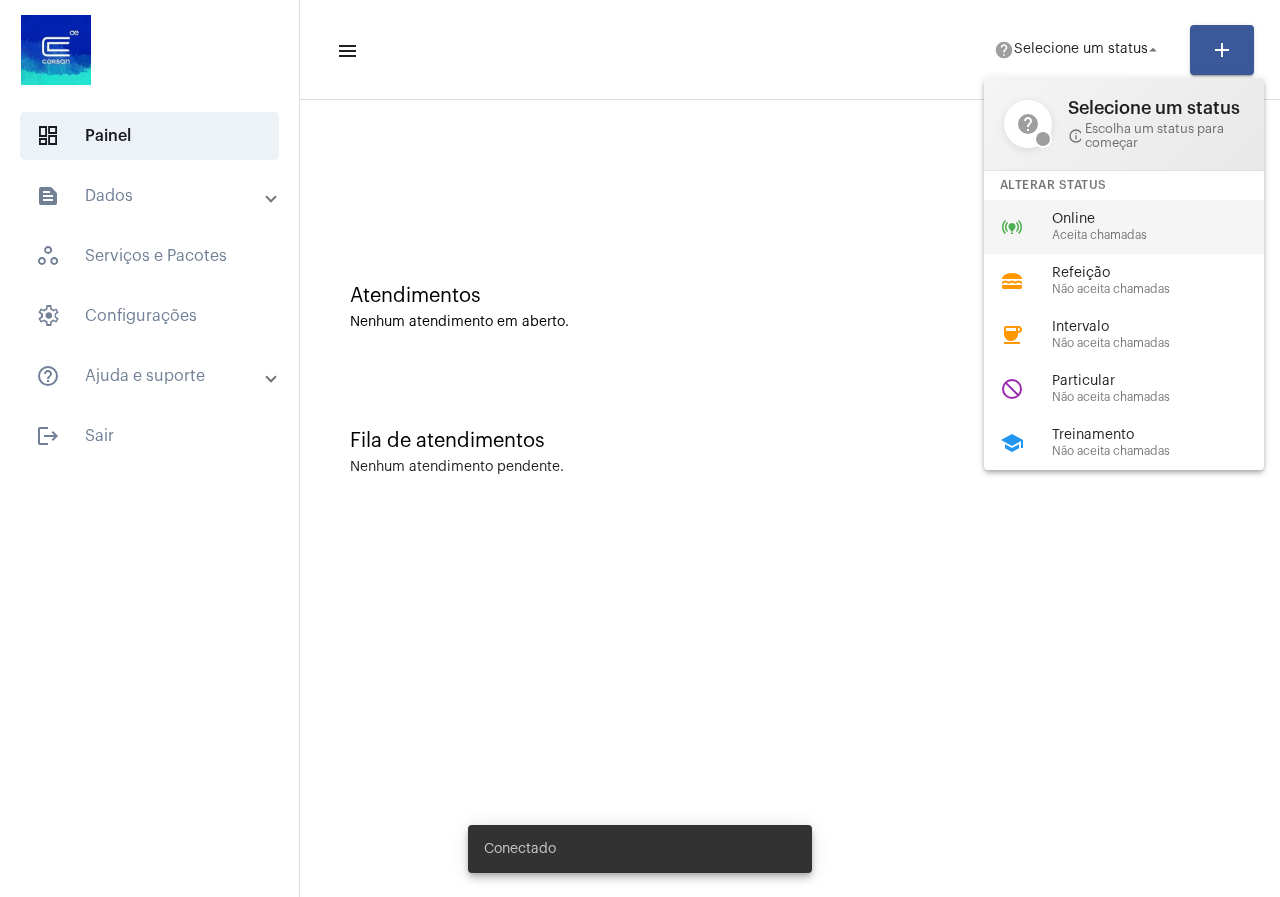 scroll, scrollTop: 0, scrollLeft: 0, axis: both 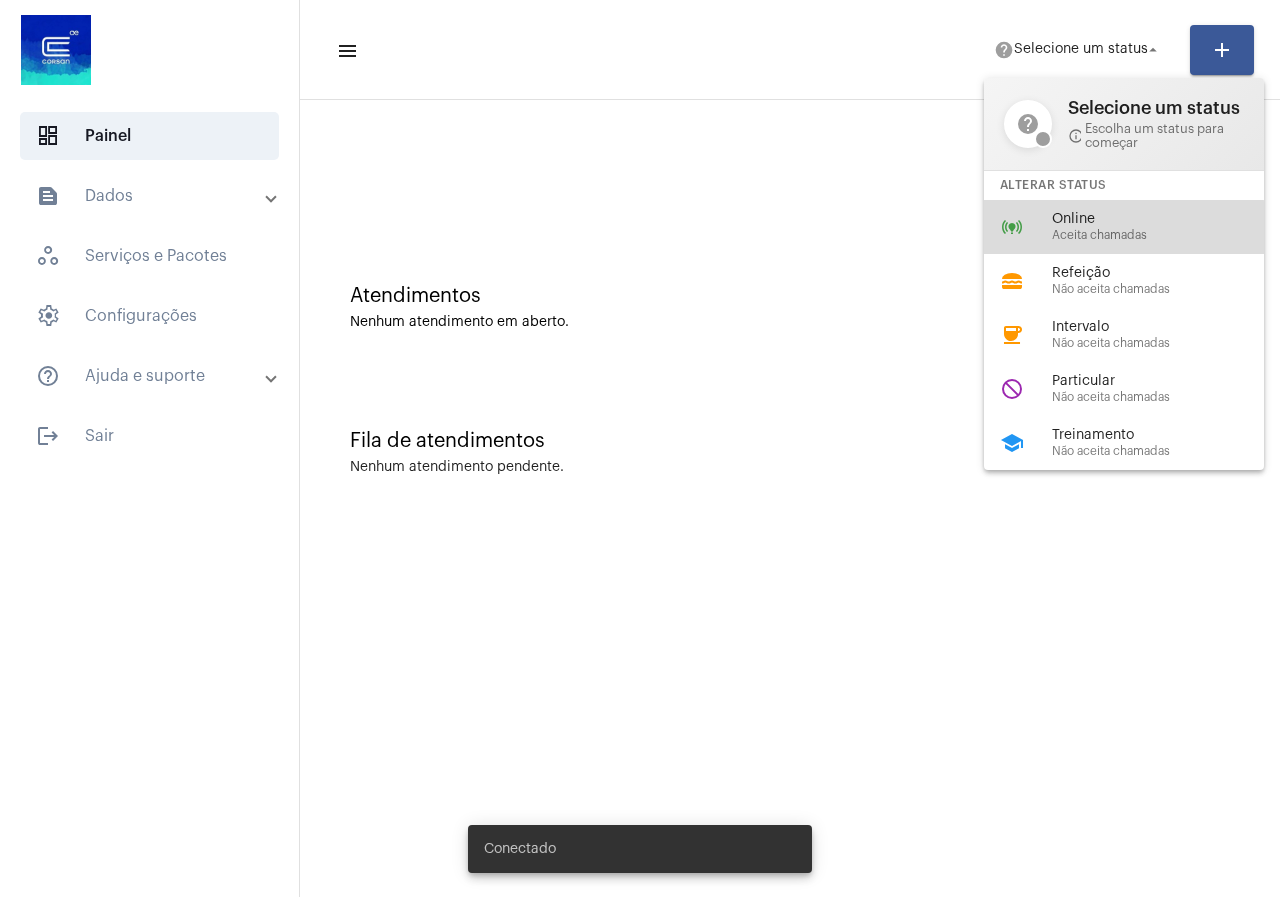 click on "Aceita chamadas" at bounding box center (1166, 235) 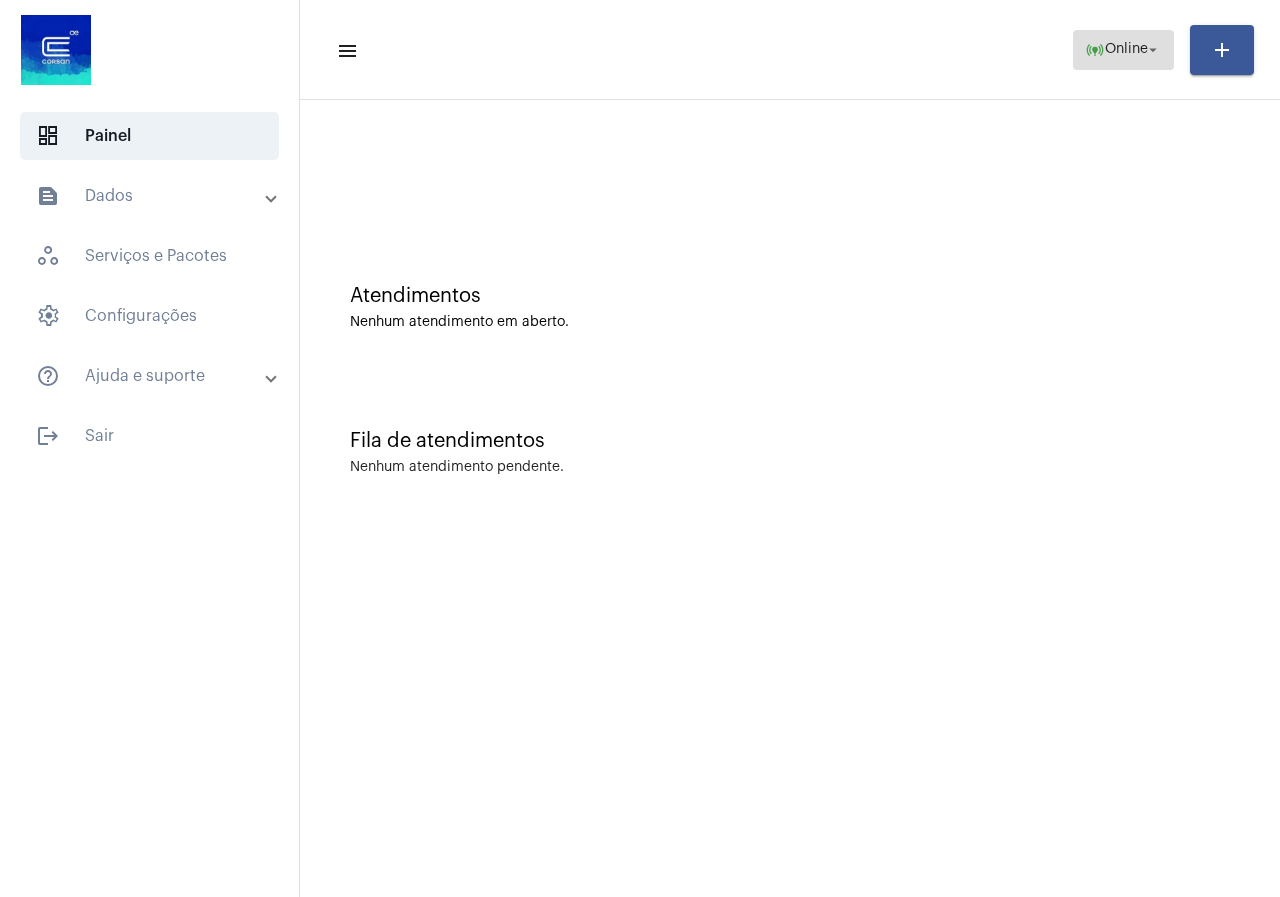 click on "Online" 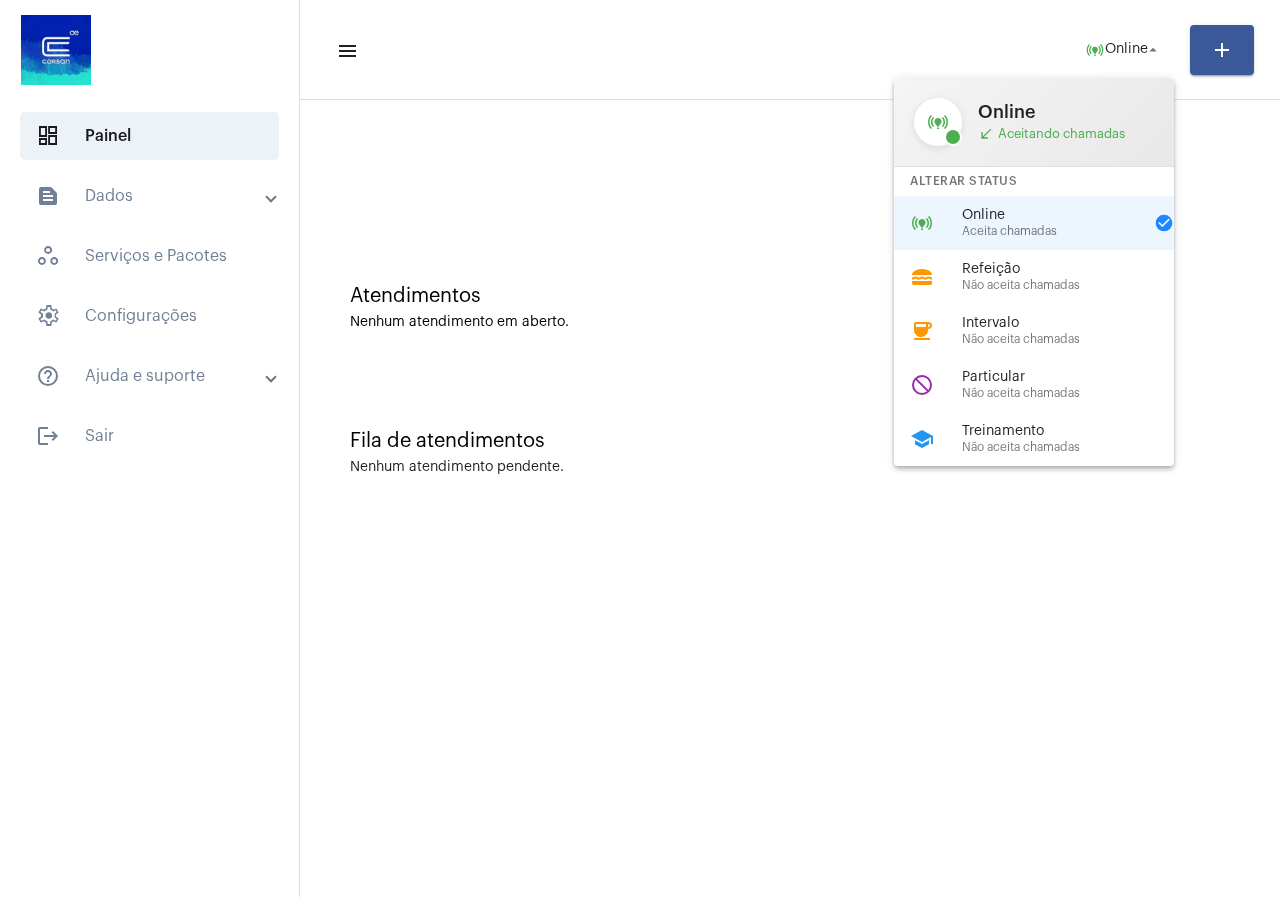 click on "online_prediction  Online Aceita chamadas check_circle" at bounding box center [1050, 223] 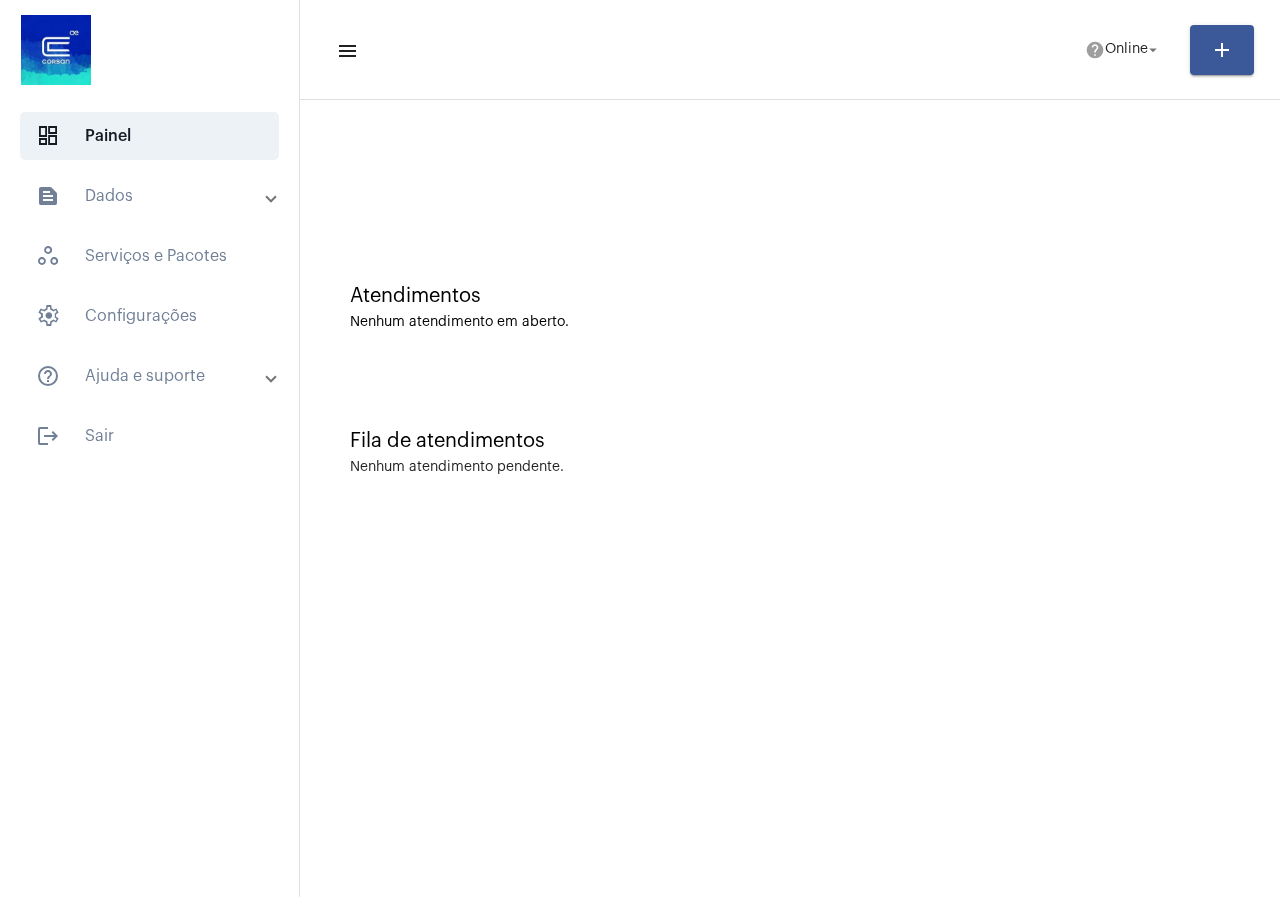 scroll, scrollTop: 0, scrollLeft: 0, axis: both 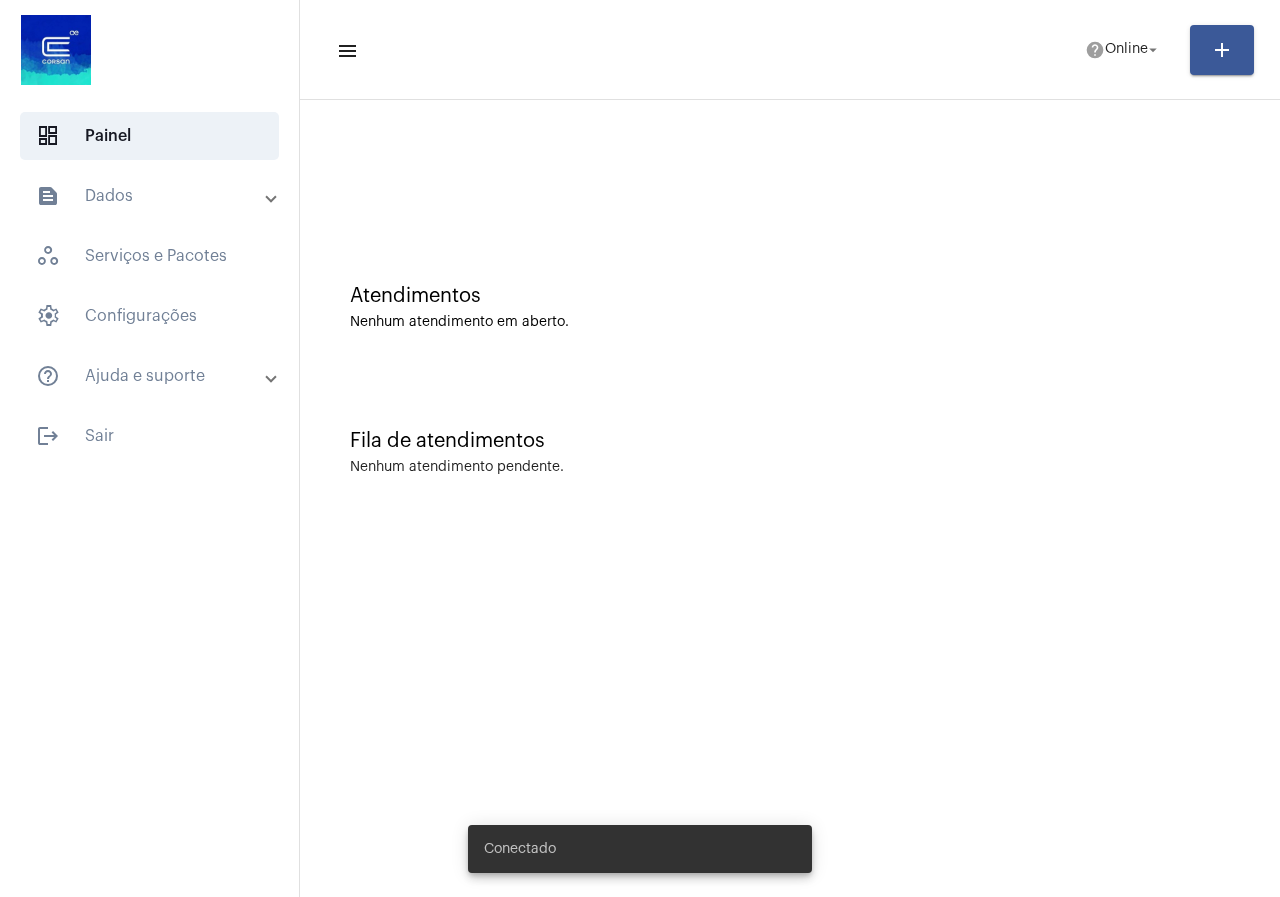 click on "Online" 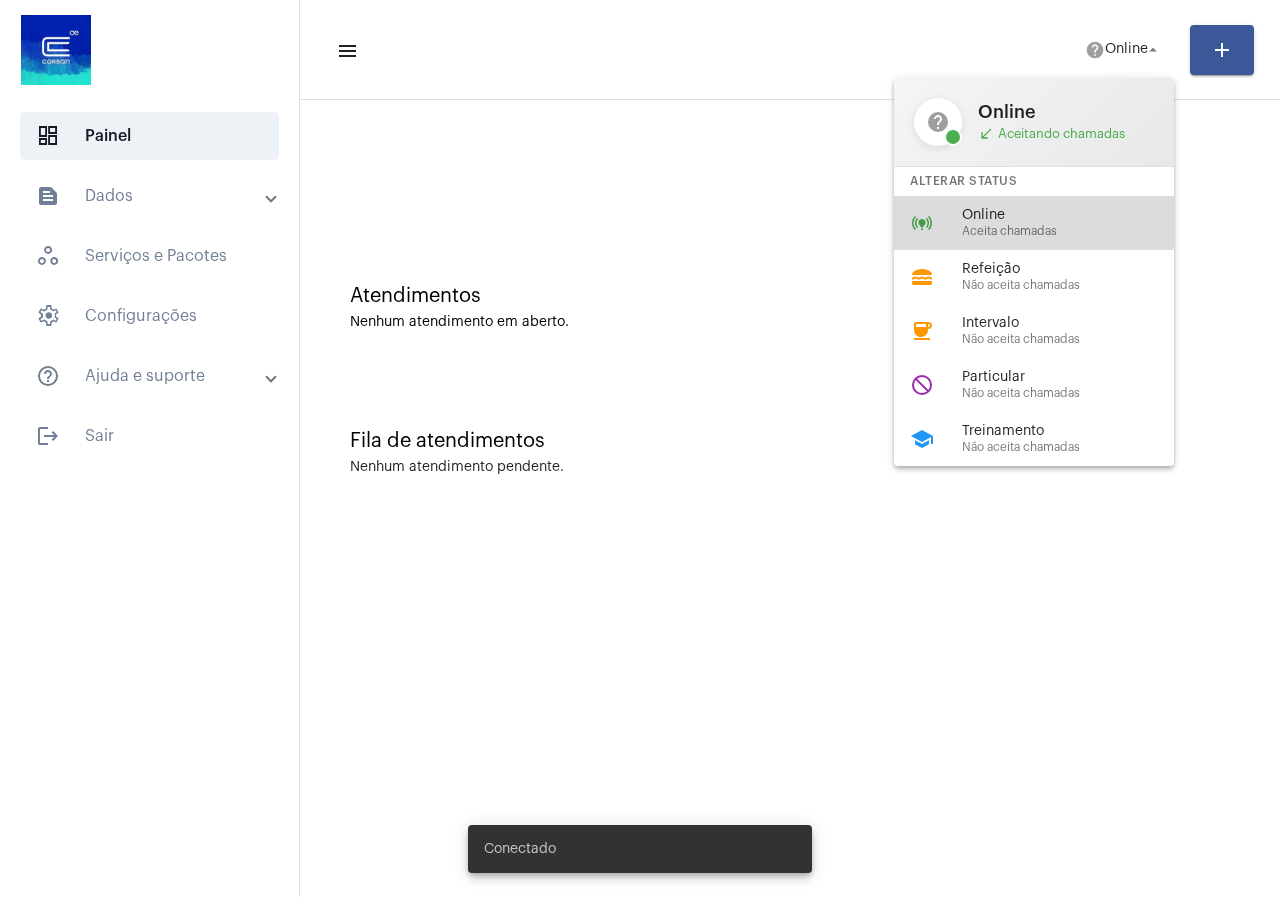 click on "Online" at bounding box center (1076, 215) 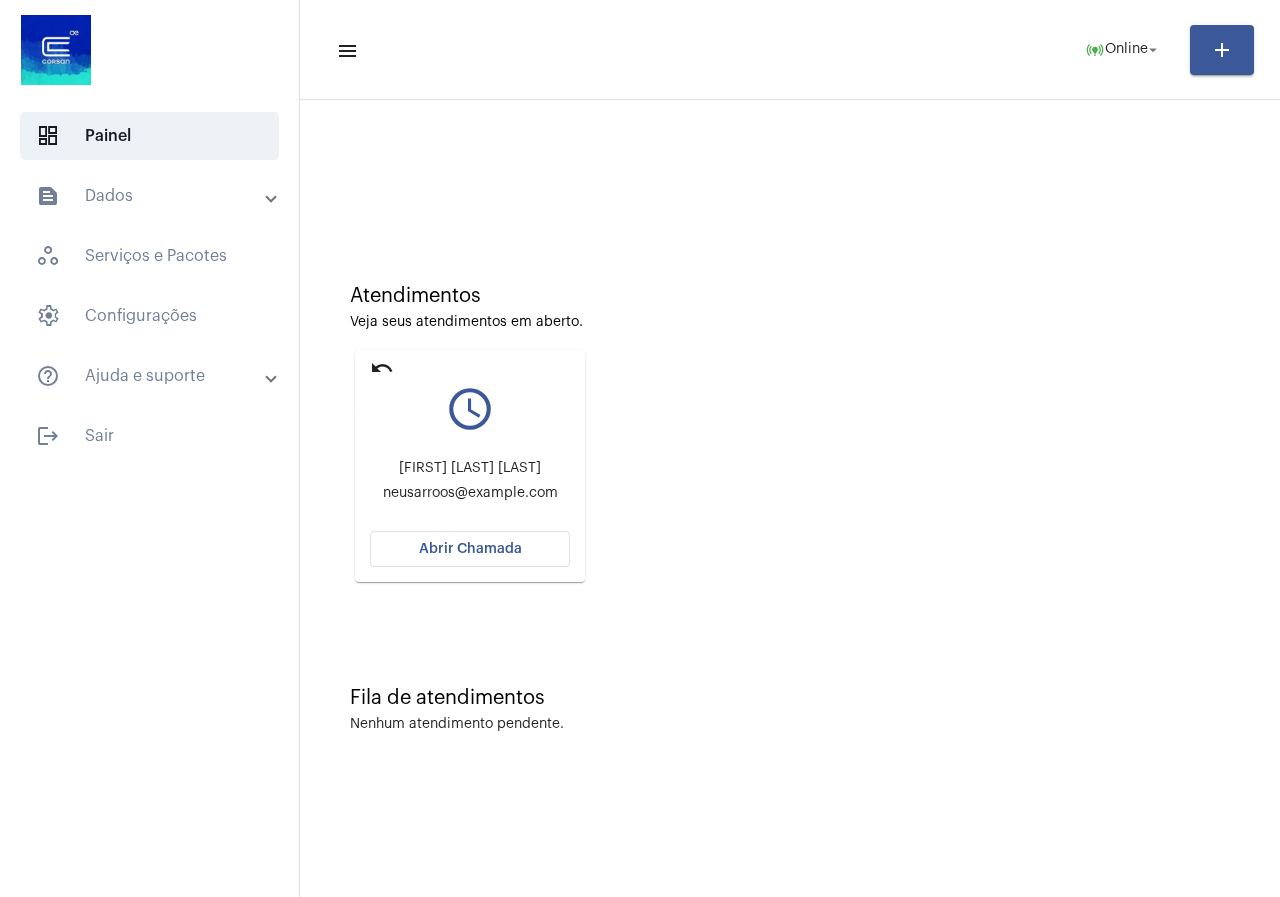 click on "undo" 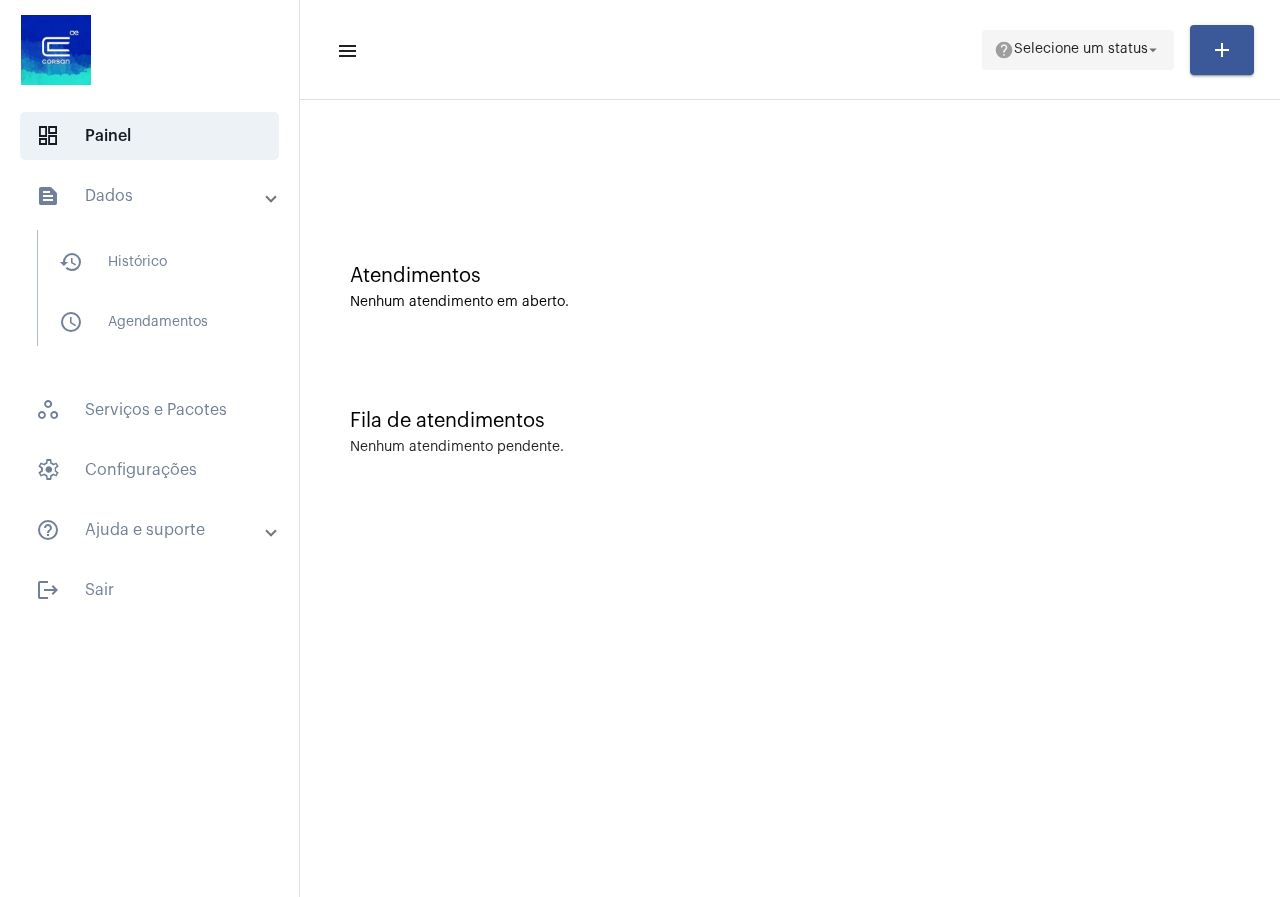scroll, scrollTop: 0, scrollLeft: 0, axis: both 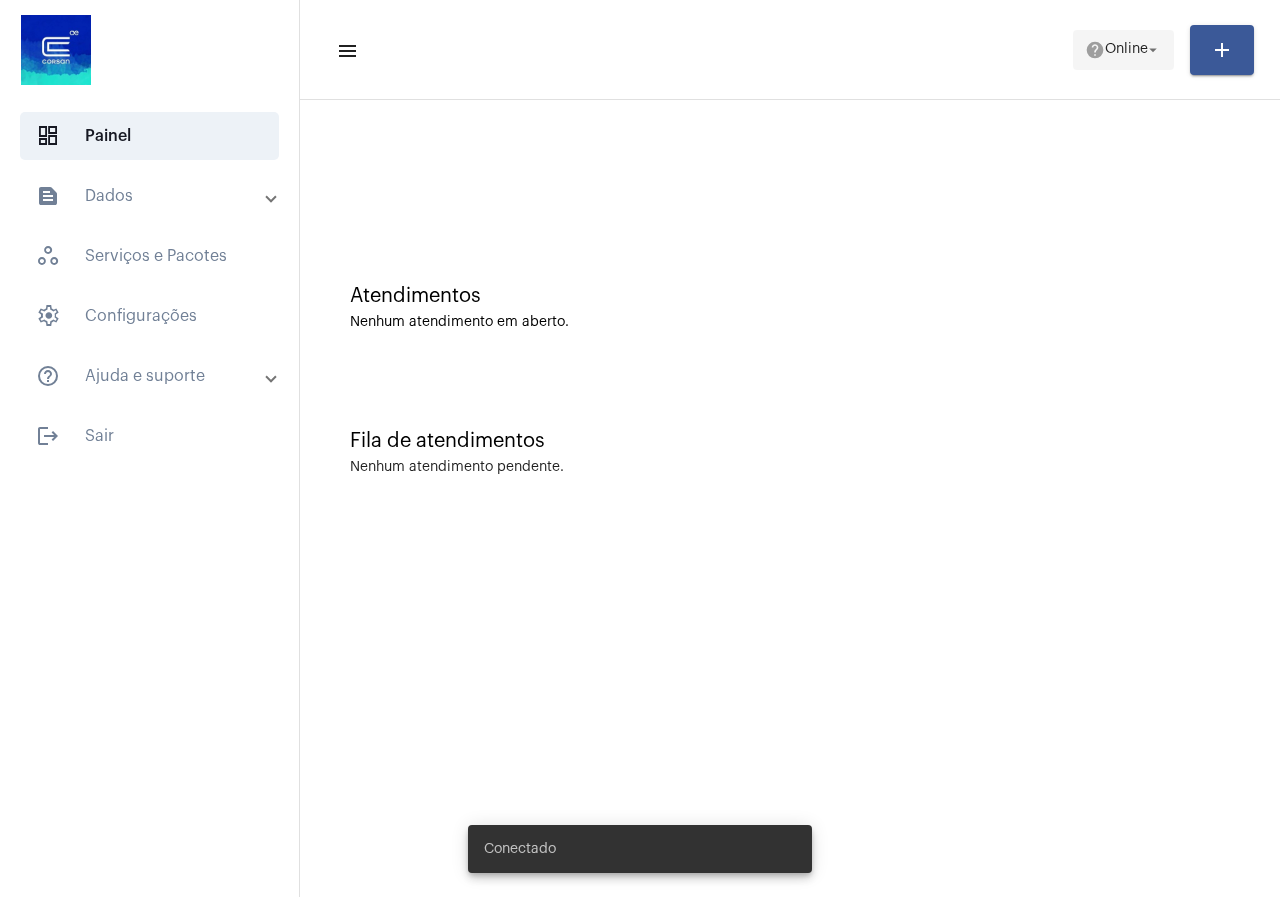 click on "help  Online arrow_drop_down" 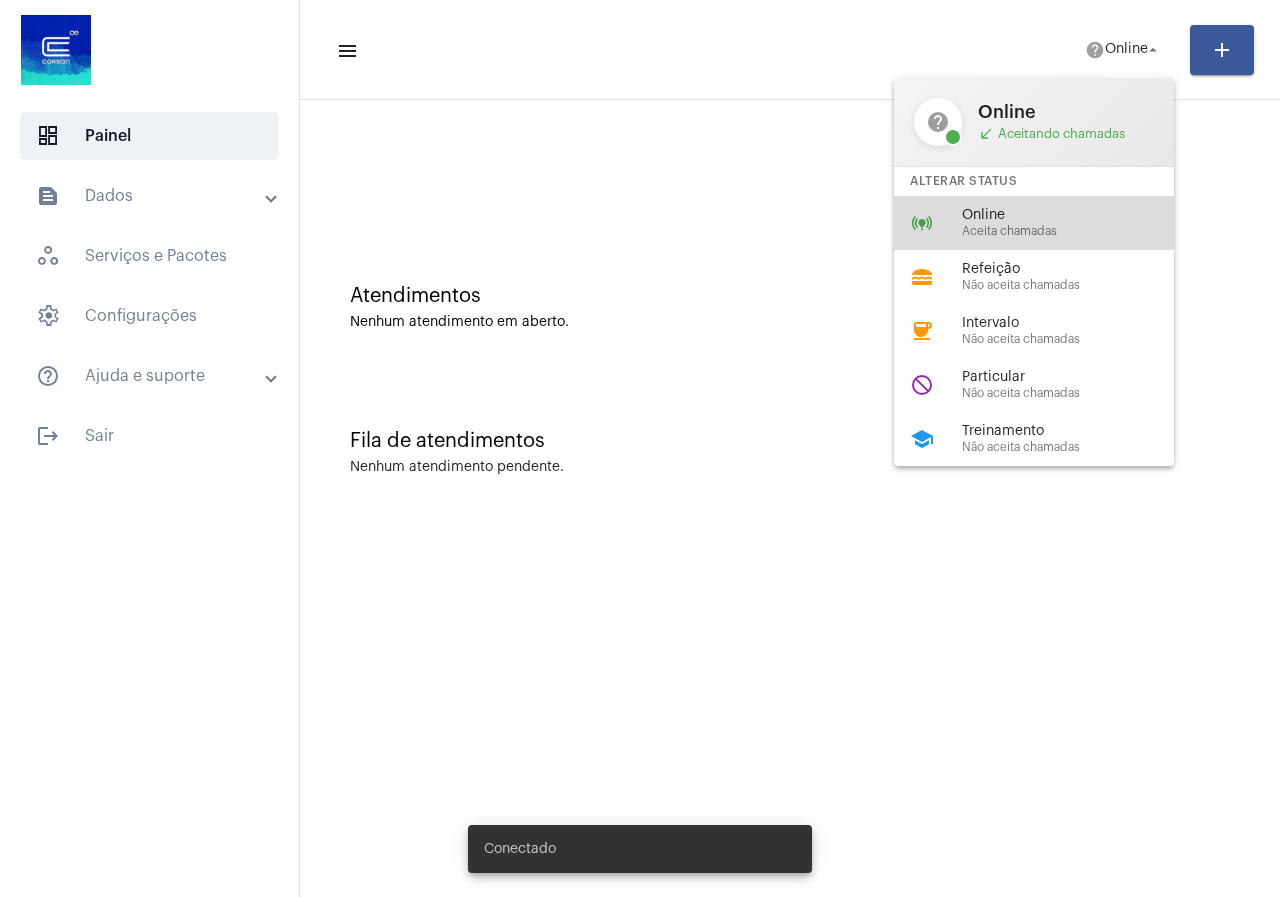 click on "Aceita chamadas" at bounding box center [1076, 231] 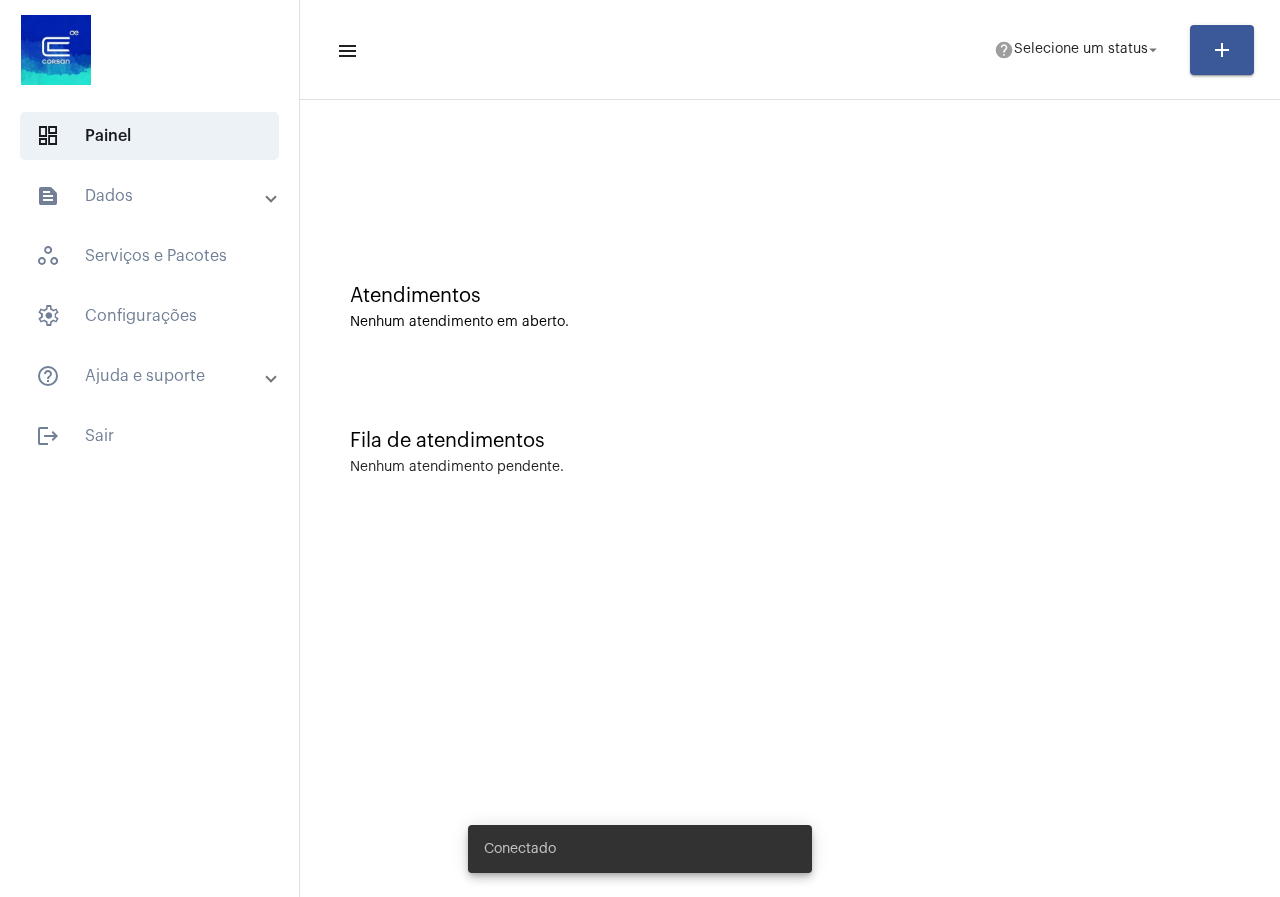 scroll, scrollTop: 0, scrollLeft: 0, axis: both 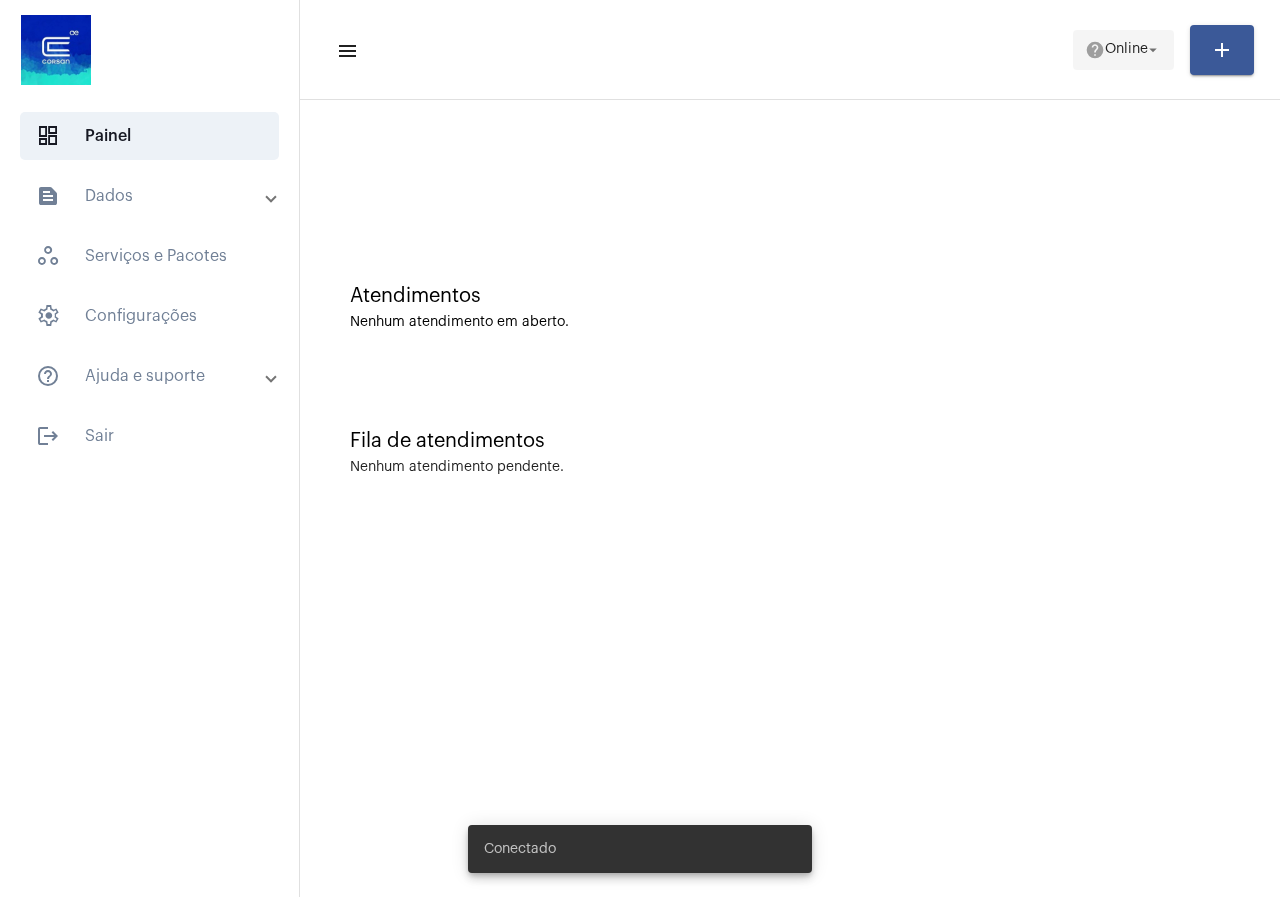 click on "Online" 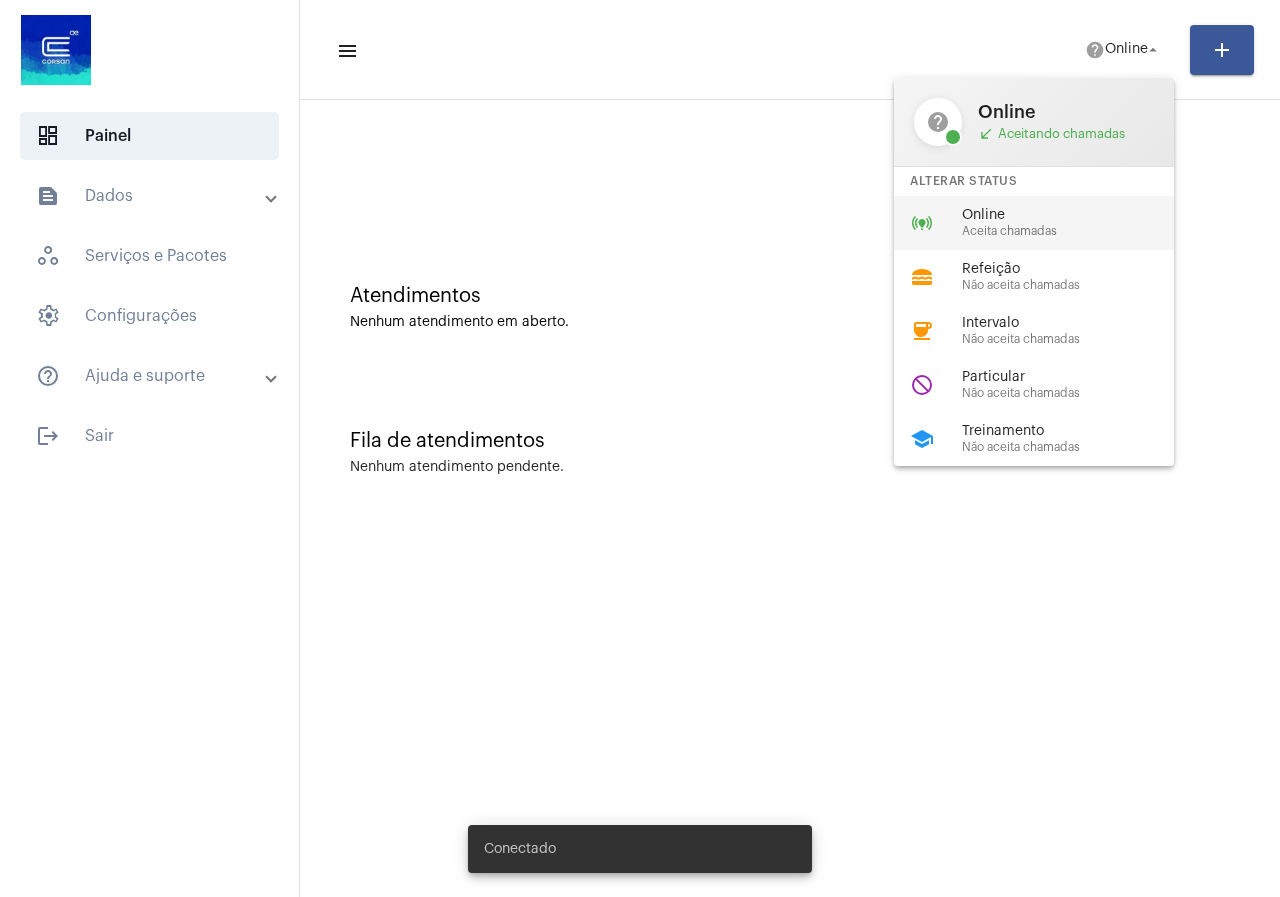 click on "Online Aceita chamadas" at bounding box center [1076, 223] 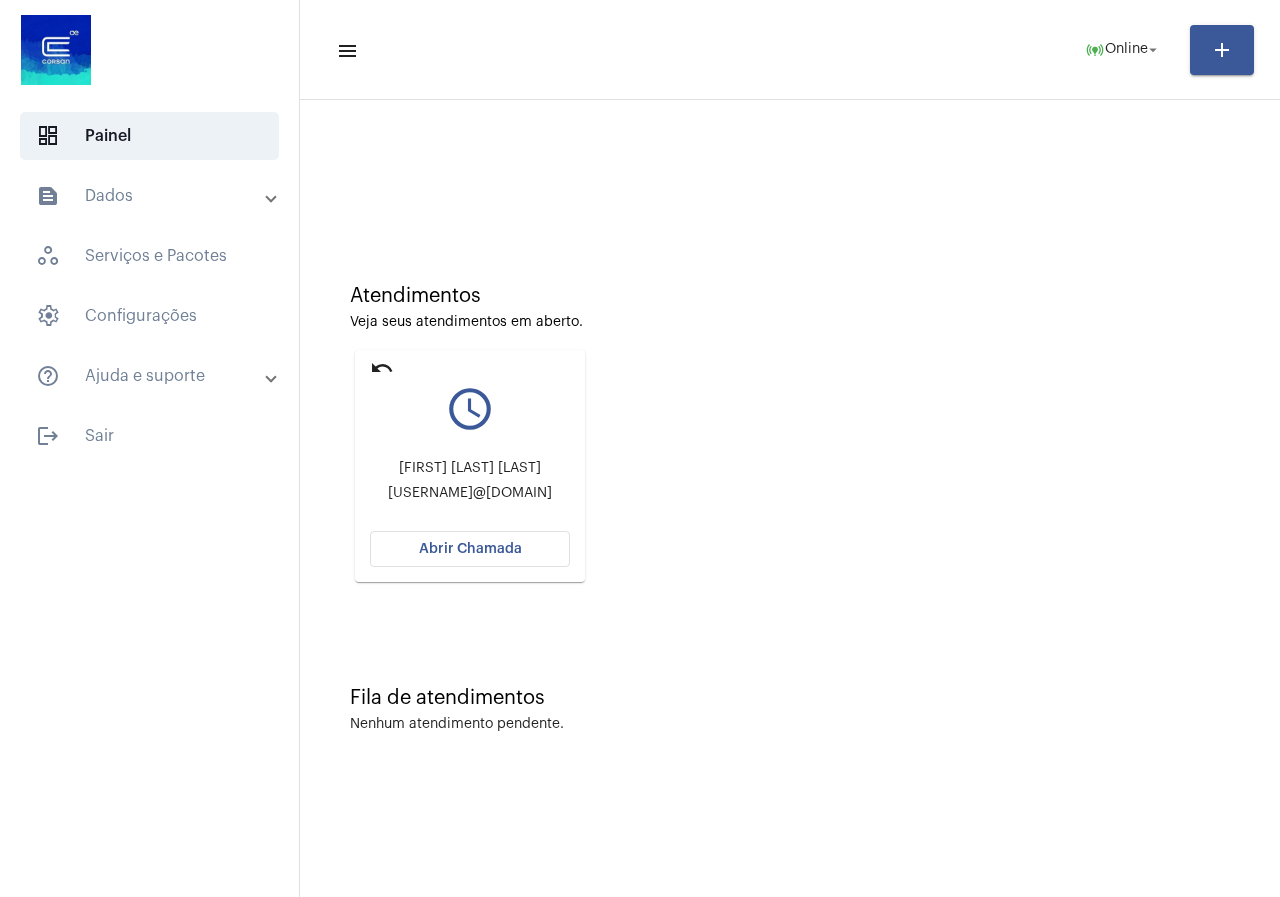 click on "undo query_builder [FIRST] [LAST] [LAST] [USERNAME]@[DOMAIN] Abrir Chamada" 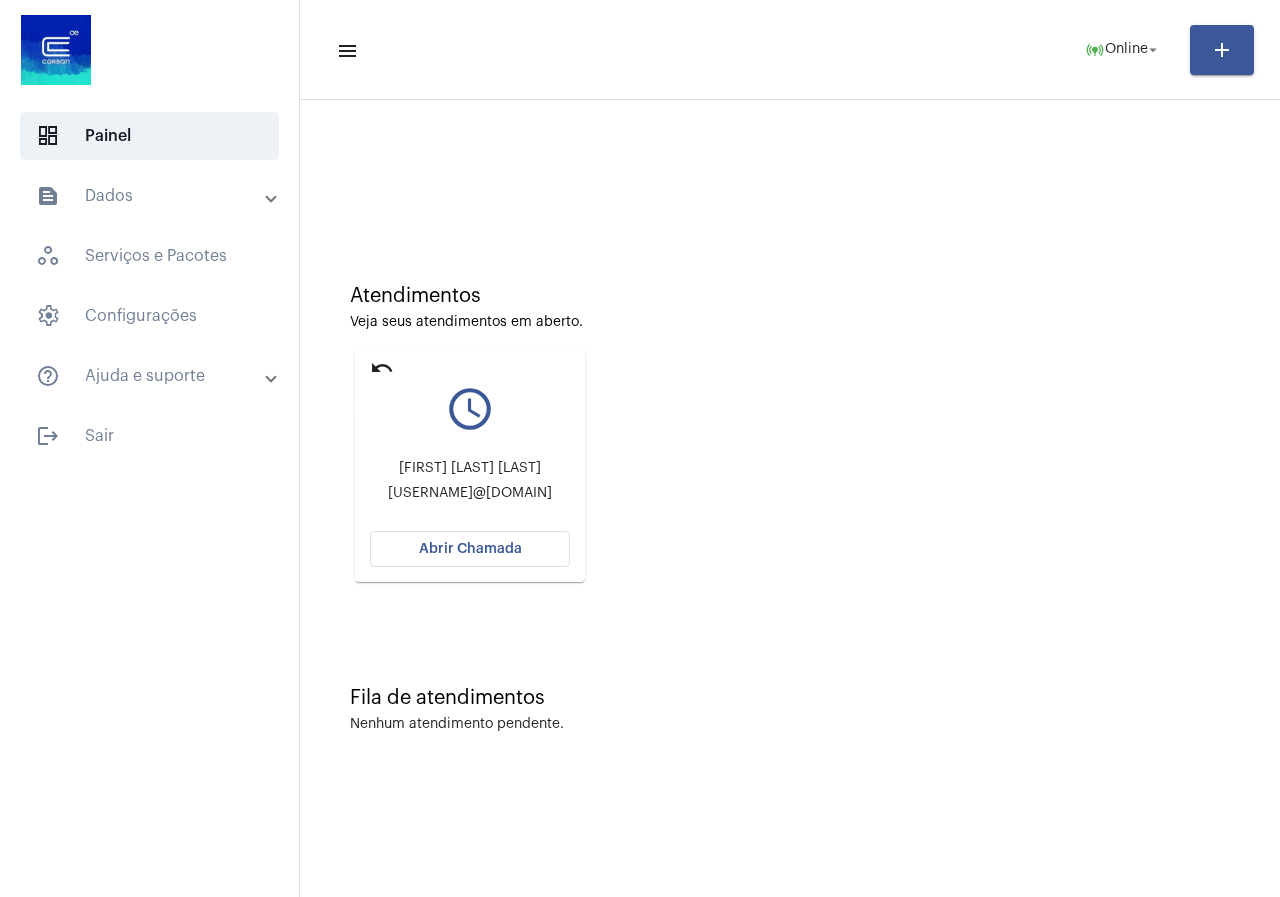 click on "undo" 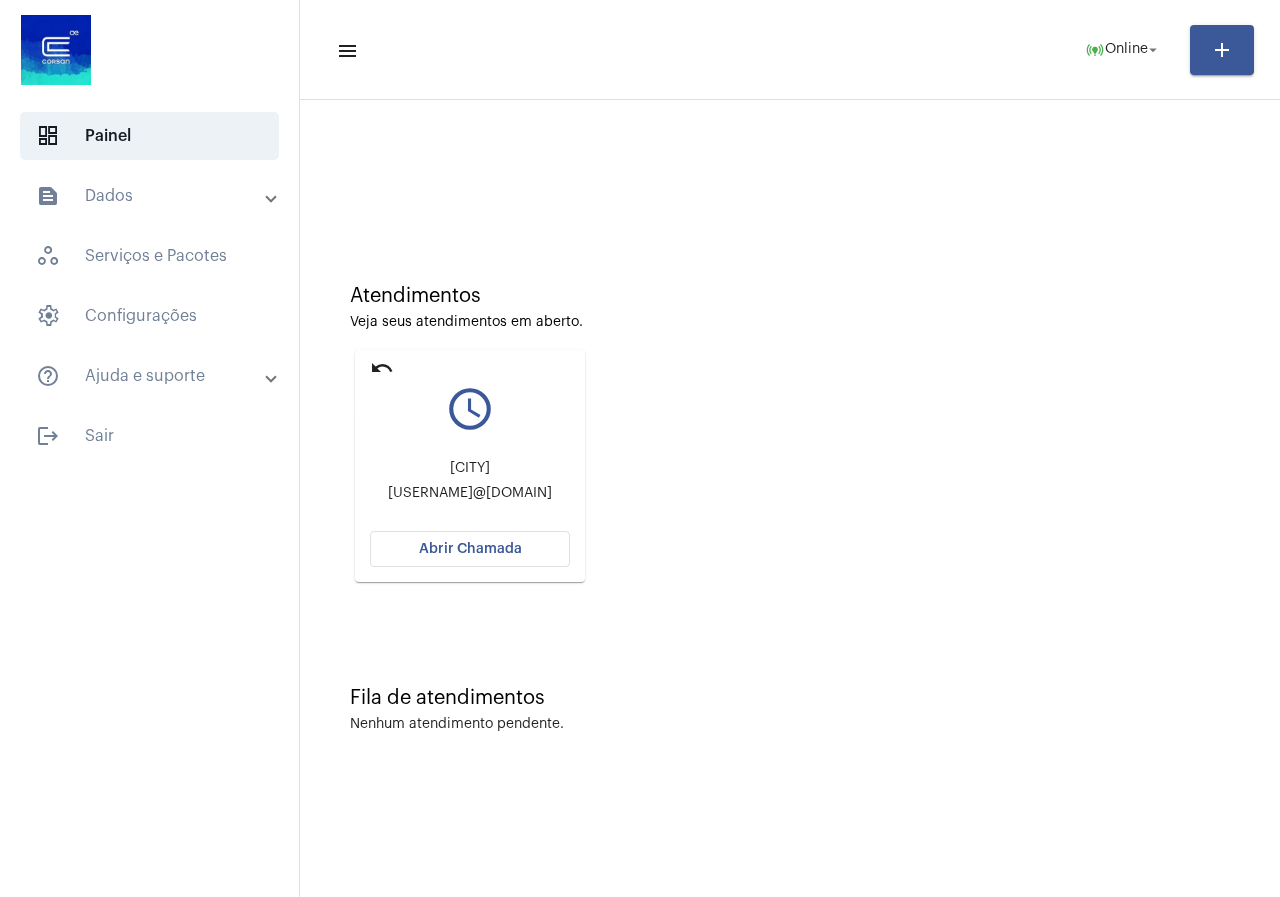 click on "undo" 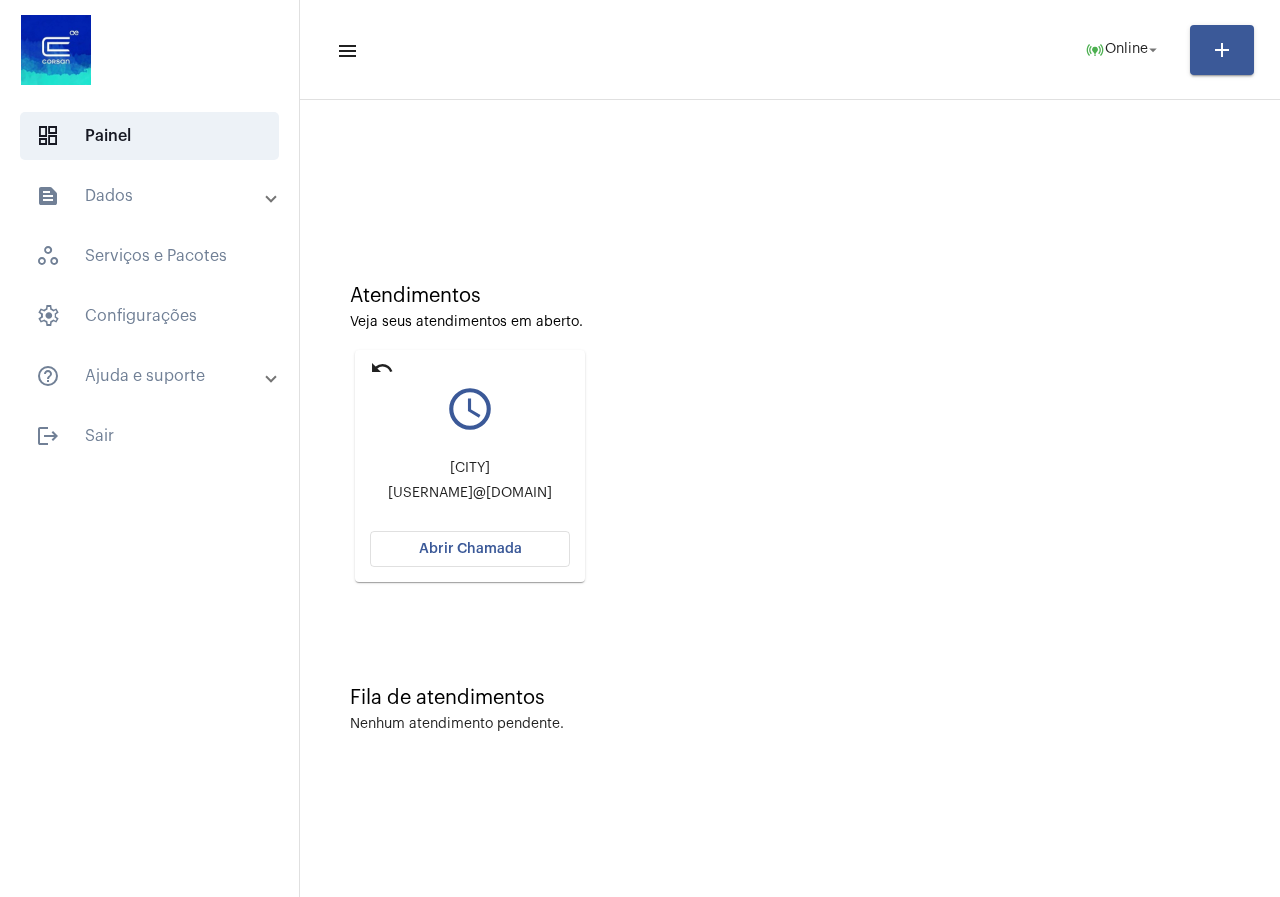 click on "undo" 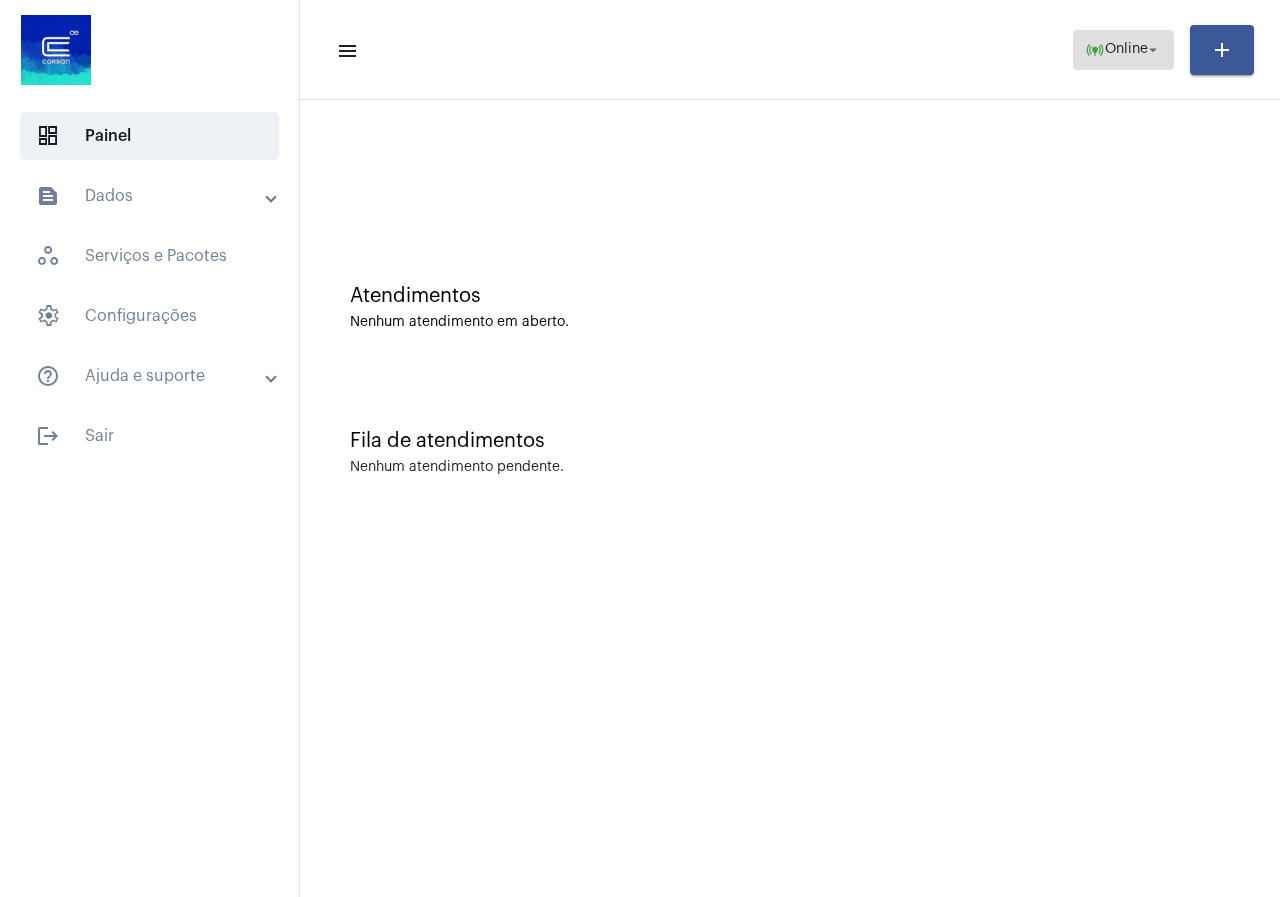 click on "Online" 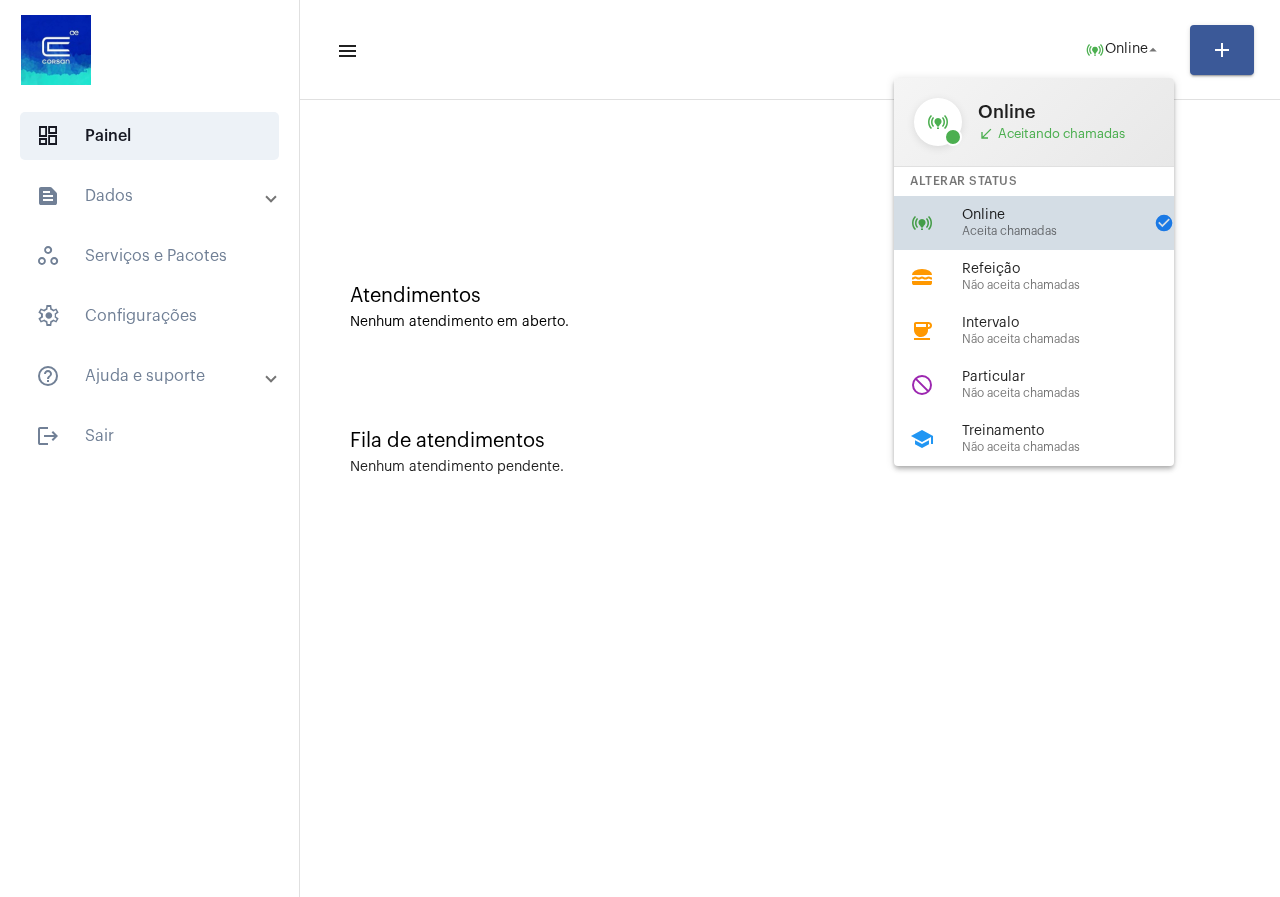 click on "Aceita chamadas" at bounding box center (1052, 231) 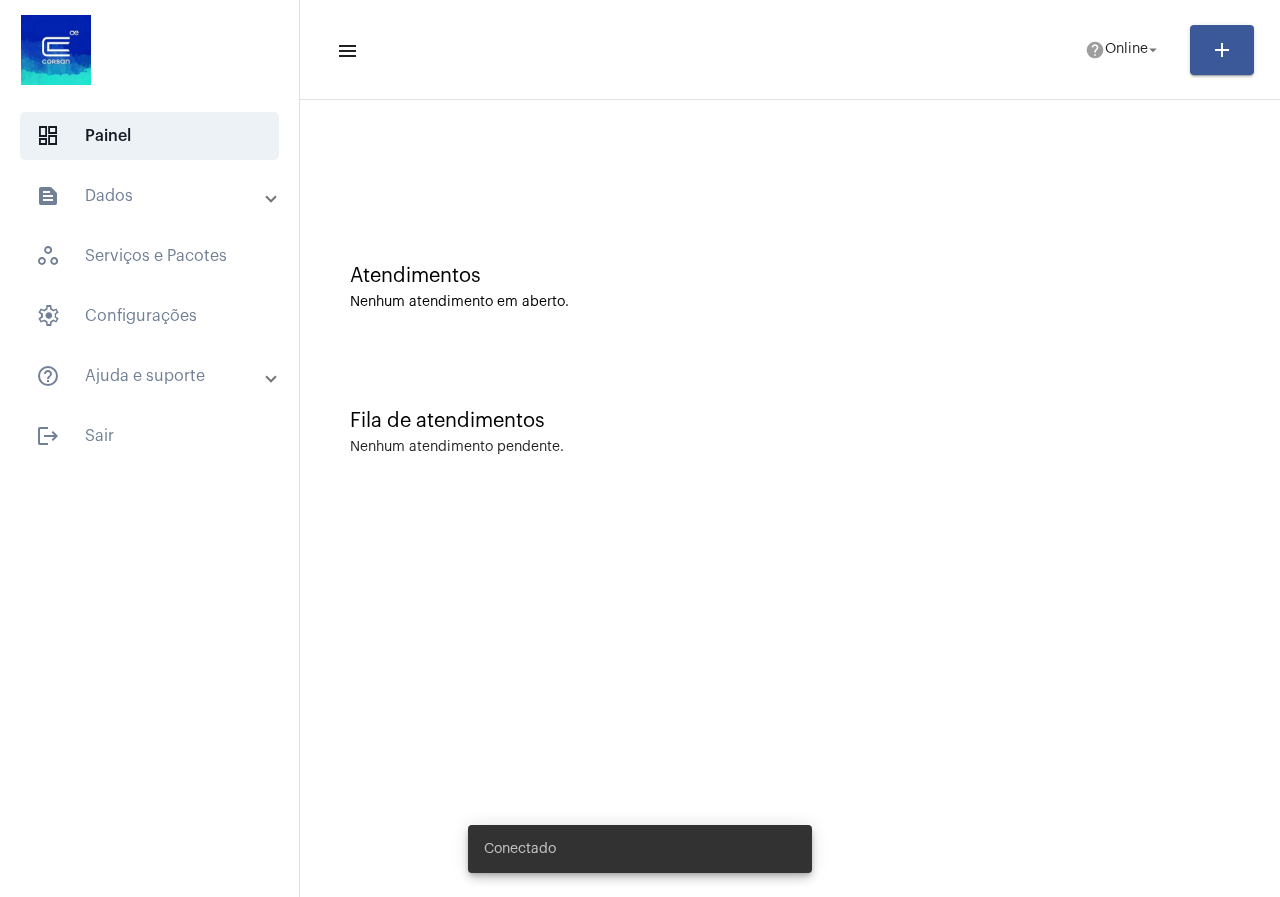 scroll, scrollTop: 0, scrollLeft: 0, axis: both 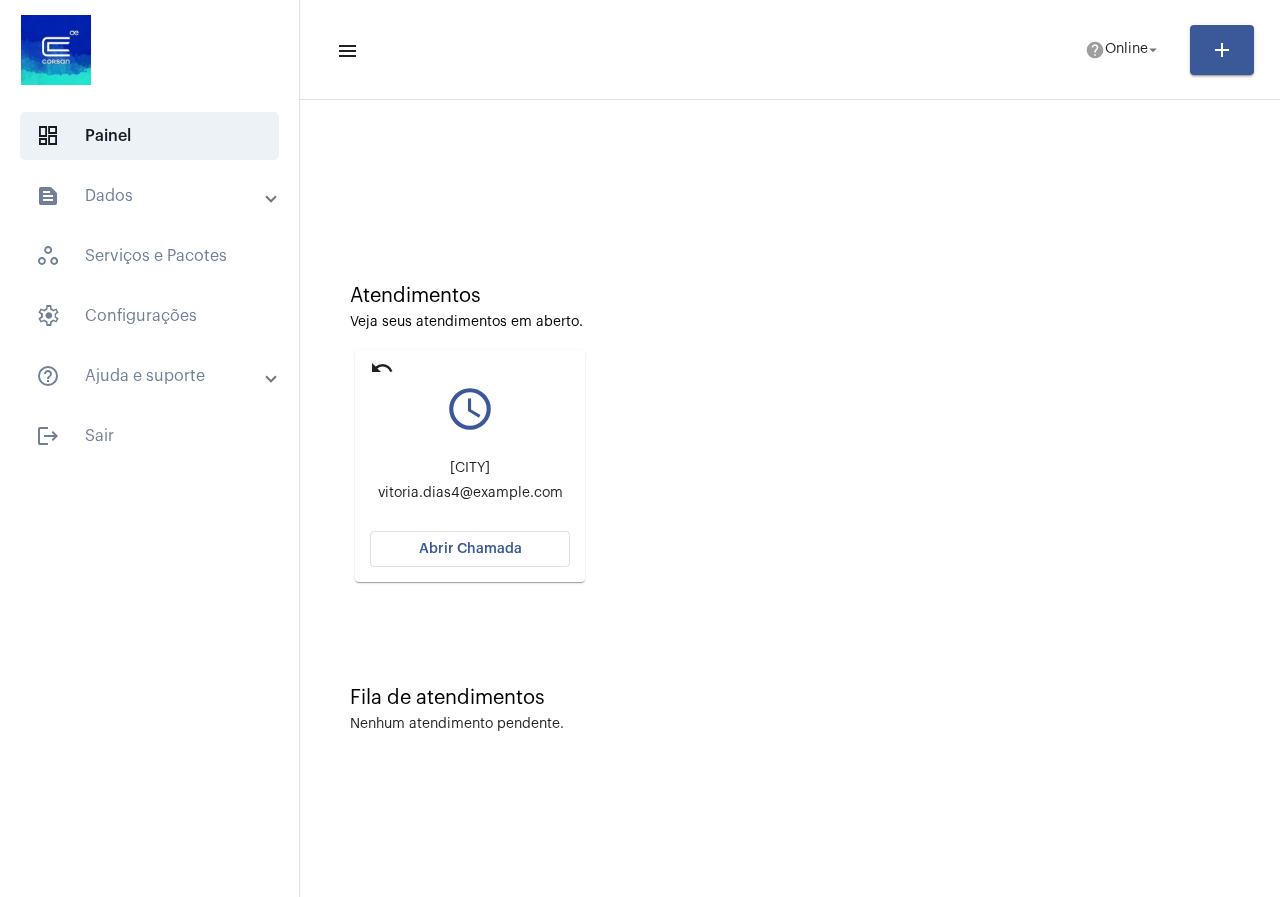 click on "undo" 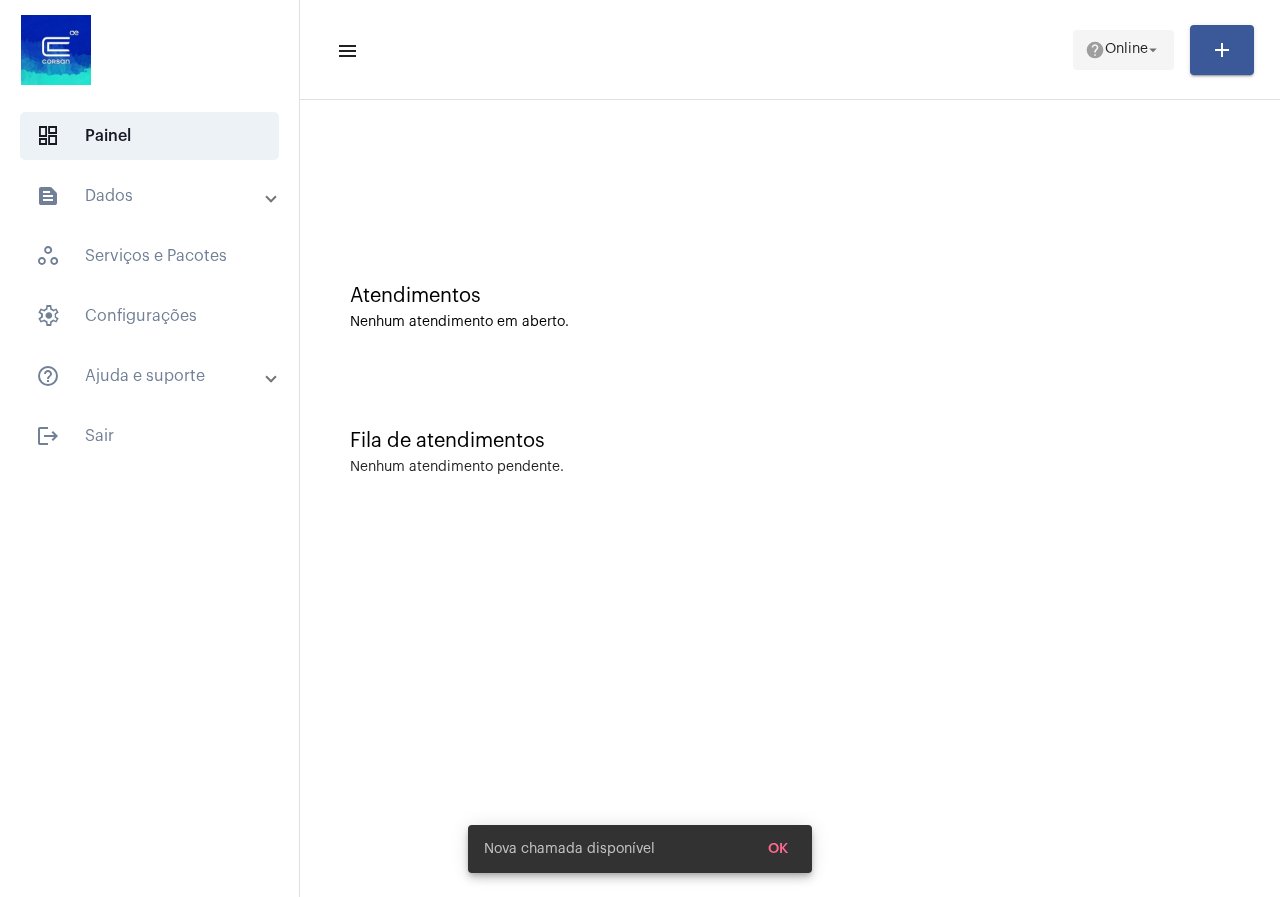 click on "Online" 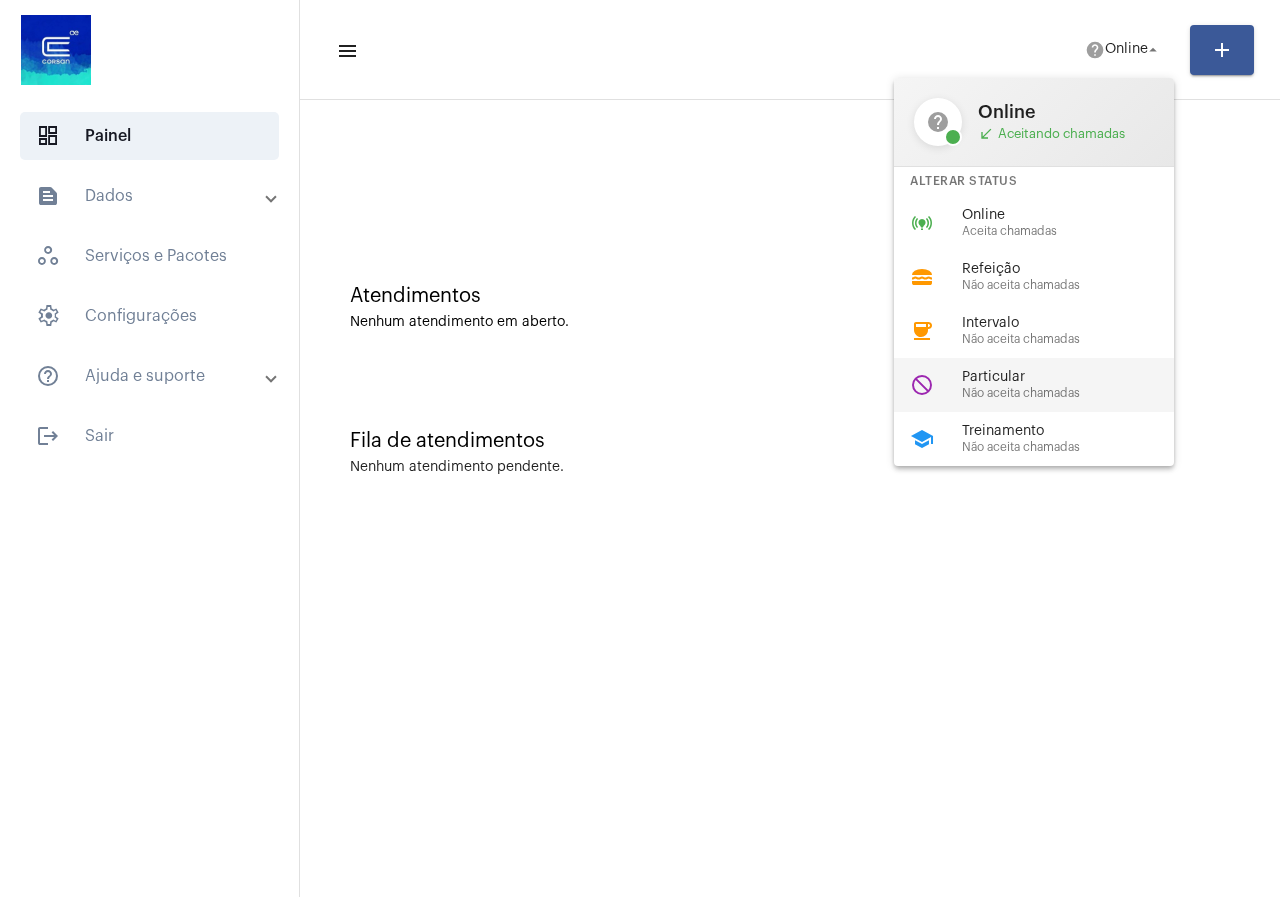 click on "Particular" at bounding box center [1076, 377] 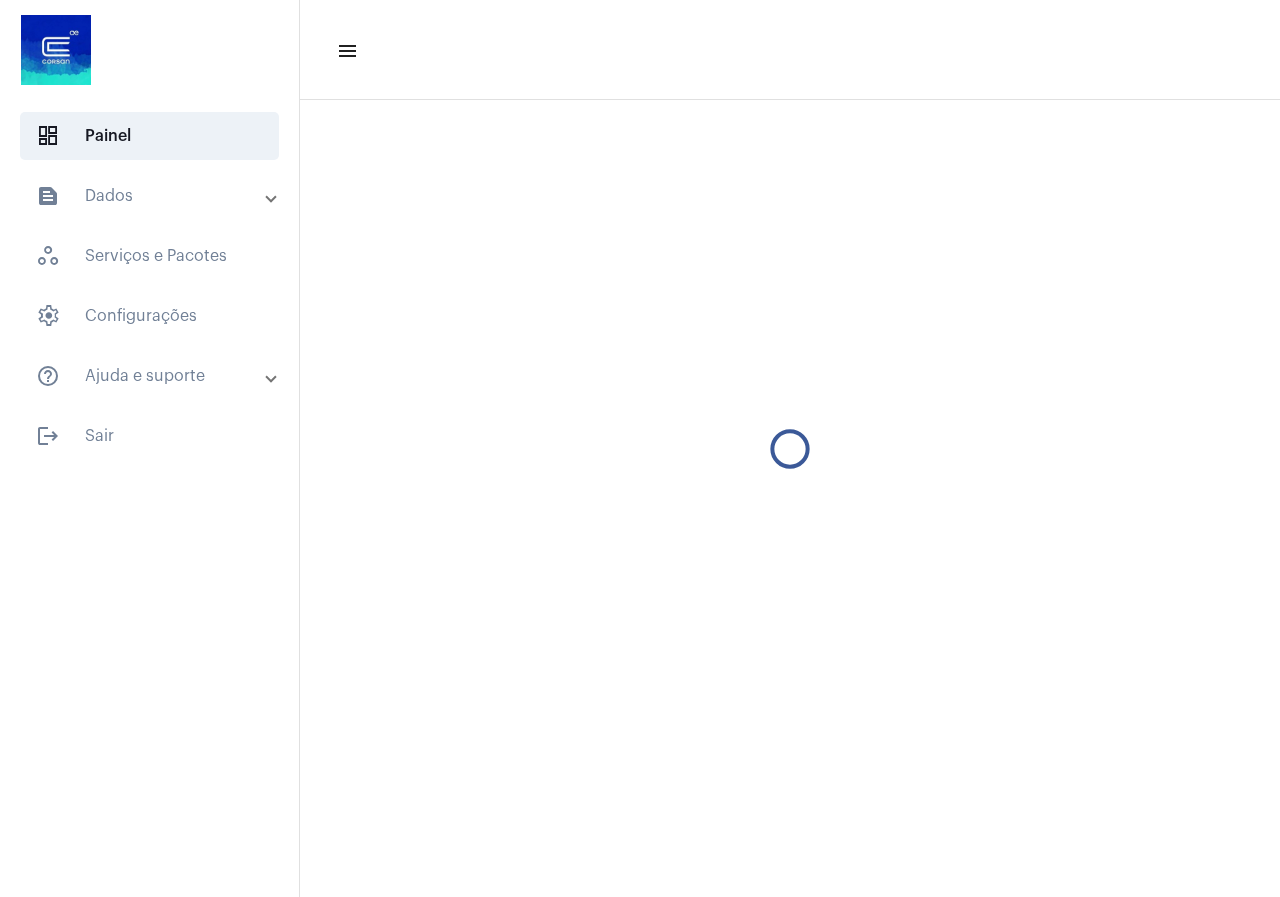 scroll, scrollTop: 0, scrollLeft: 0, axis: both 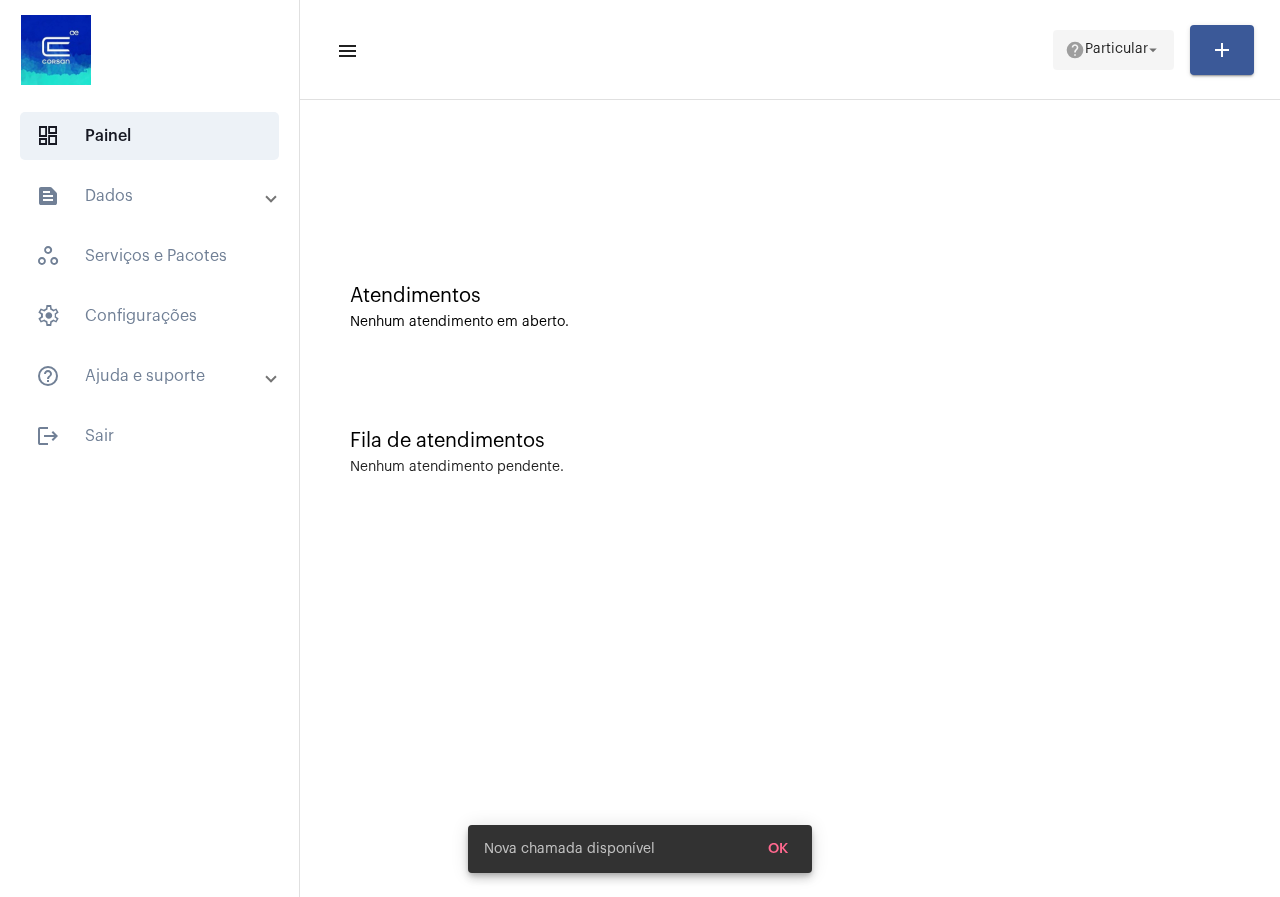 click on "Particular" 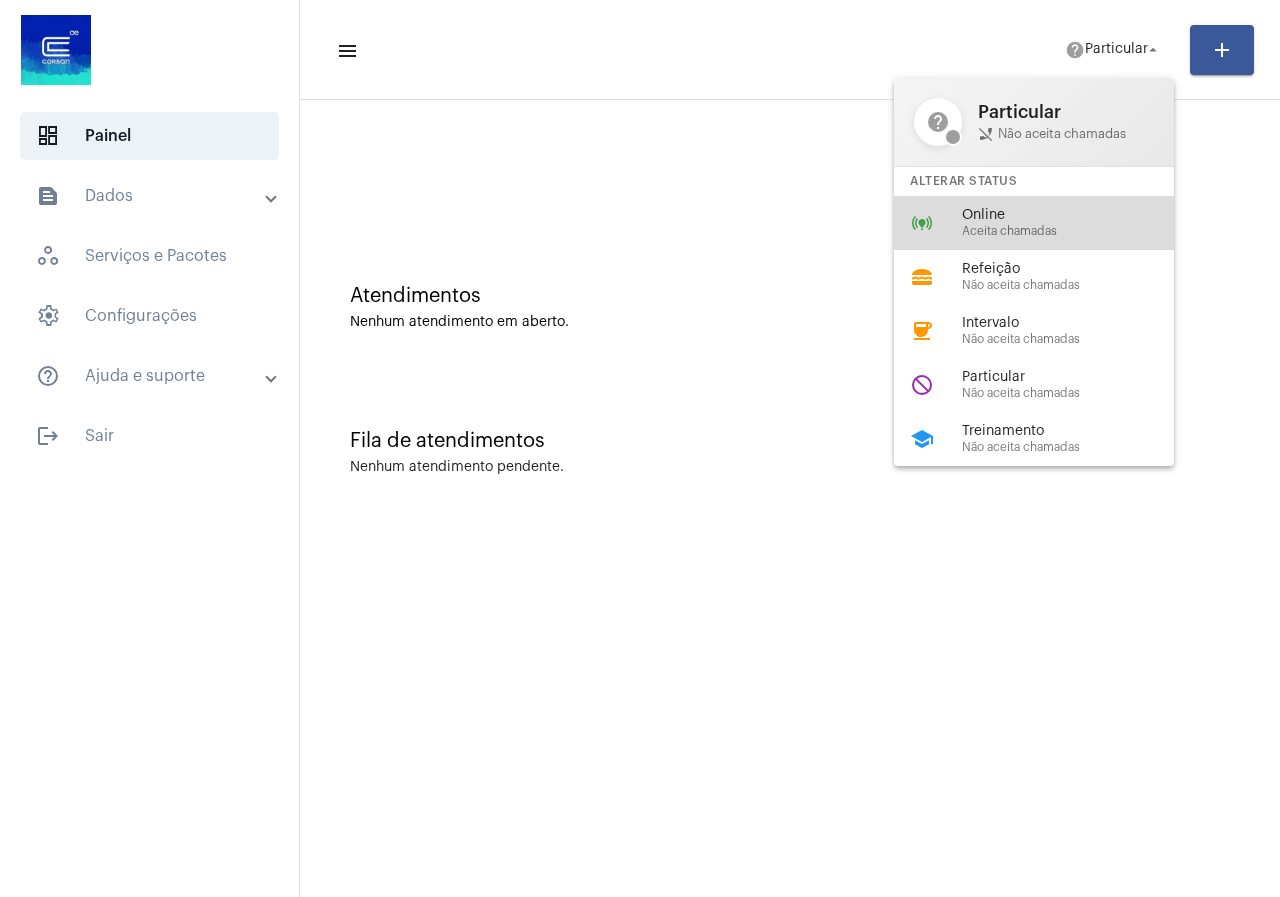click on "Aceita chamadas" at bounding box center (1076, 231) 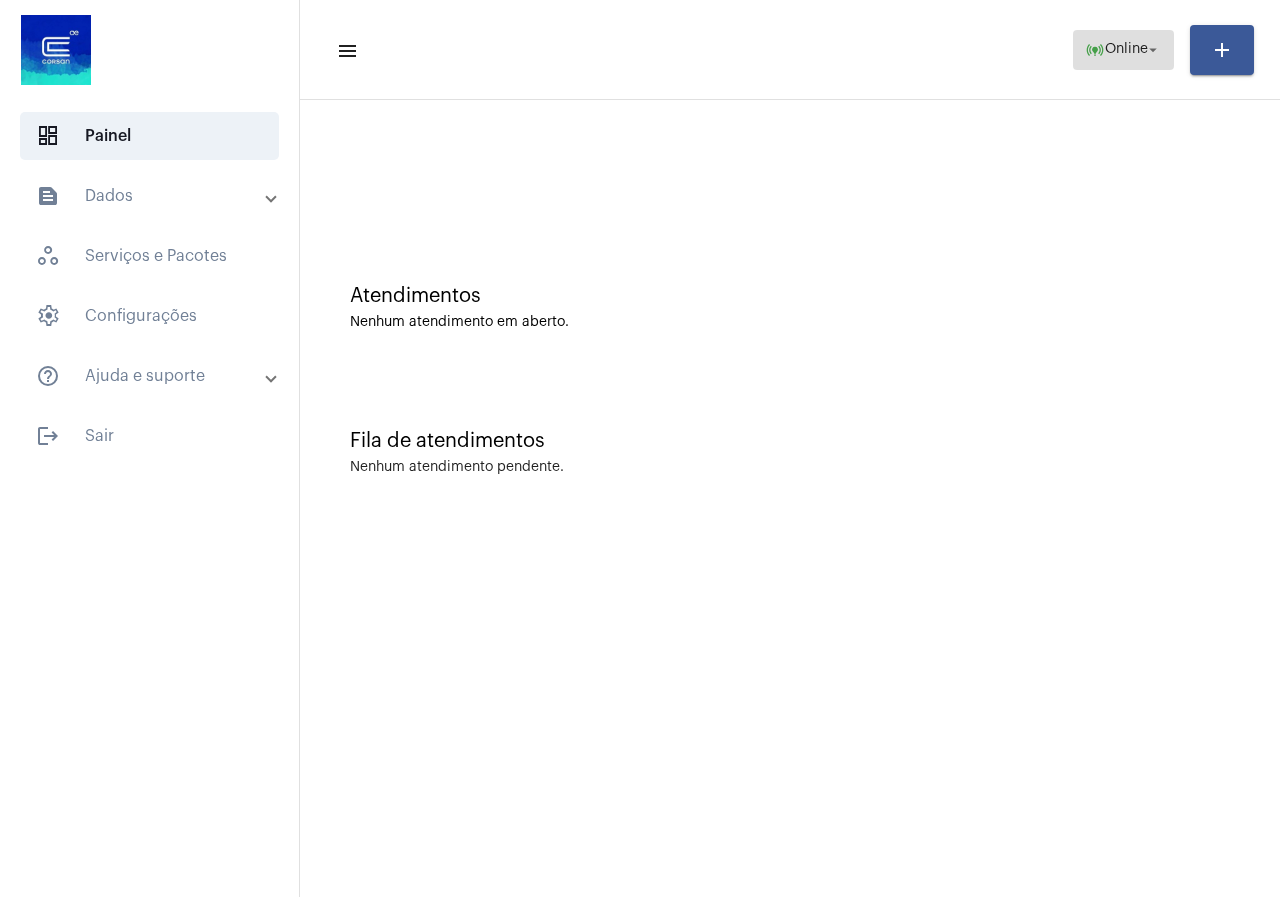 click on "Online" 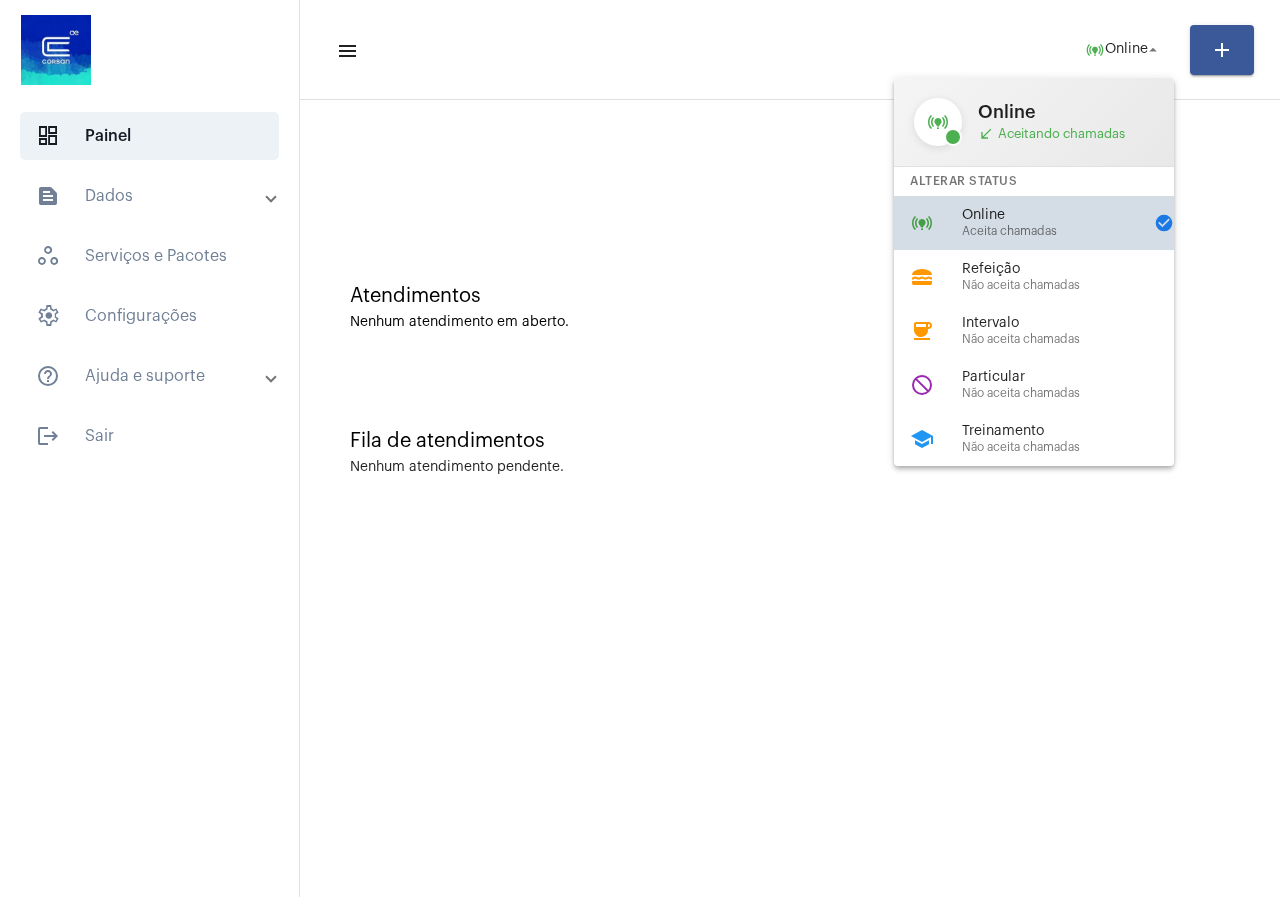 click on "Online" at bounding box center [1052, 215] 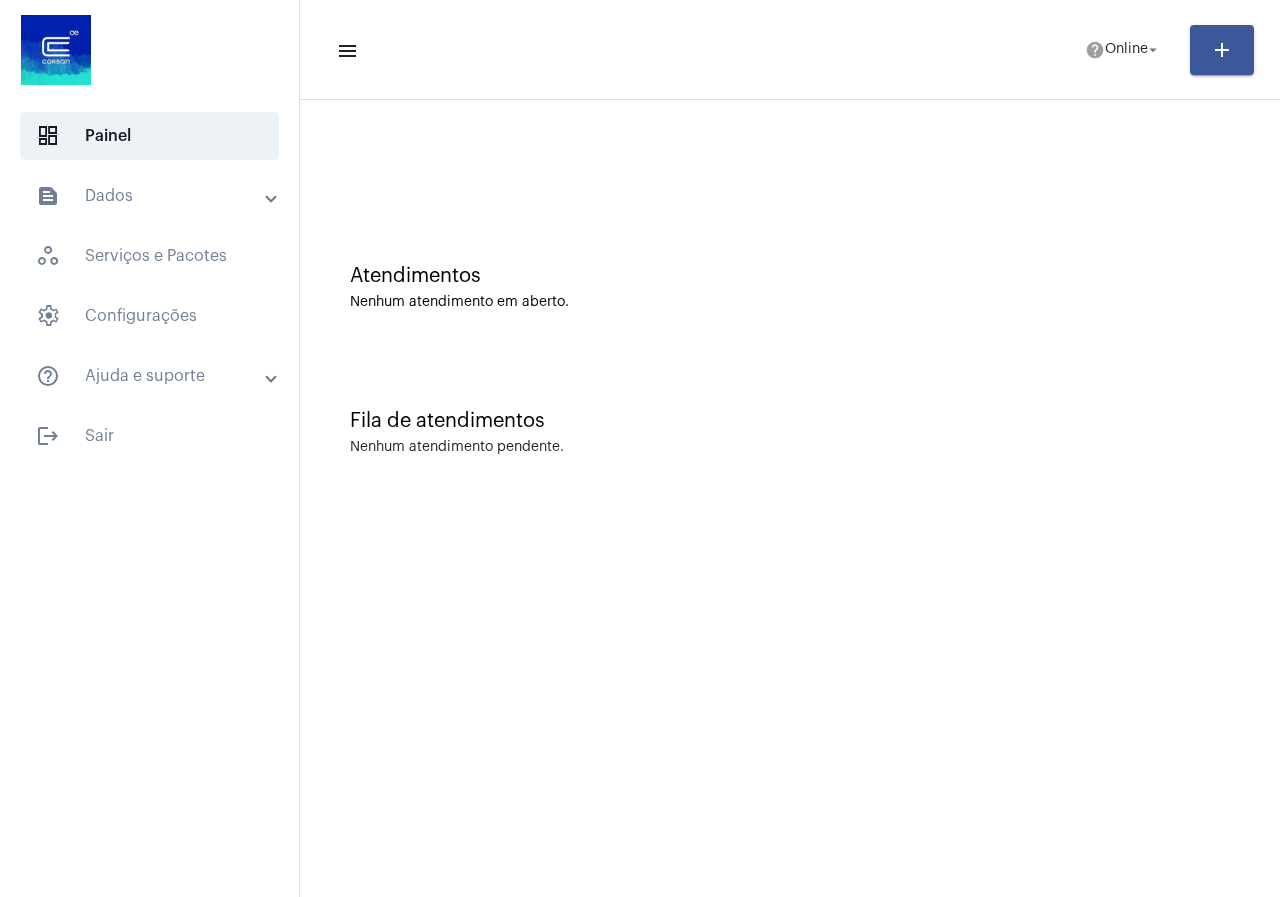 scroll, scrollTop: 0, scrollLeft: 0, axis: both 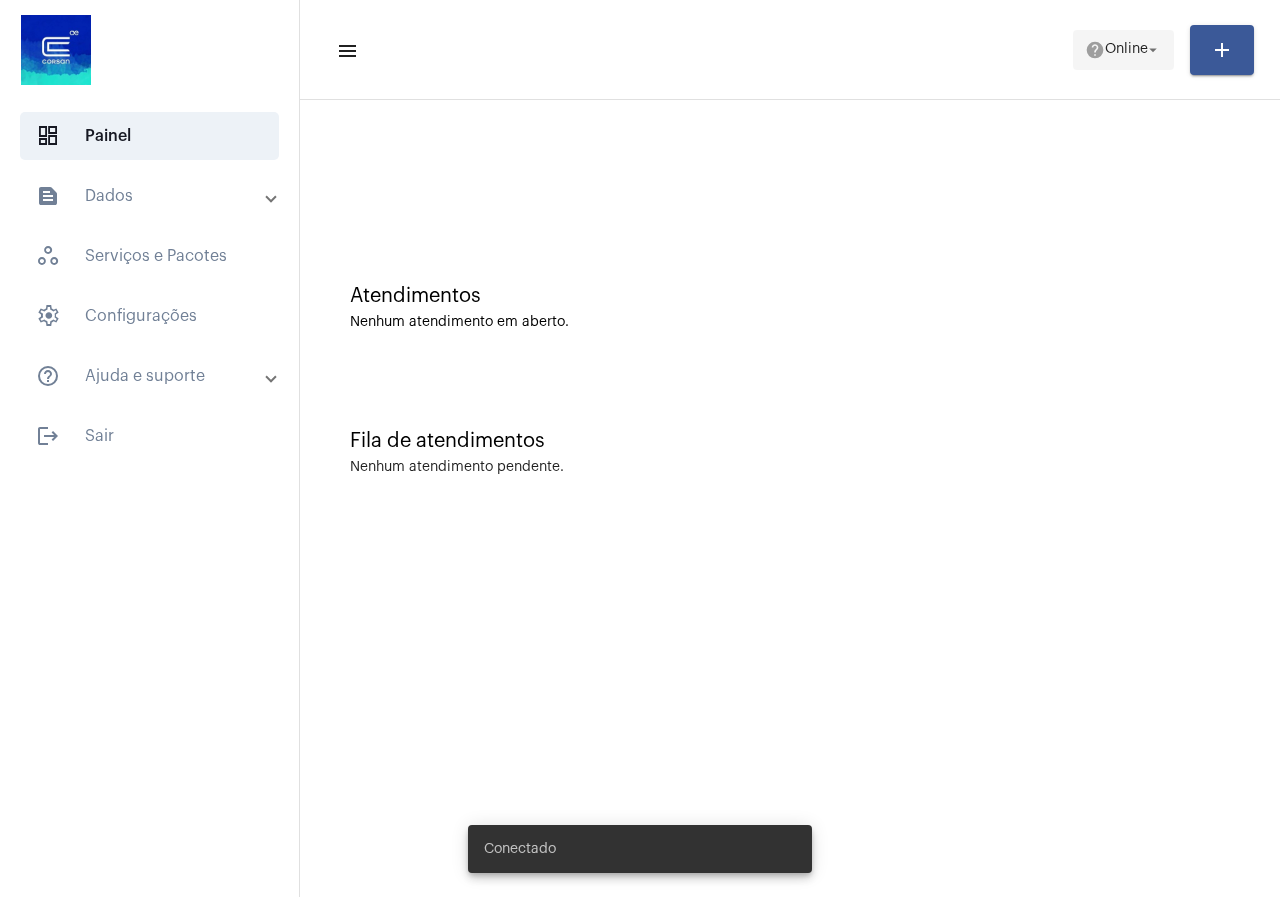 click on "help" 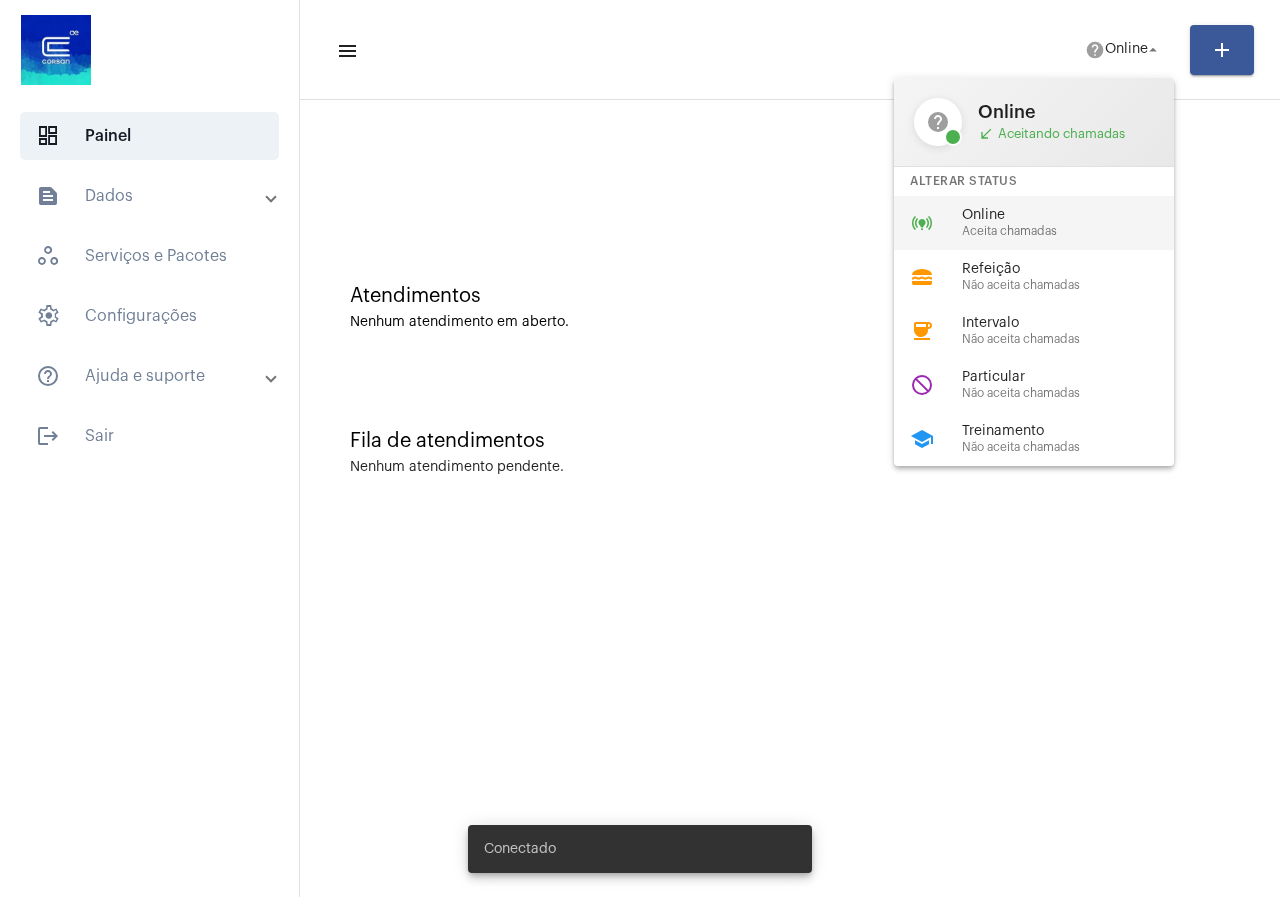 click on "Aceita chamadas" at bounding box center [1076, 231] 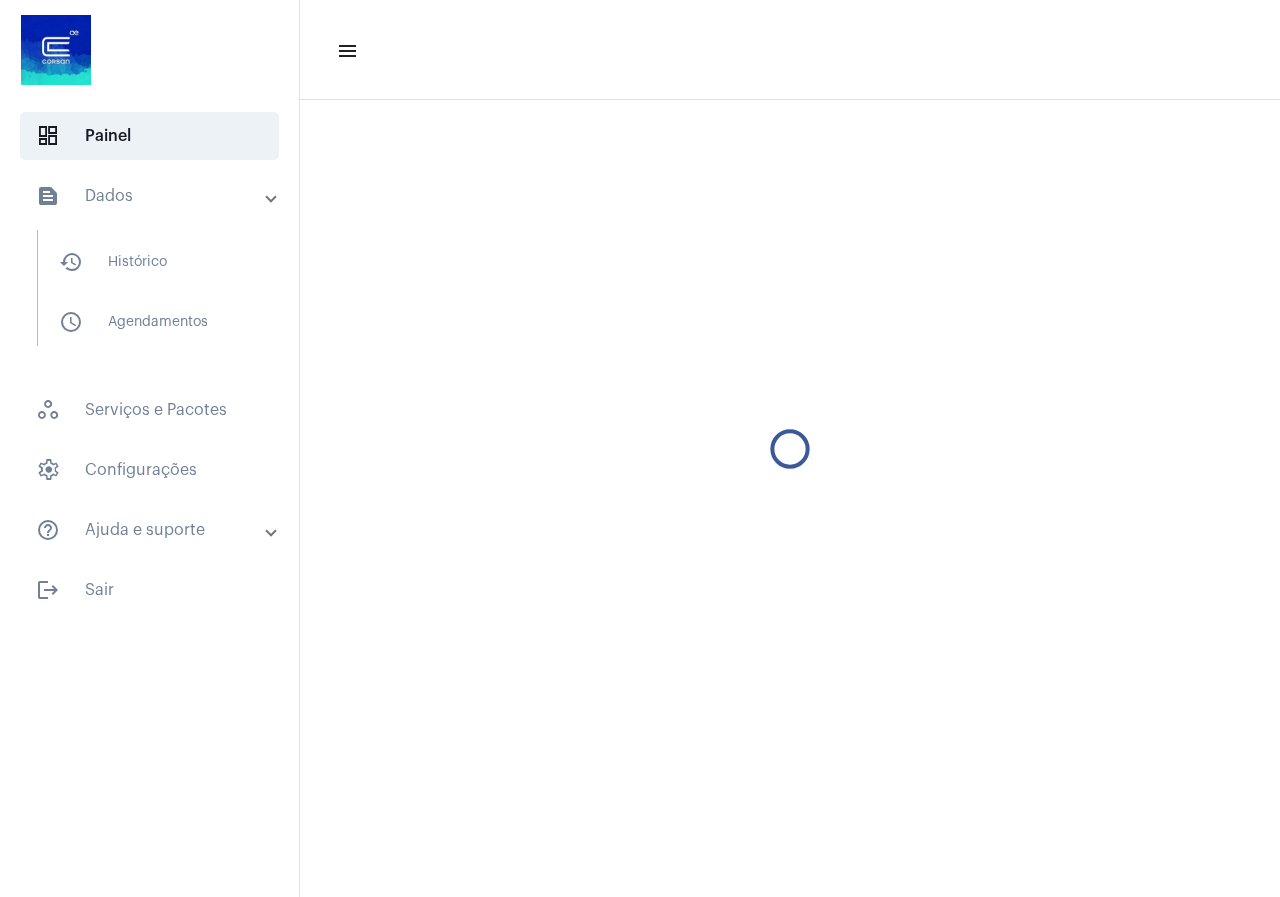 scroll, scrollTop: 0, scrollLeft: 0, axis: both 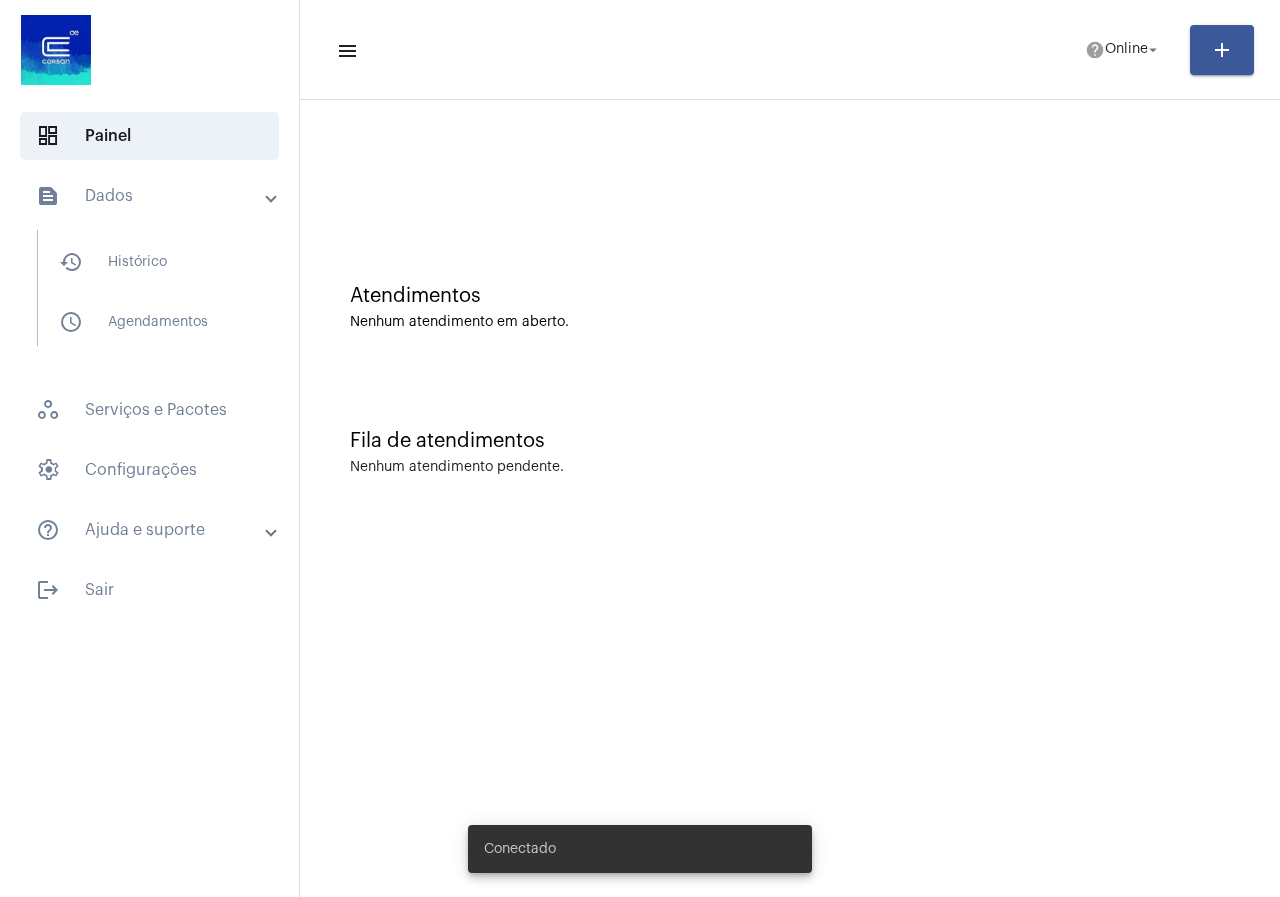 click on "help  Online arrow_drop_down" 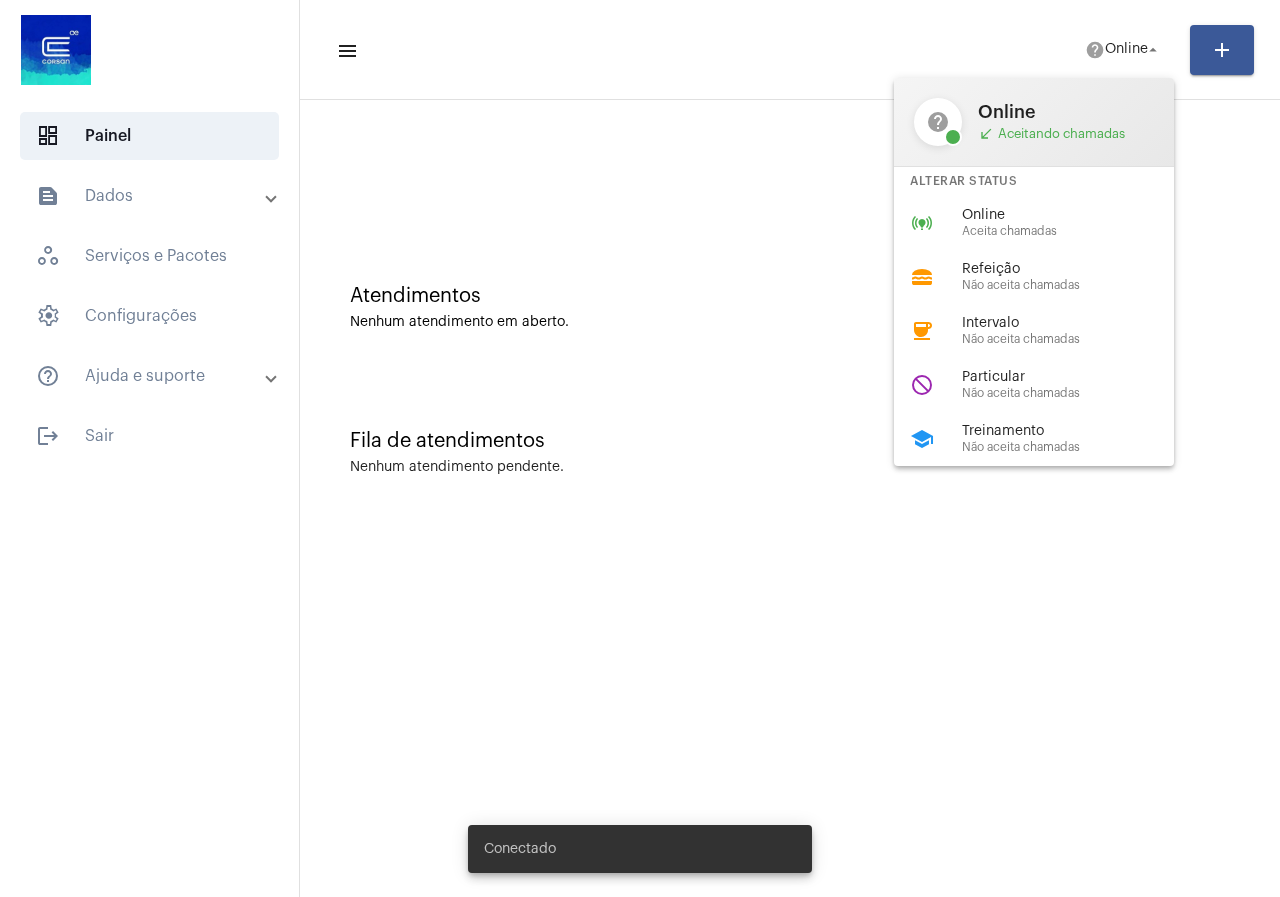 click on "Alterar Status" at bounding box center [1034, 181] 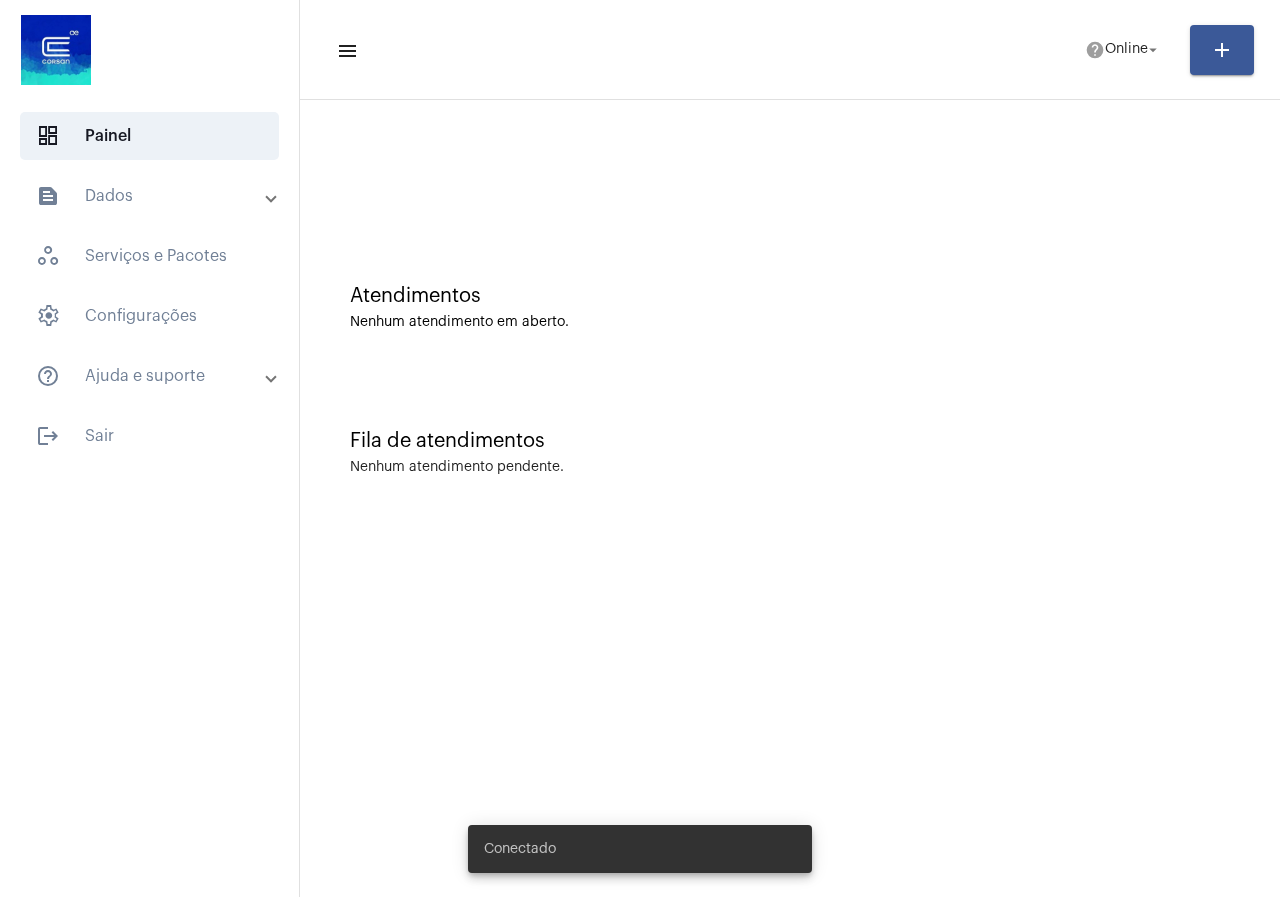 click 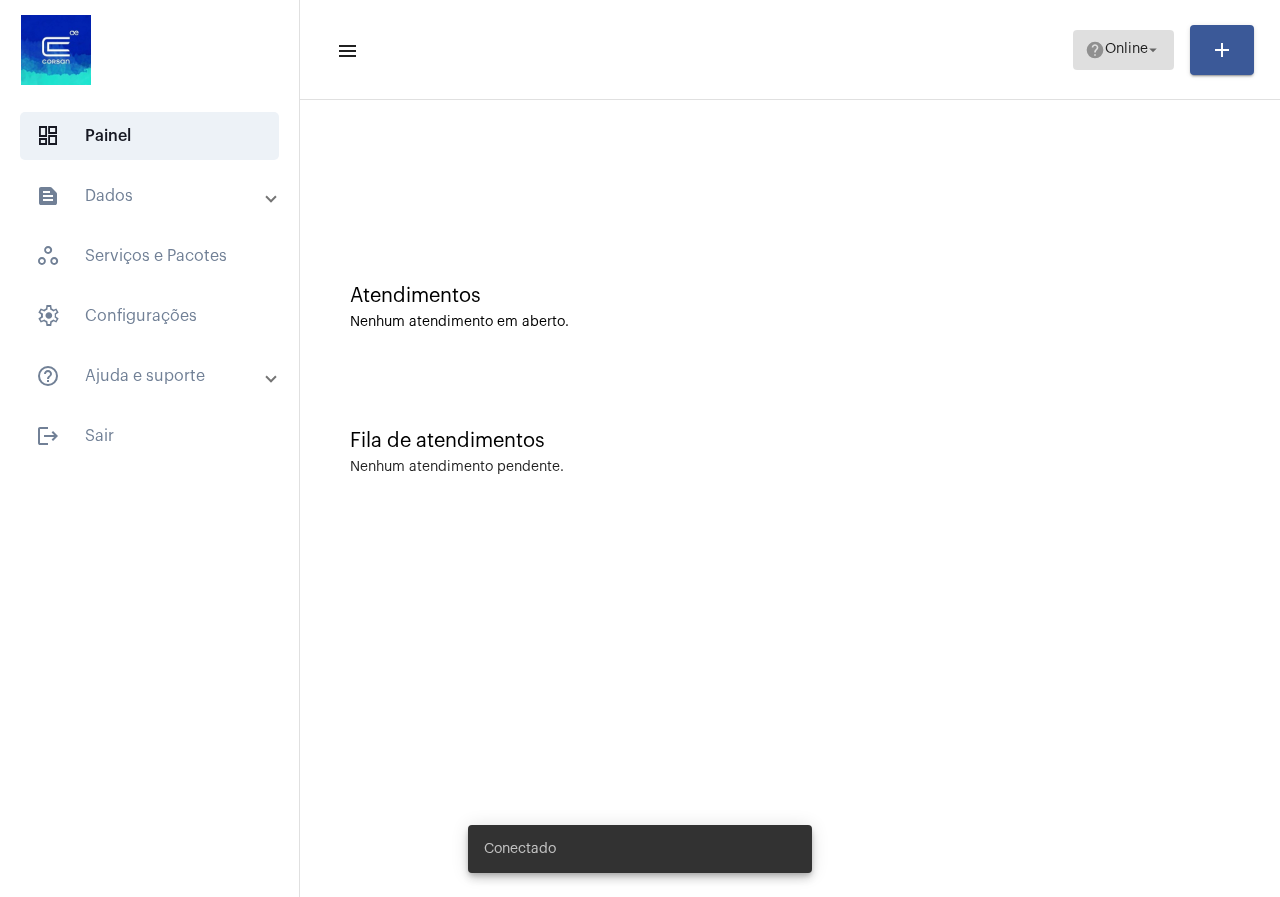 drag, startPoint x: 1144, startPoint y: 43, endPoint x: 1140, endPoint y: 58, distance: 15.524175 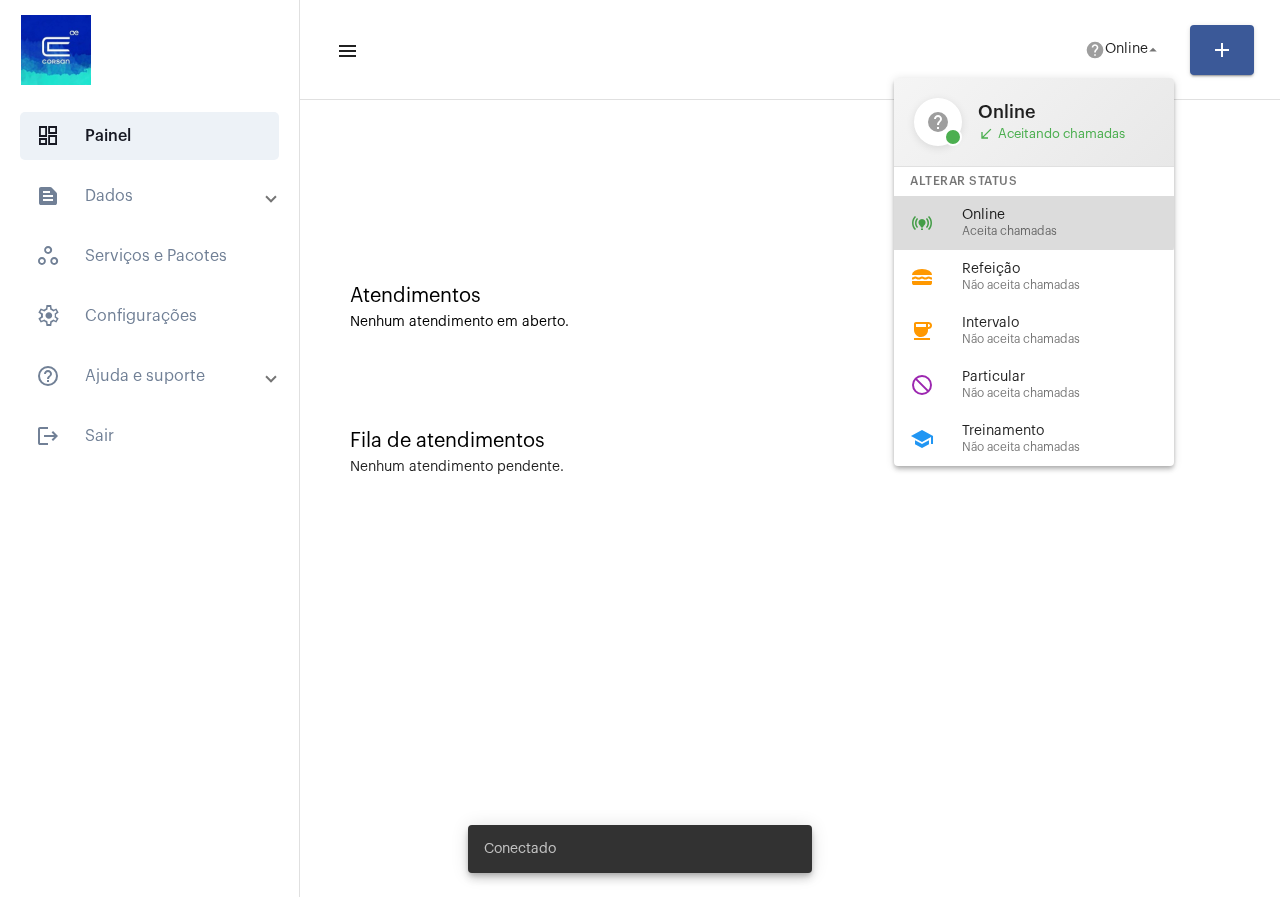 click on "Online" at bounding box center (1076, 215) 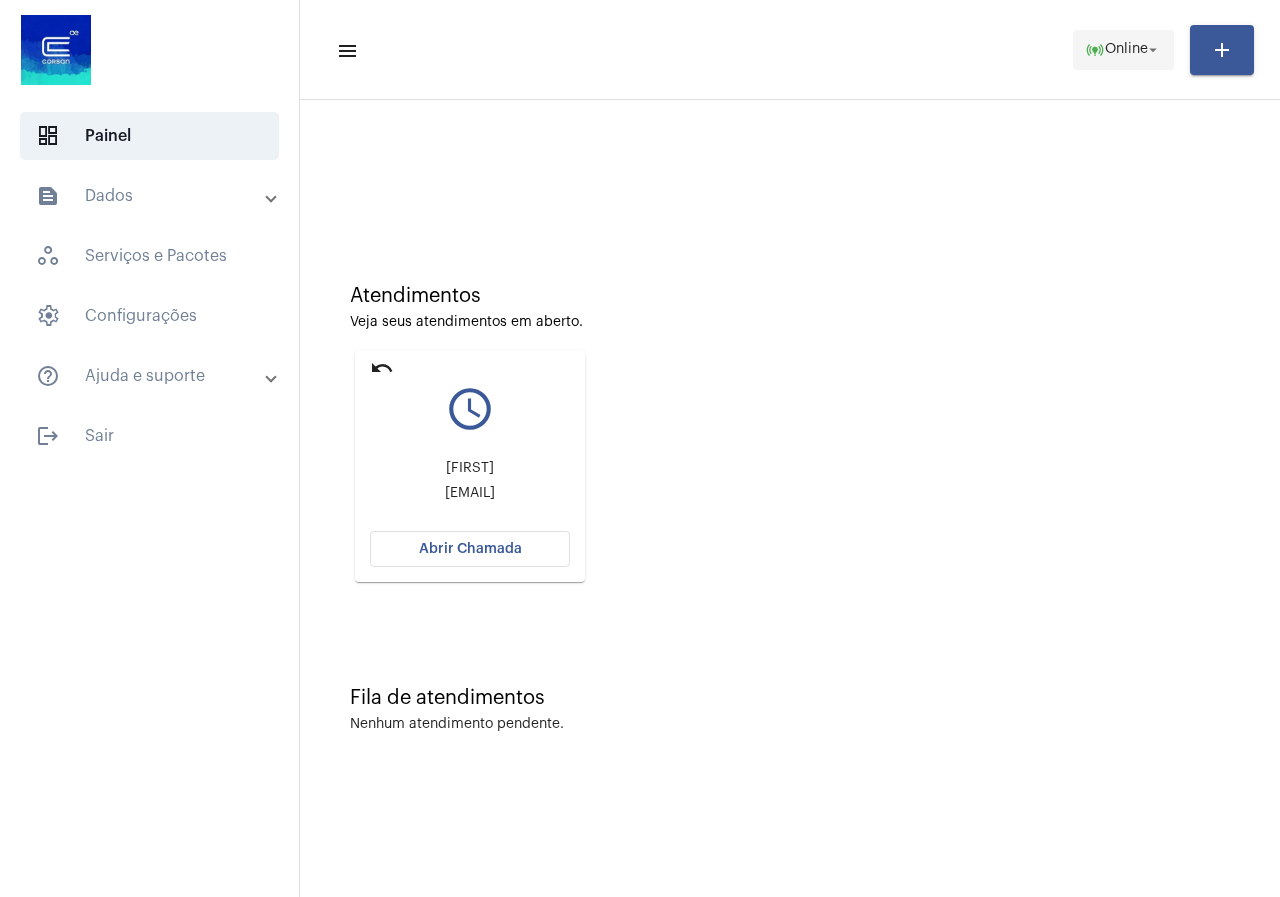 click on "Online" 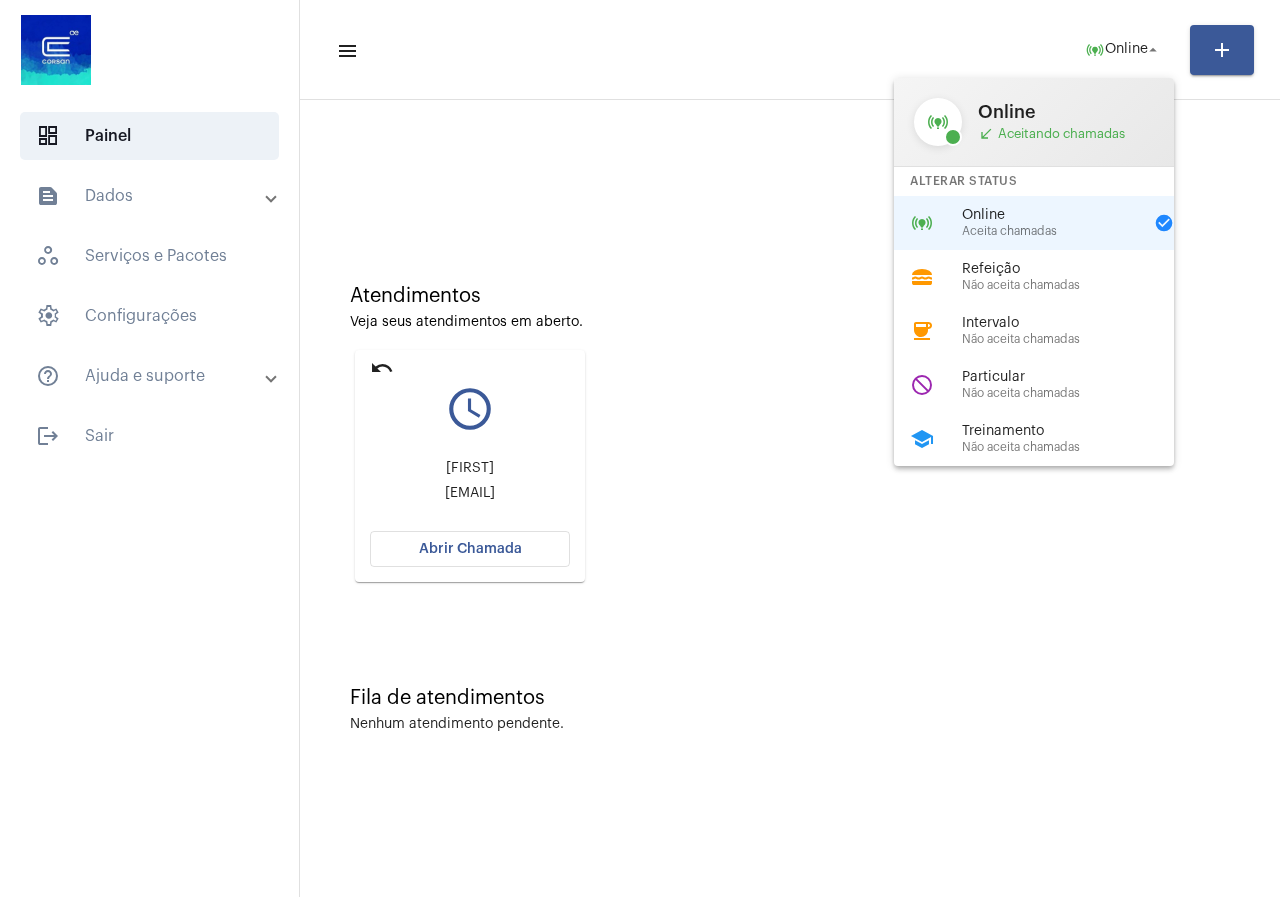click on "Online Aceita chamadas" at bounding box center [1052, 223] 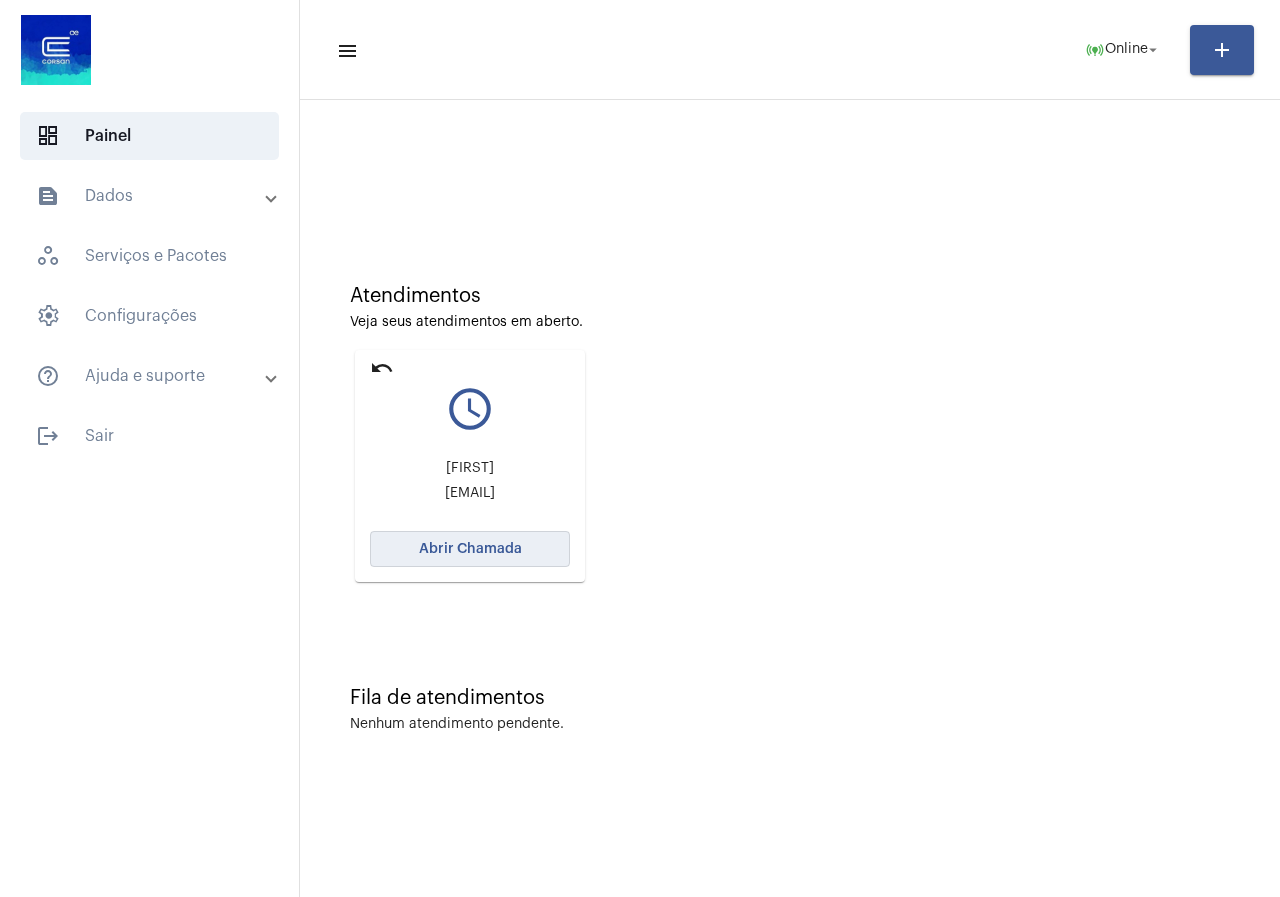 click on "Abrir Chamada" 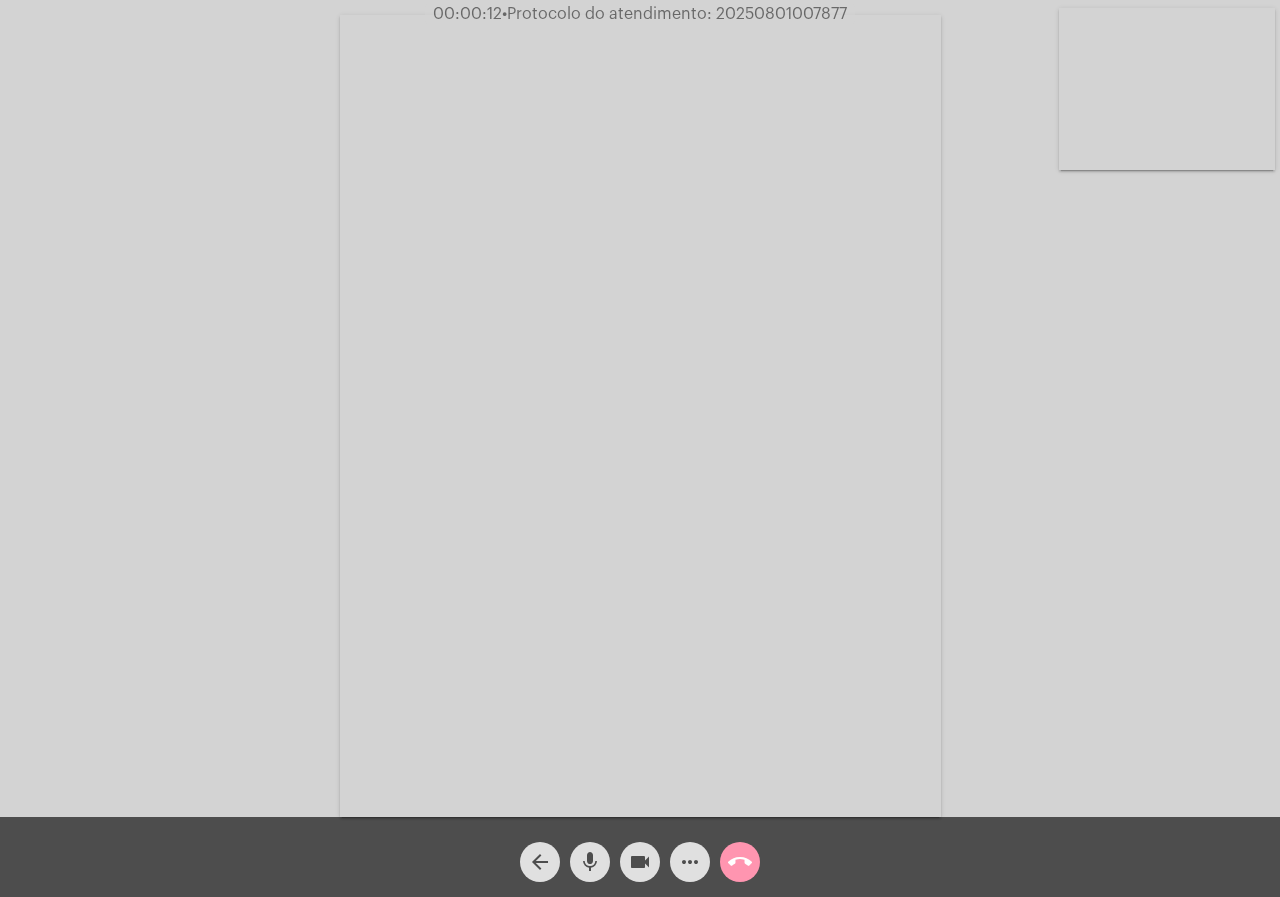 click on "Acessando Câmera e Microfone..." 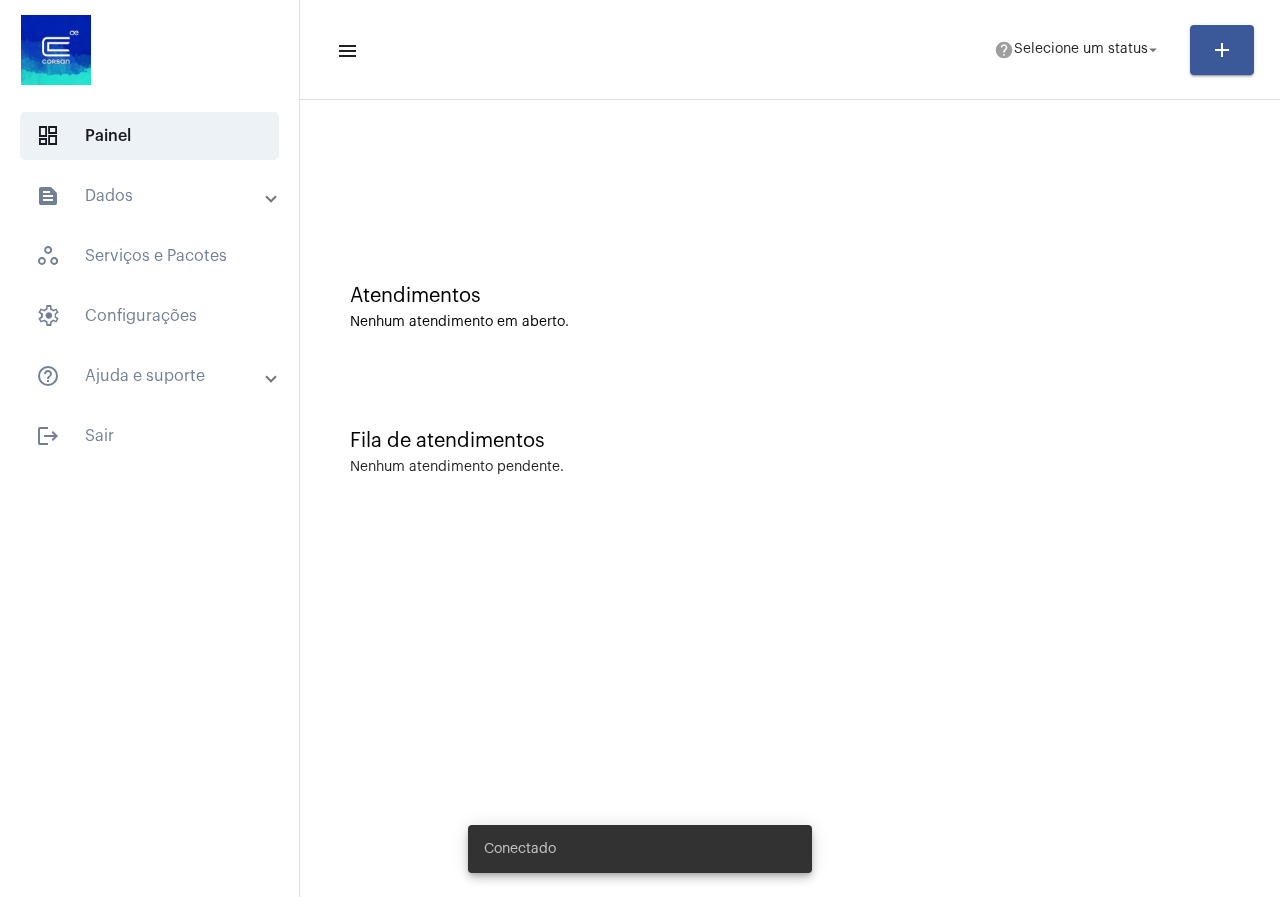 scroll, scrollTop: 0, scrollLeft: 0, axis: both 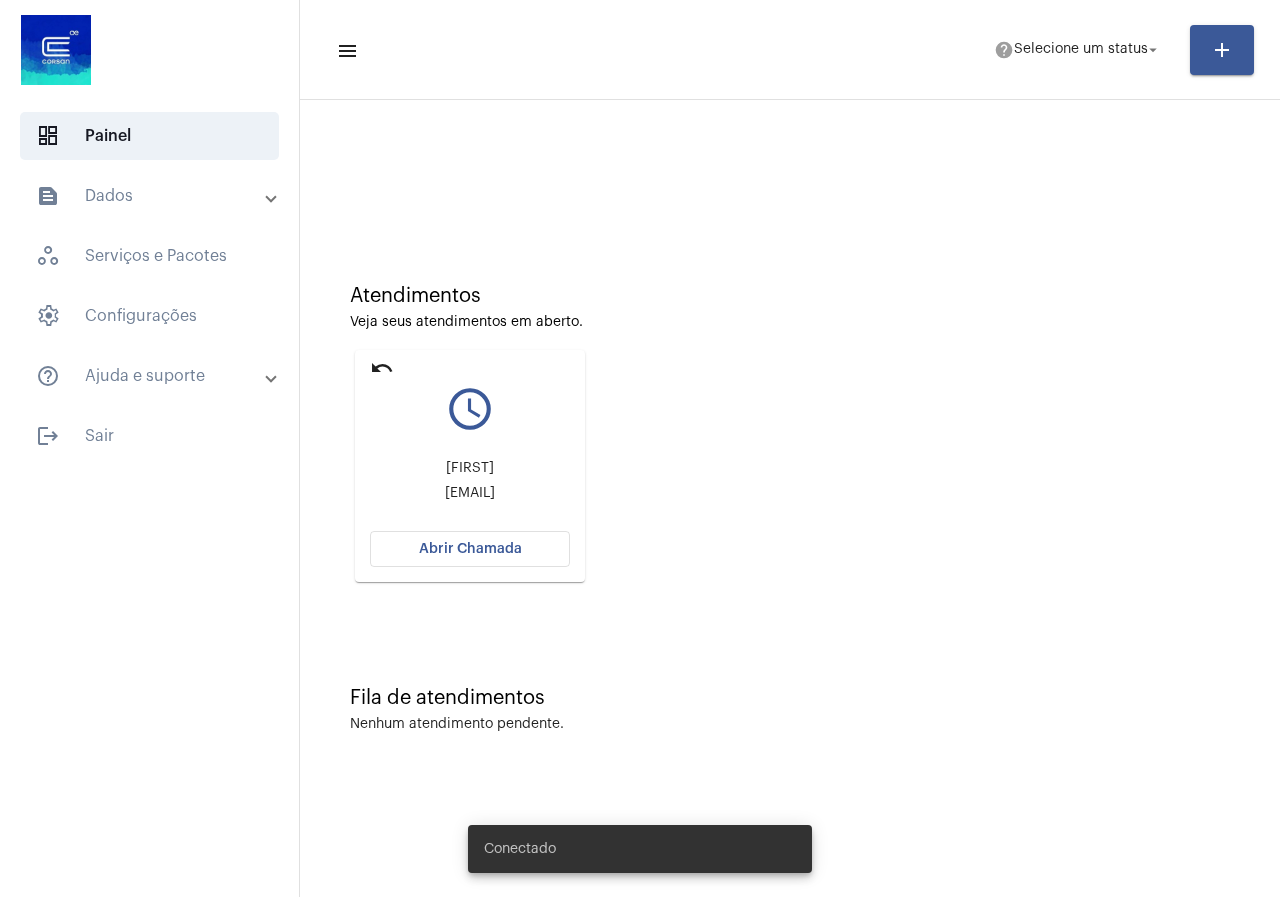 click on "Abrir Chamada" 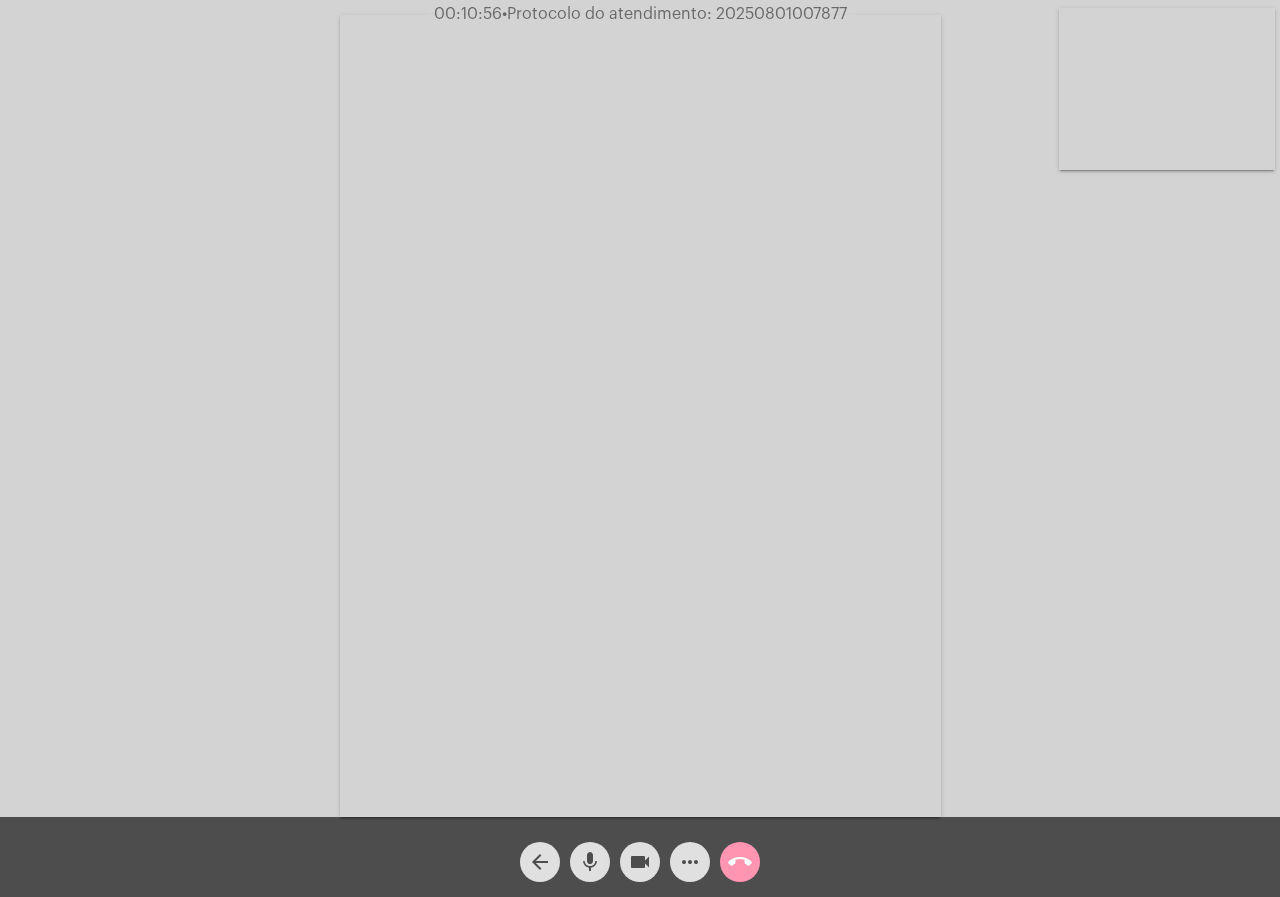 click on "call_end" 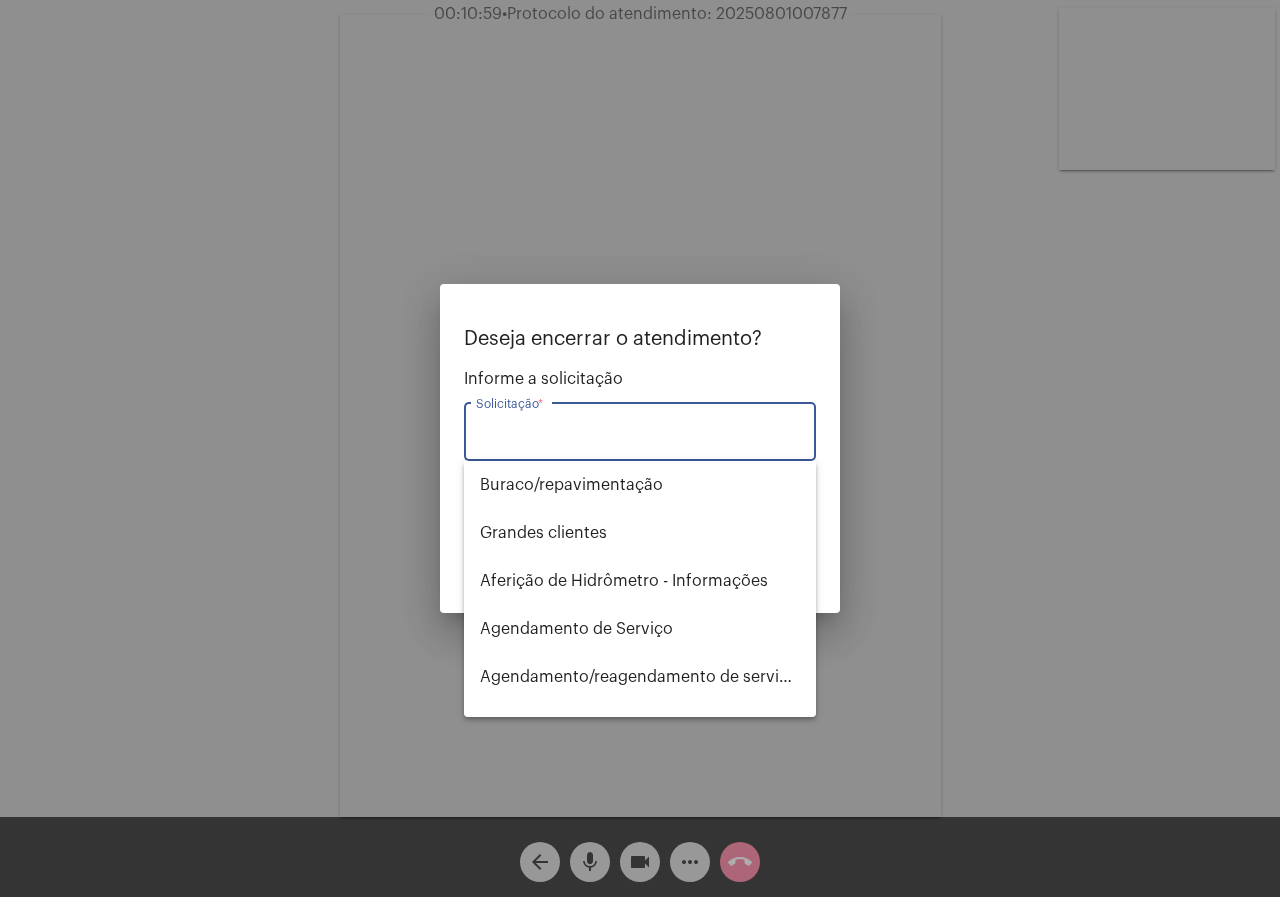 scroll, scrollTop: 202, scrollLeft: 0, axis: vertical 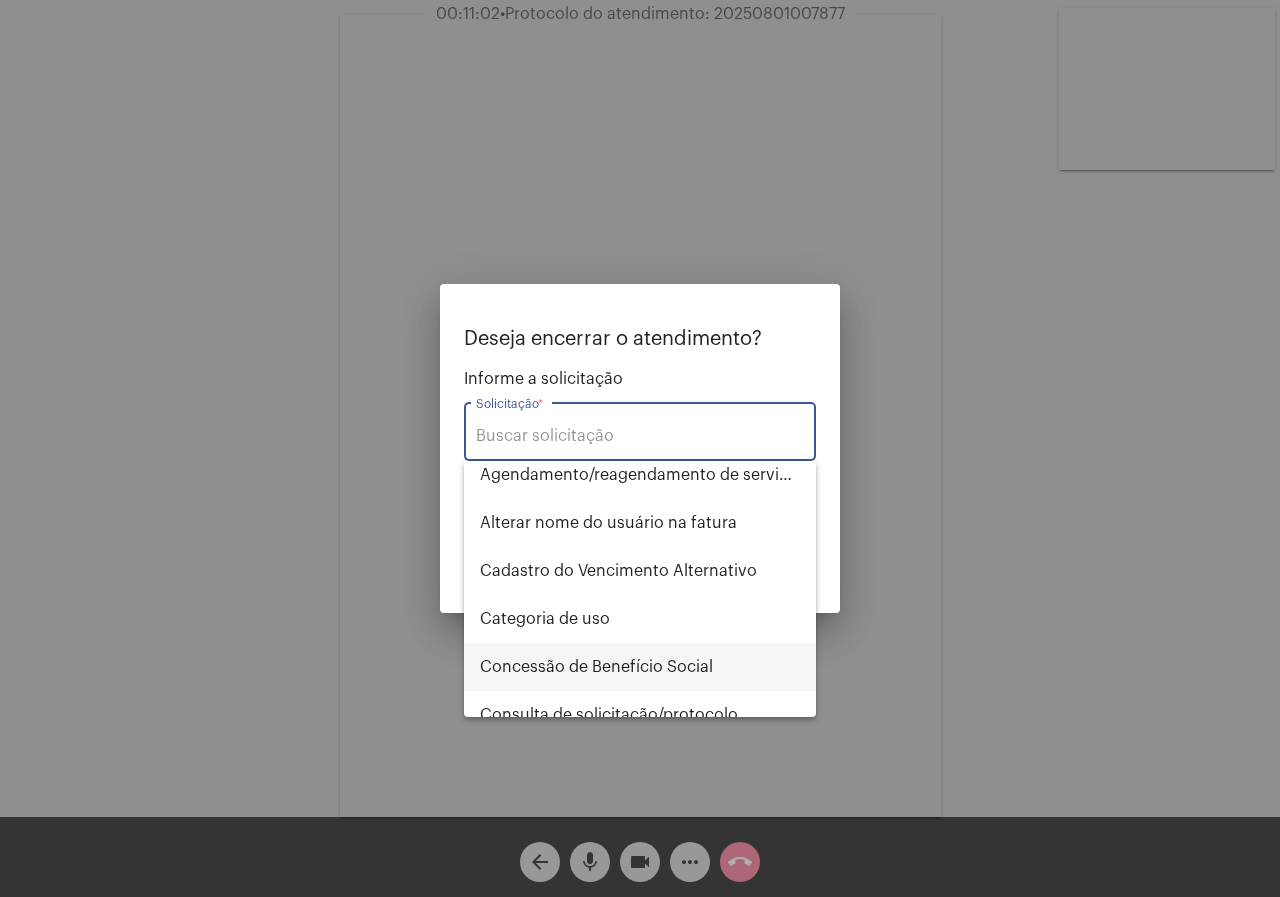 click on "Concessão de Benefício Social" at bounding box center [640, 667] 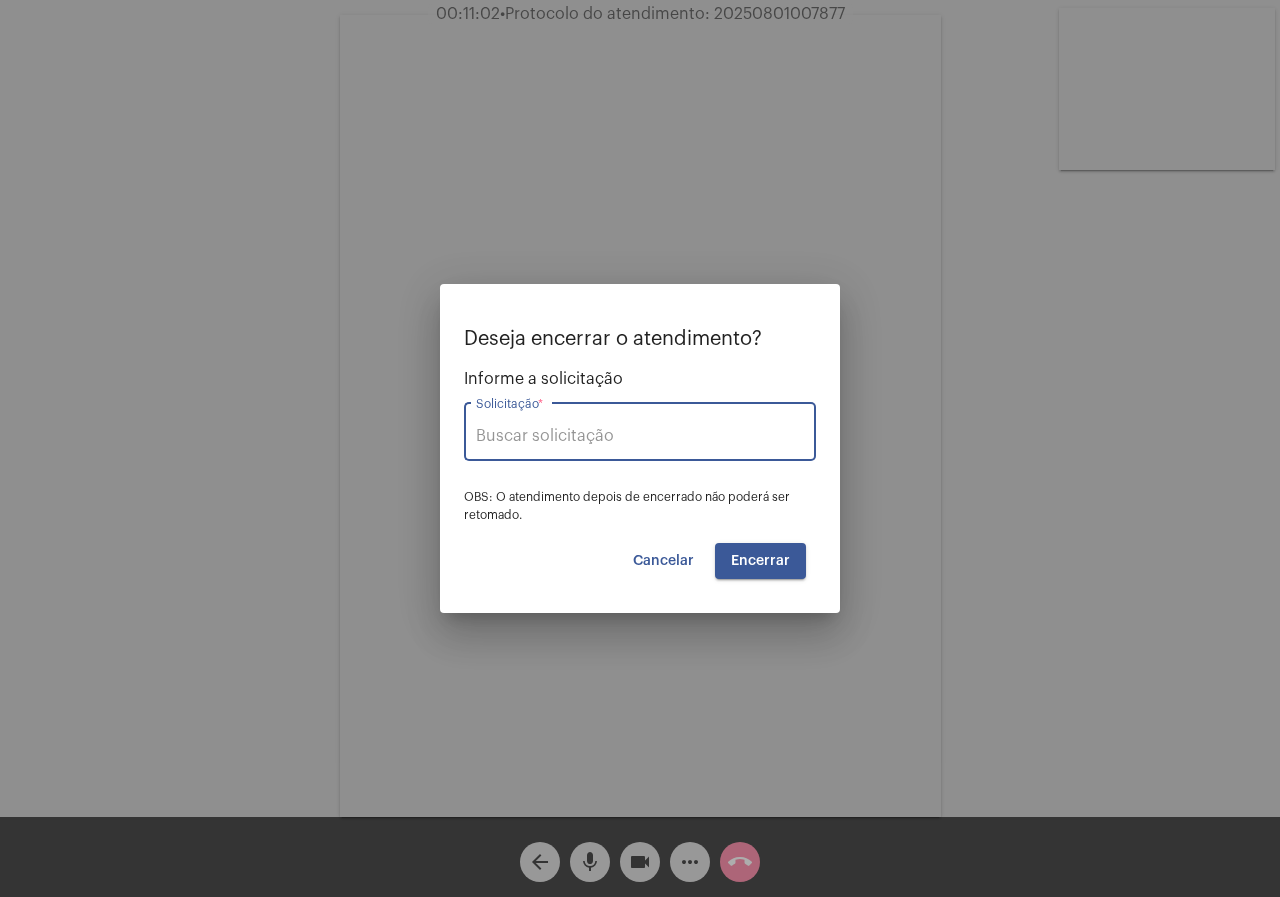 type on "Concessão de Benefício Social" 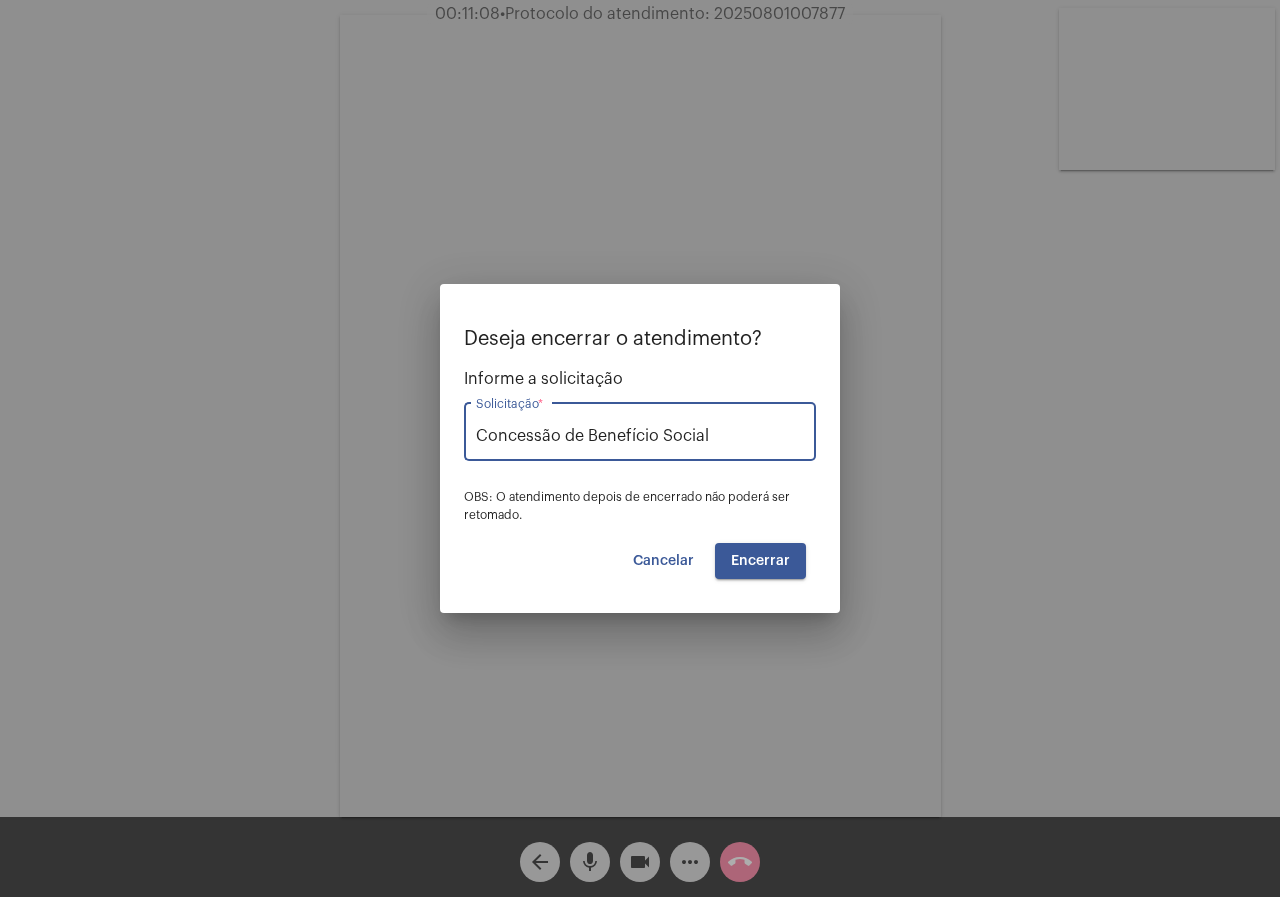 click on "Encerrar" at bounding box center (760, 561) 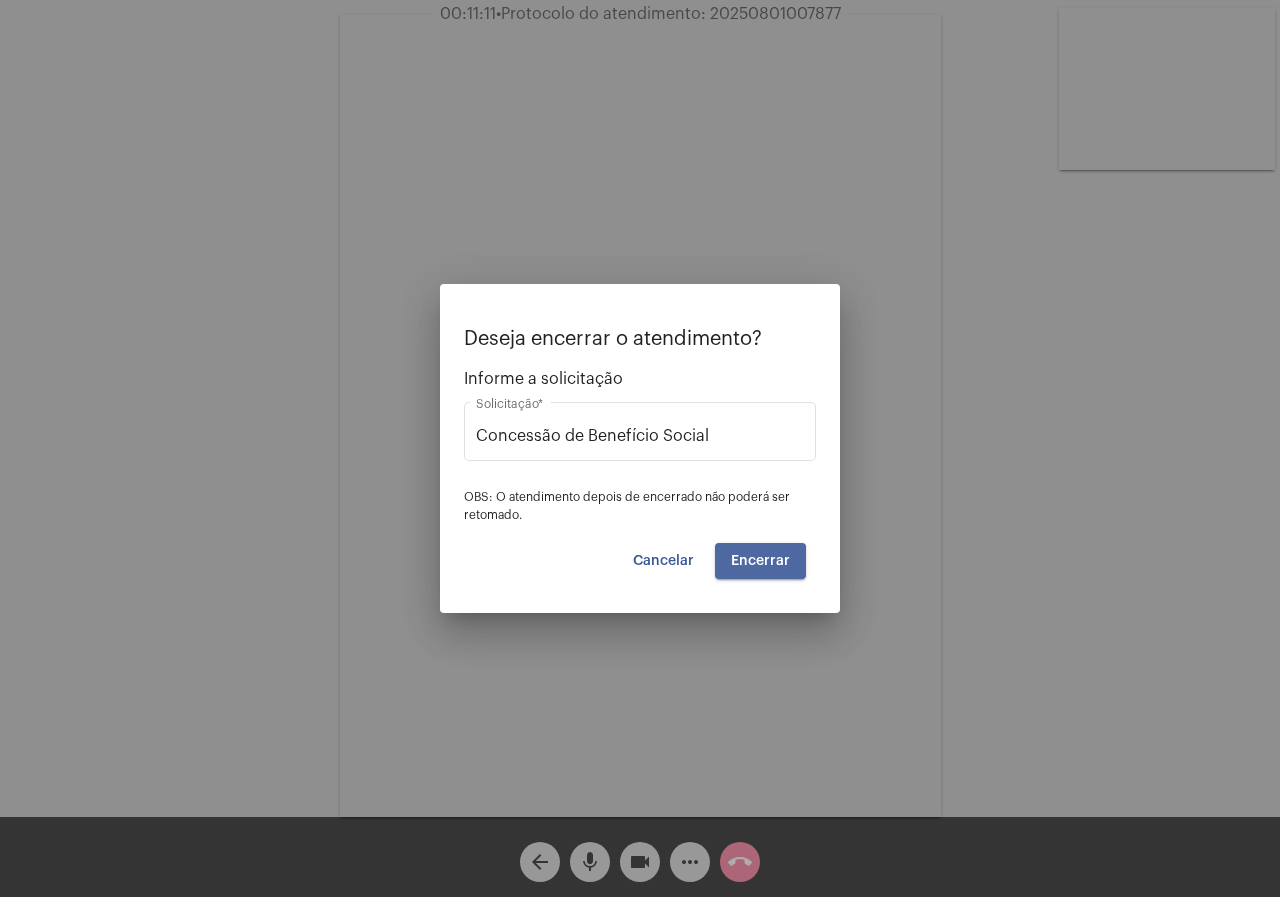 click on "Encerrar" at bounding box center (760, 561) 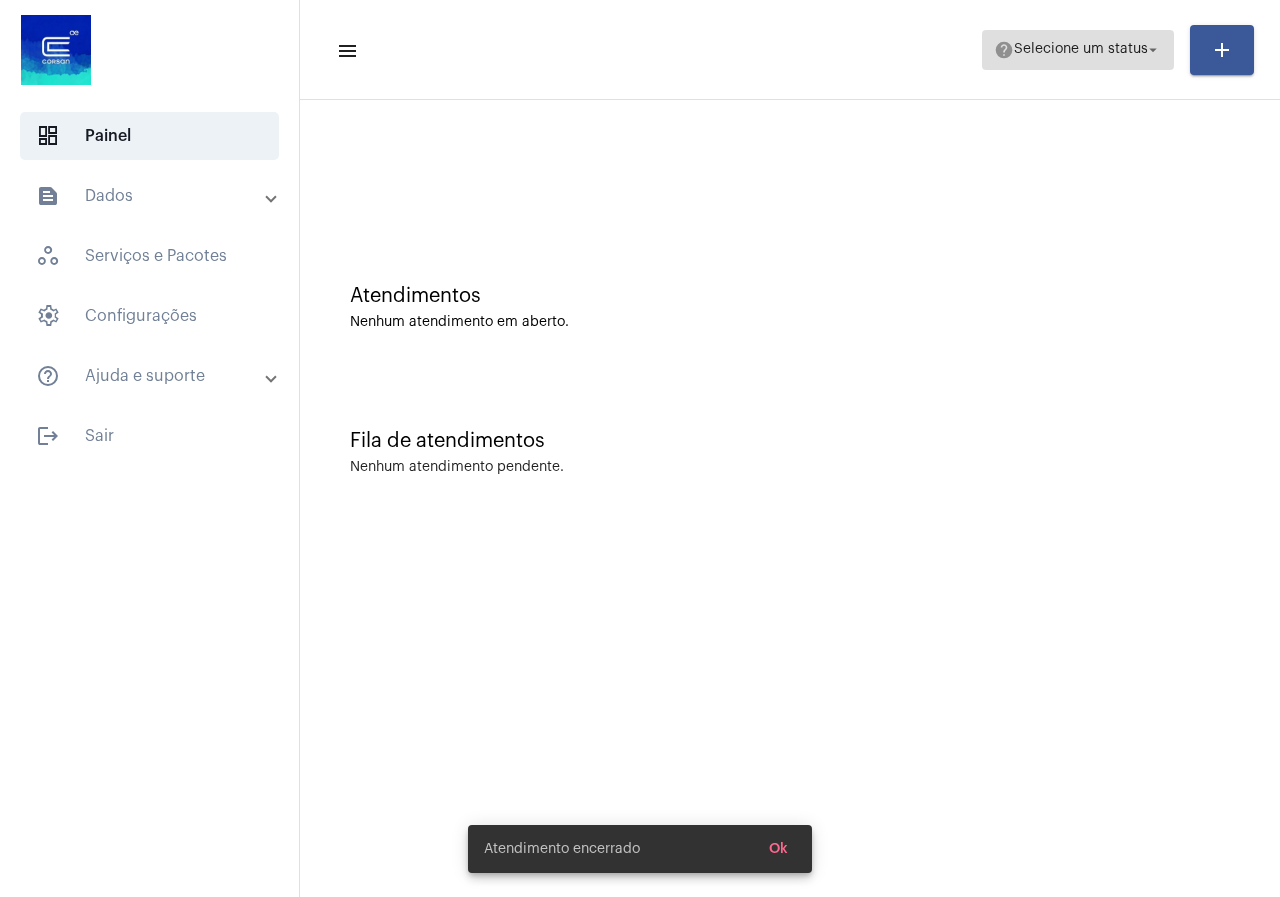 click on "Selecione um status" 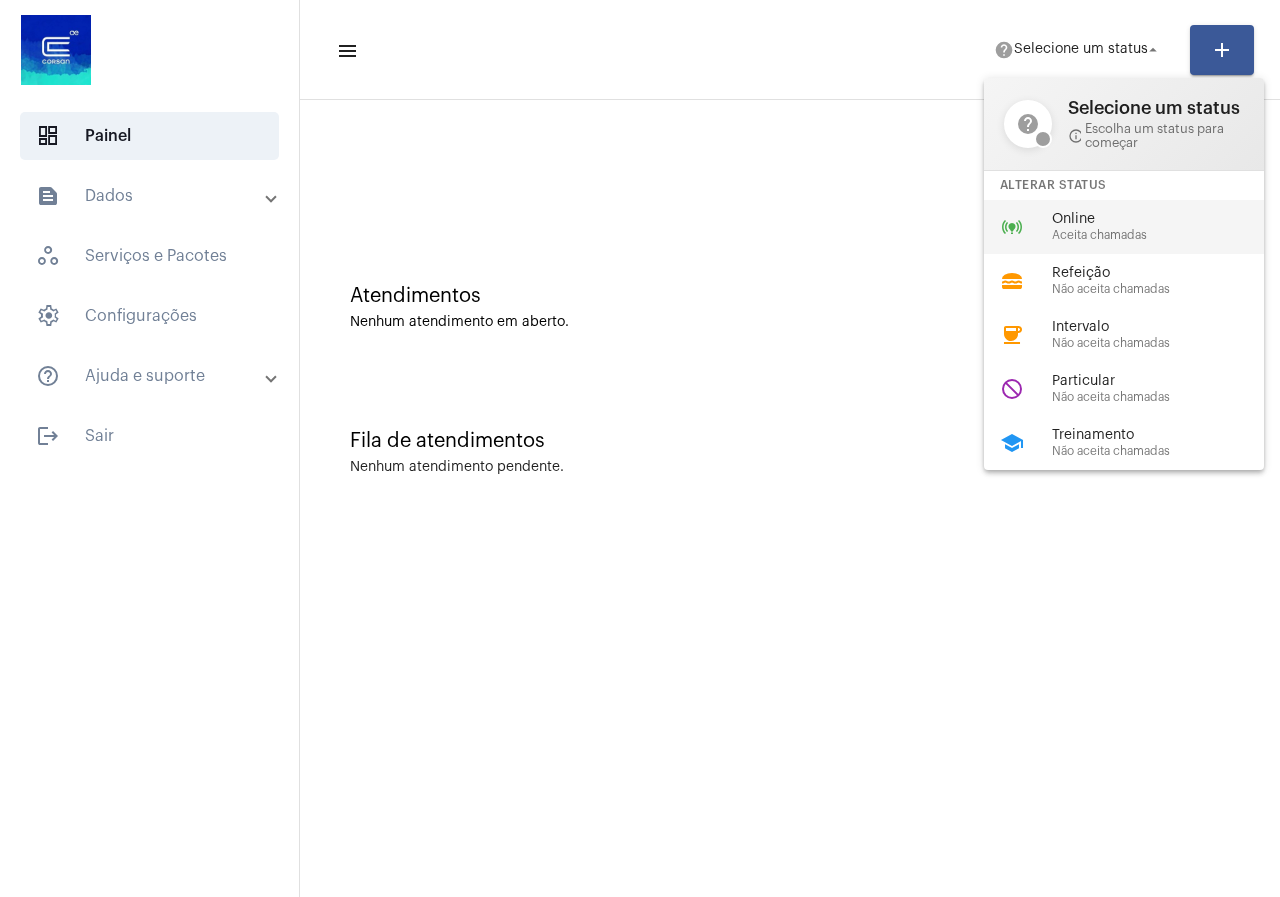 click on "Aceita chamadas" at bounding box center (1166, 235) 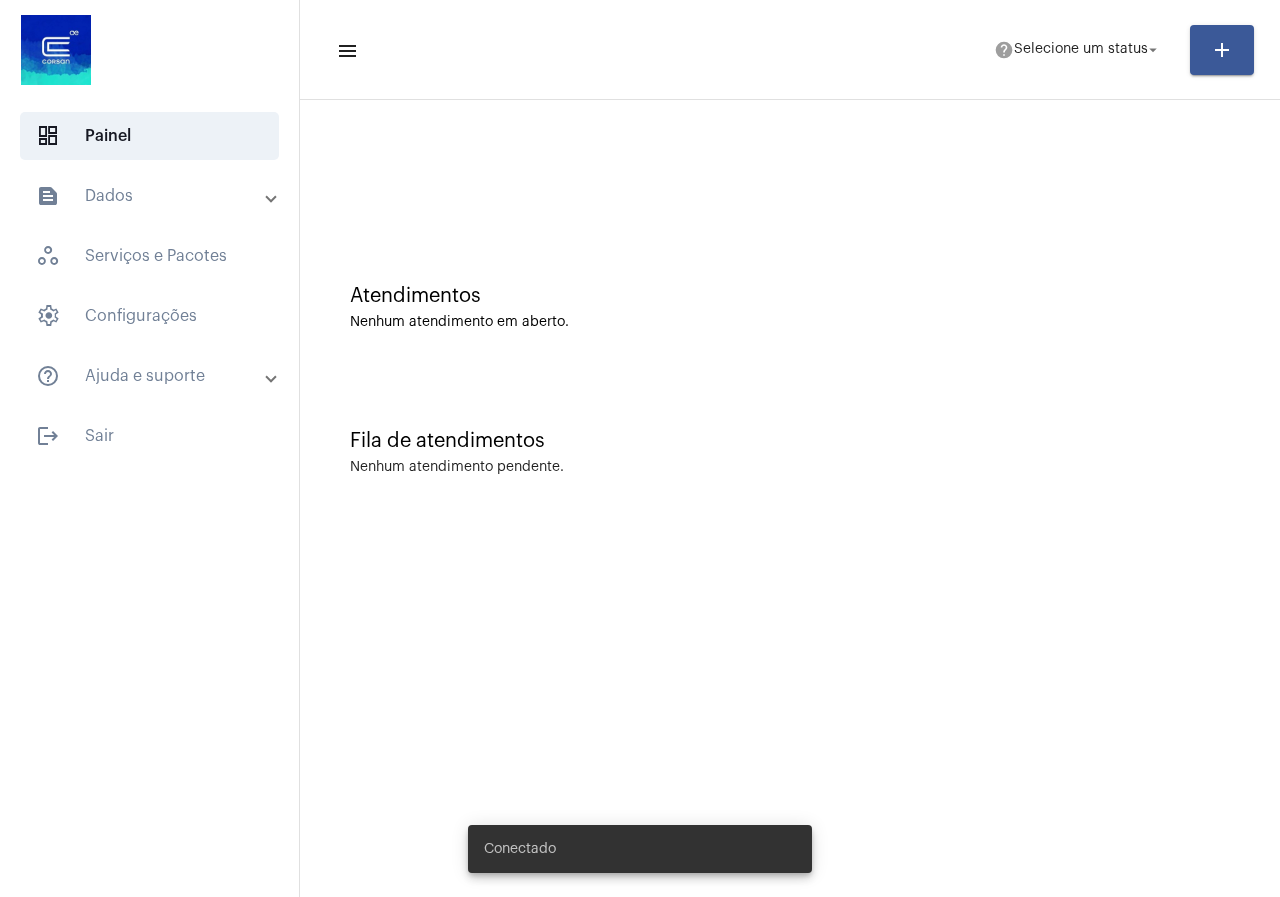 scroll, scrollTop: 0, scrollLeft: 0, axis: both 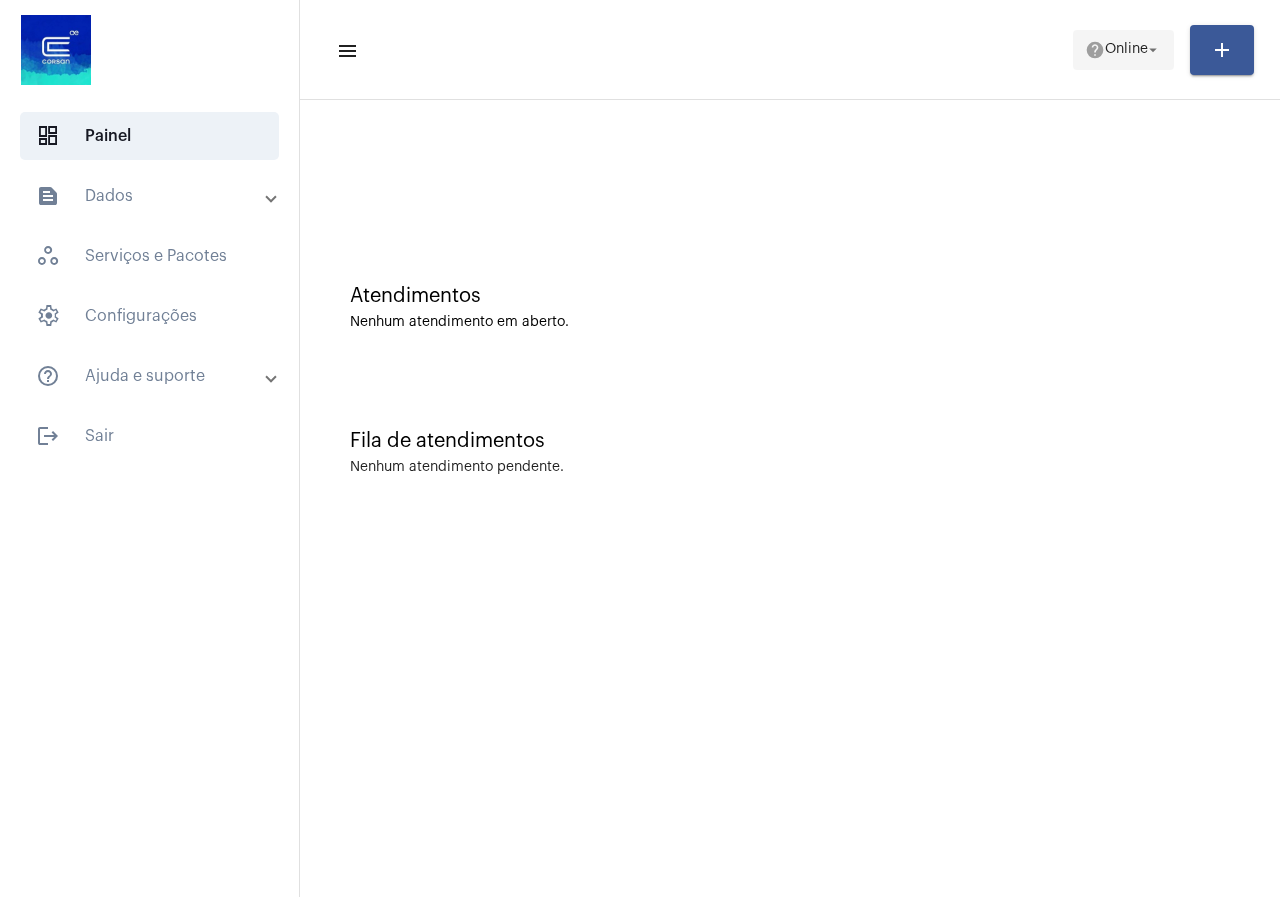 click on "Online" 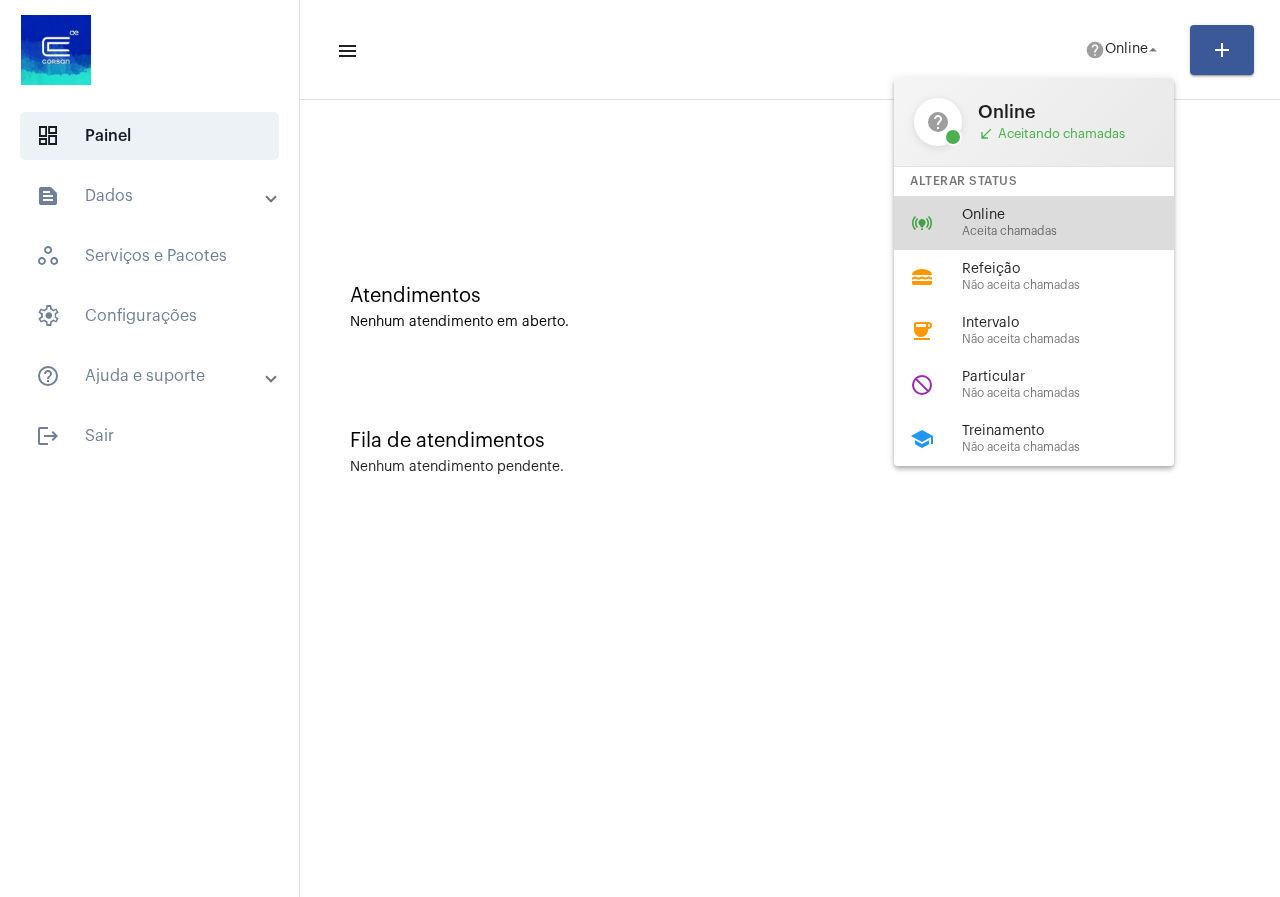 click on "Aceita chamadas" at bounding box center [1076, 231] 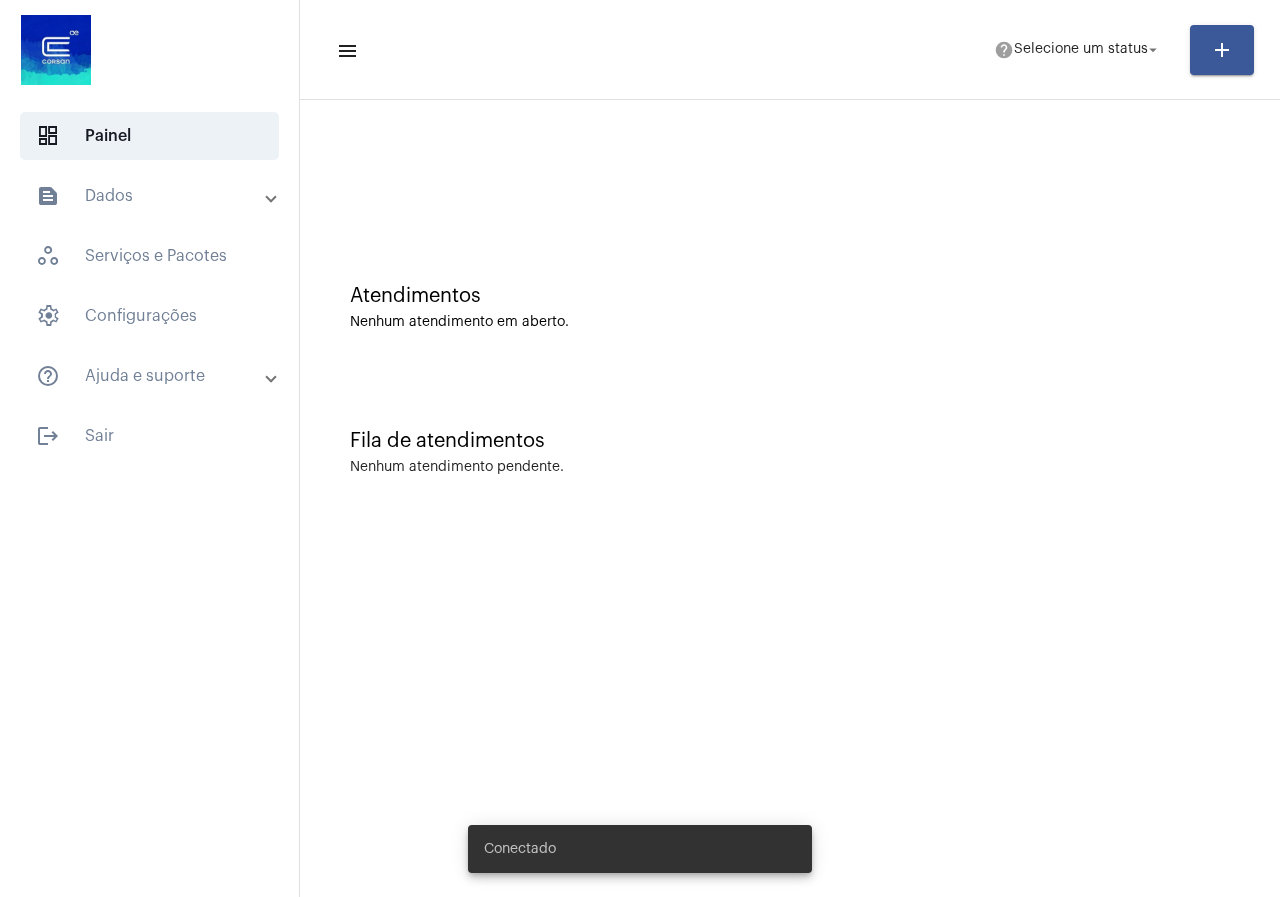 scroll, scrollTop: 0, scrollLeft: 0, axis: both 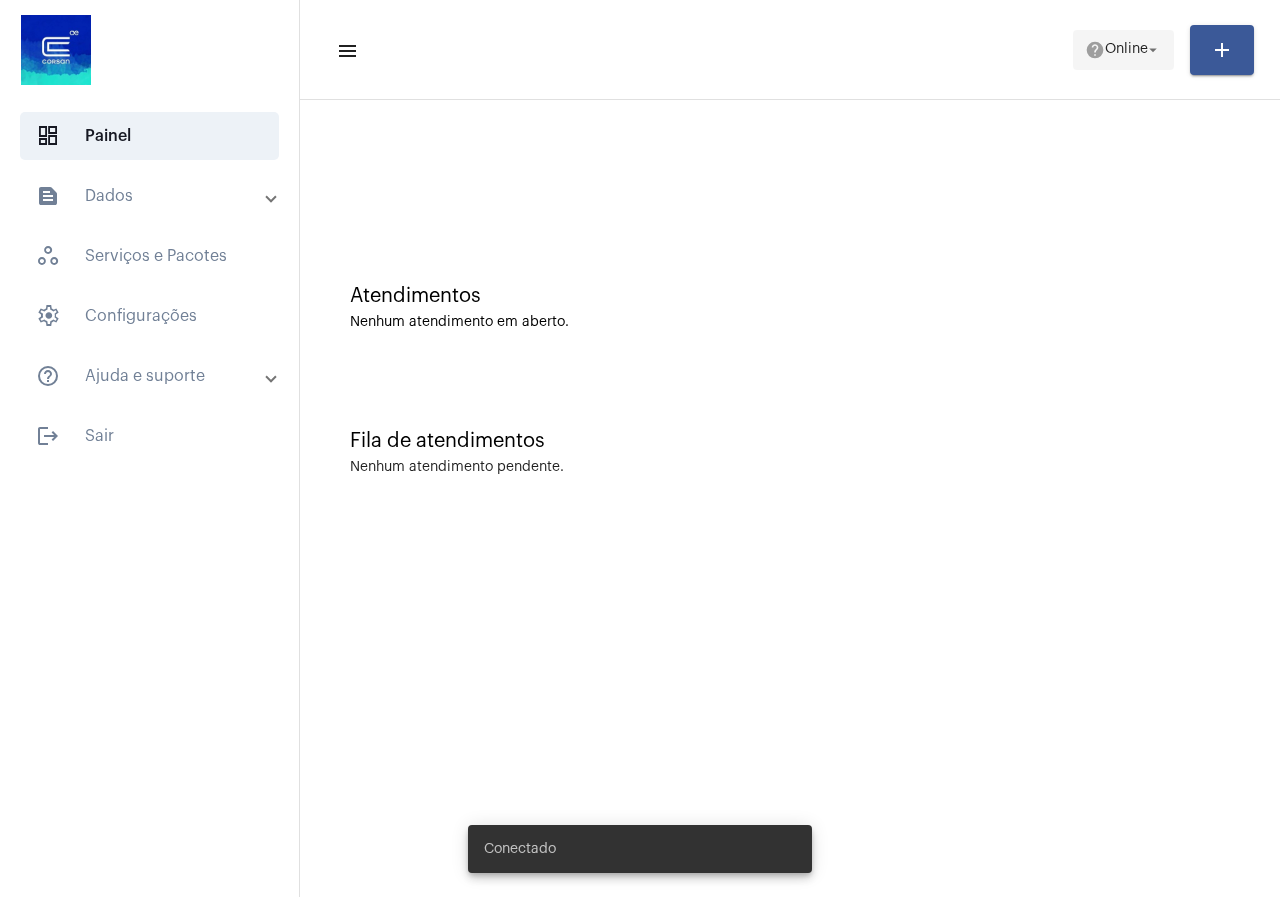 click on "Online" 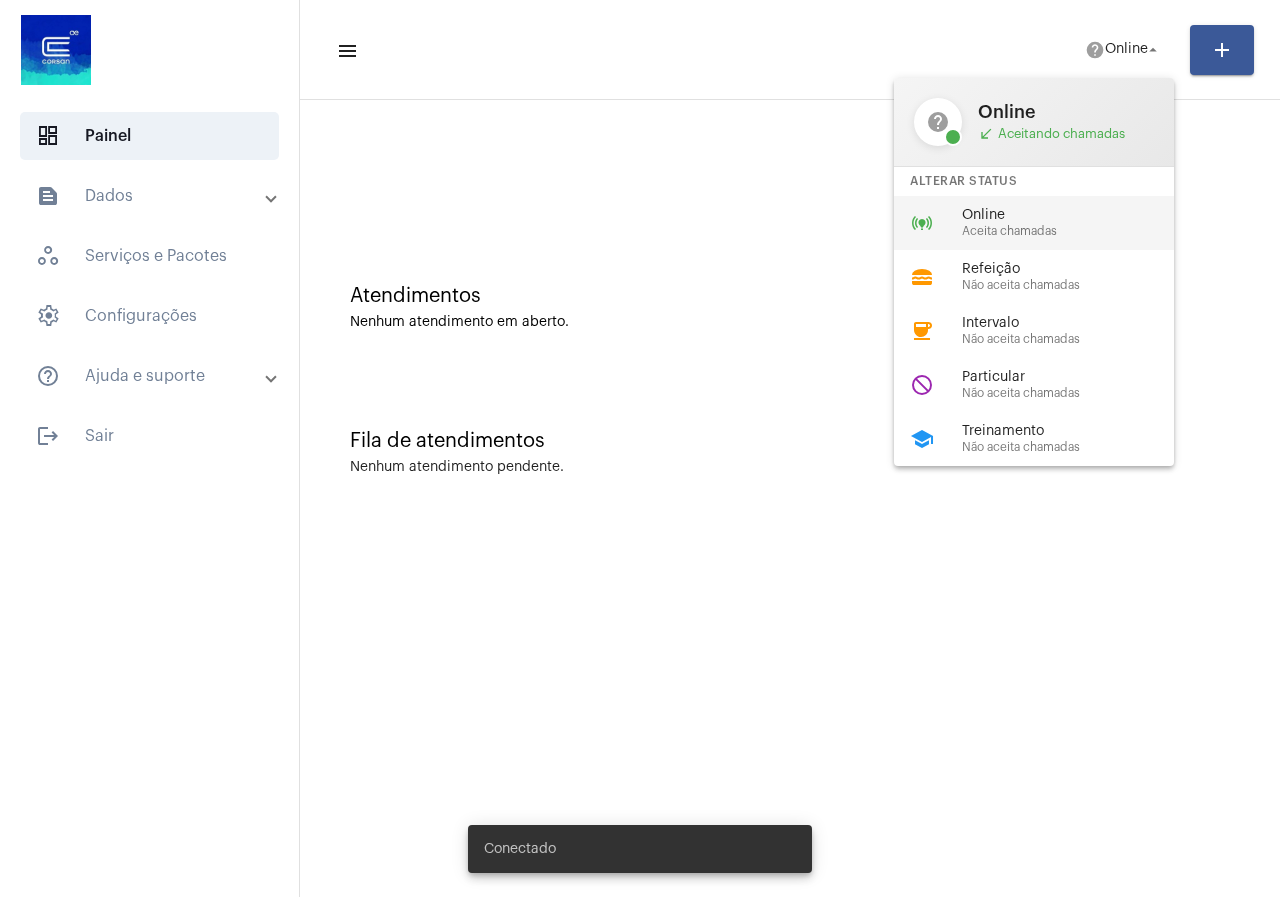 click on "Aceita chamadas" at bounding box center [1076, 231] 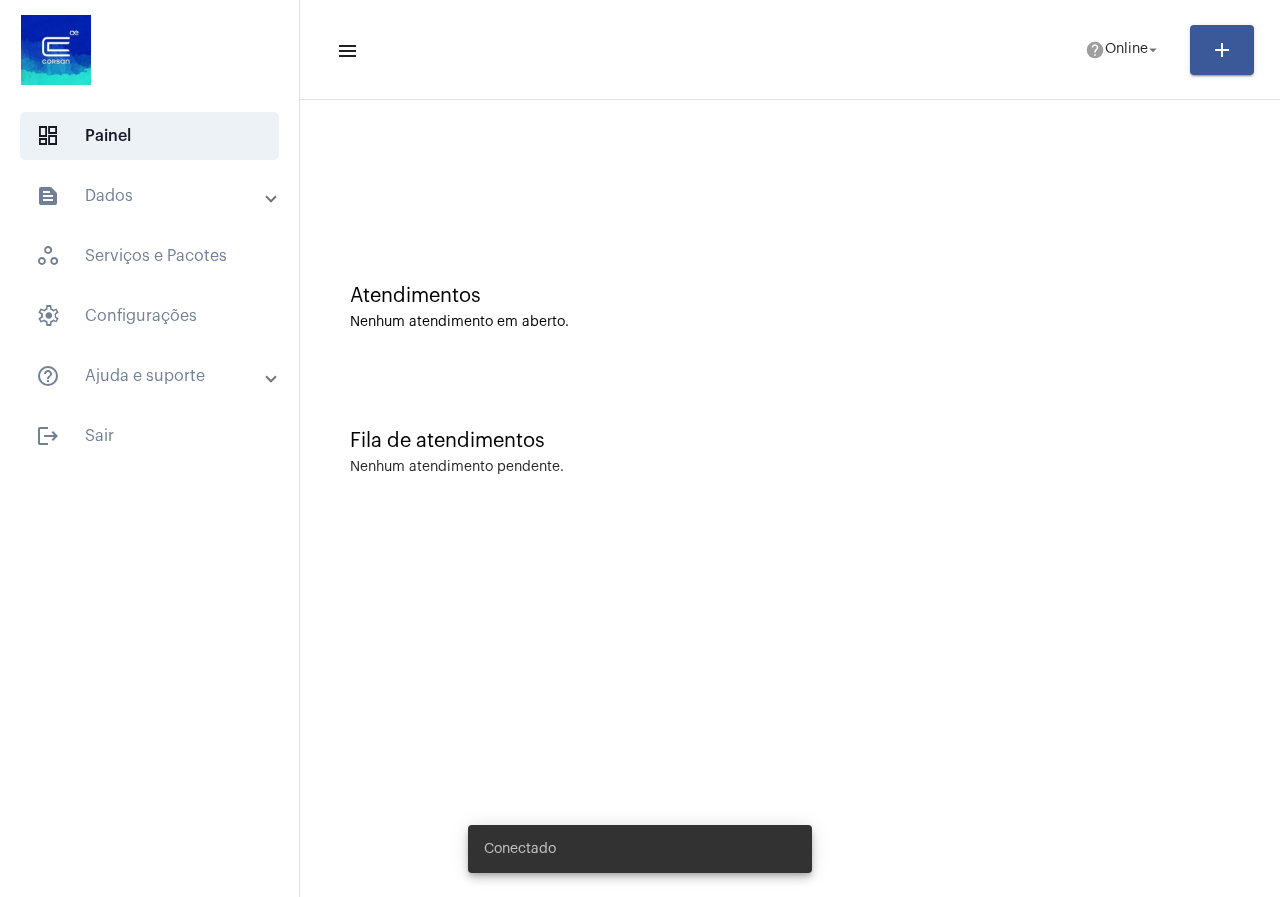 scroll, scrollTop: 0, scrollLeft: 0, axis: both 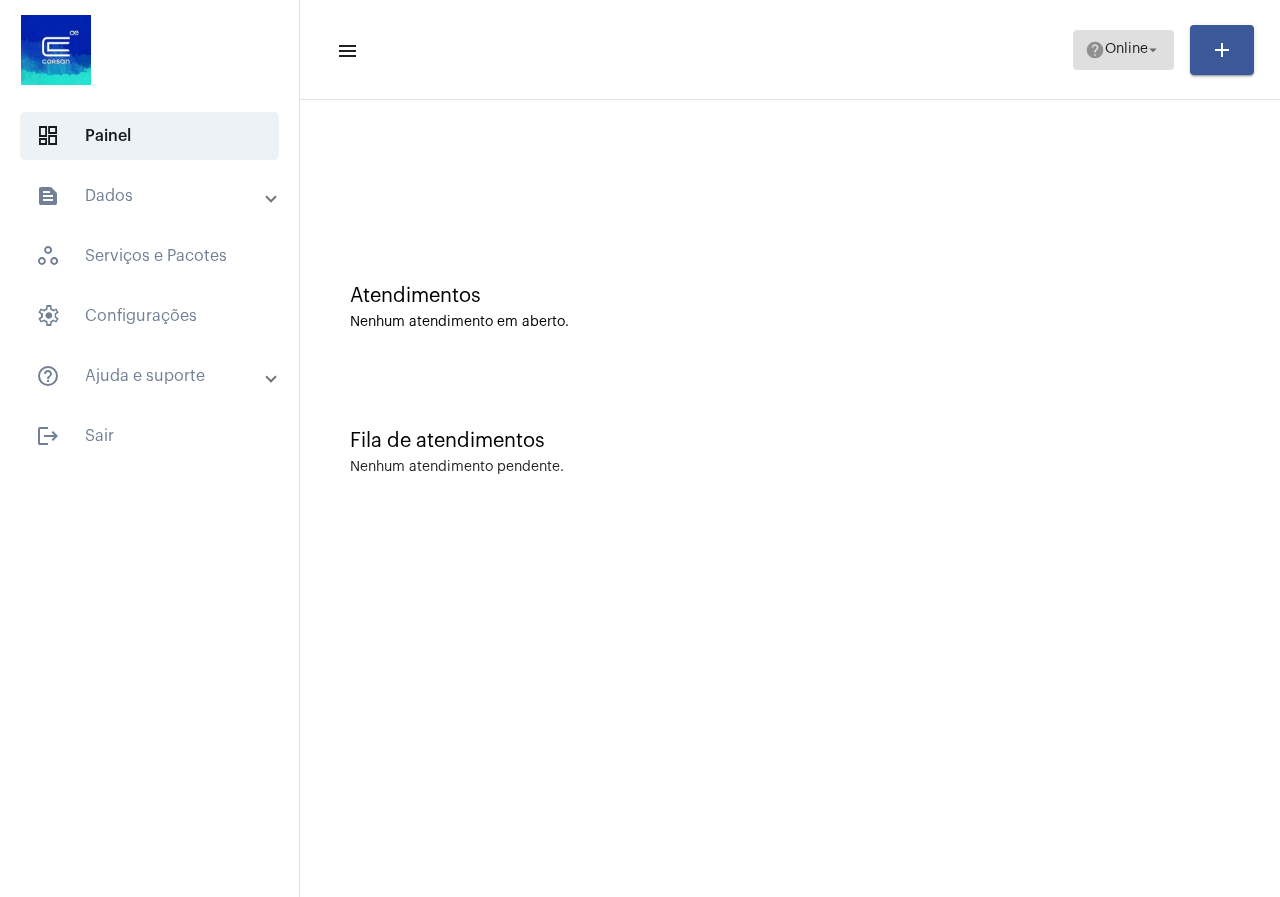 click on "Online" 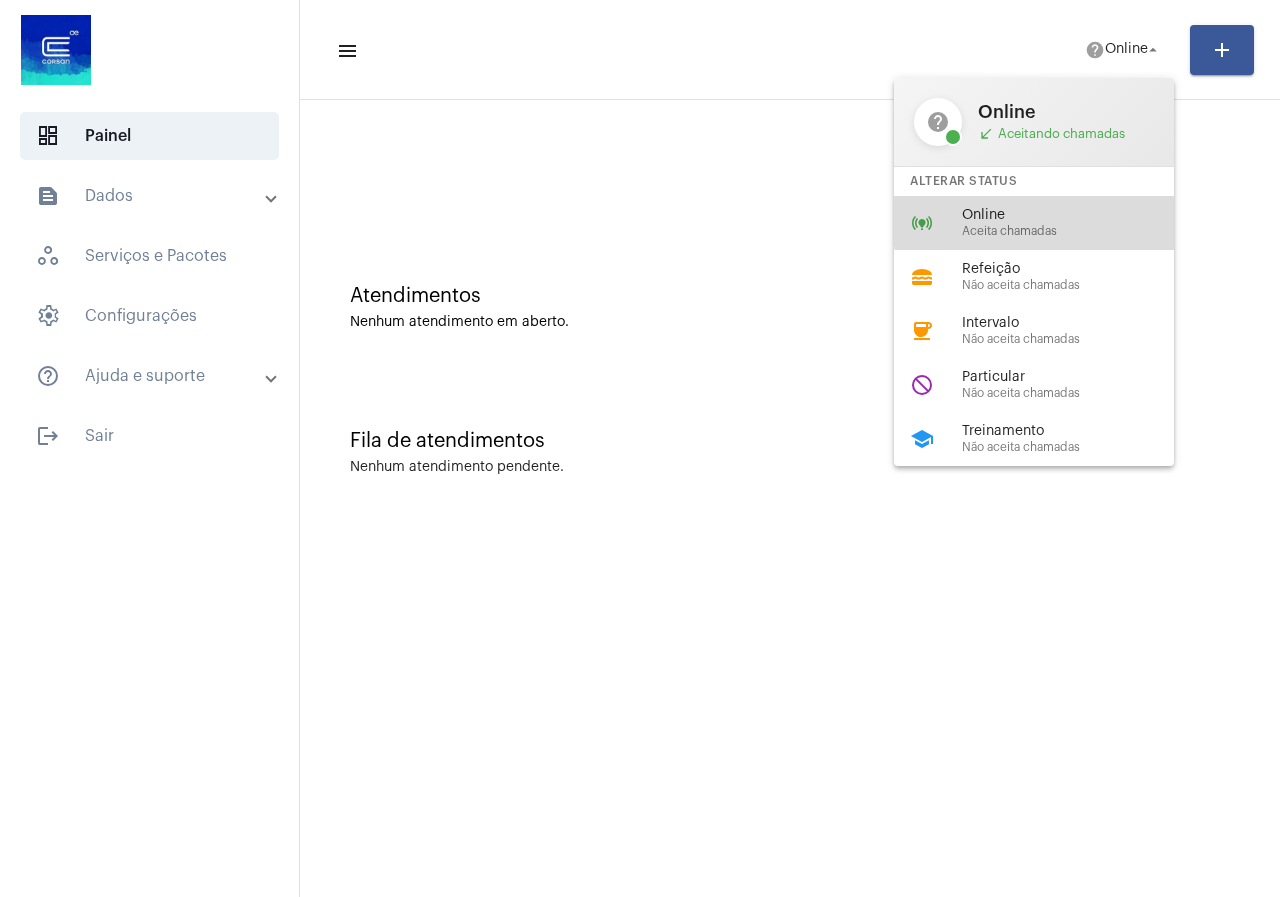 click on "Online" at bounding box center (1076, 215) 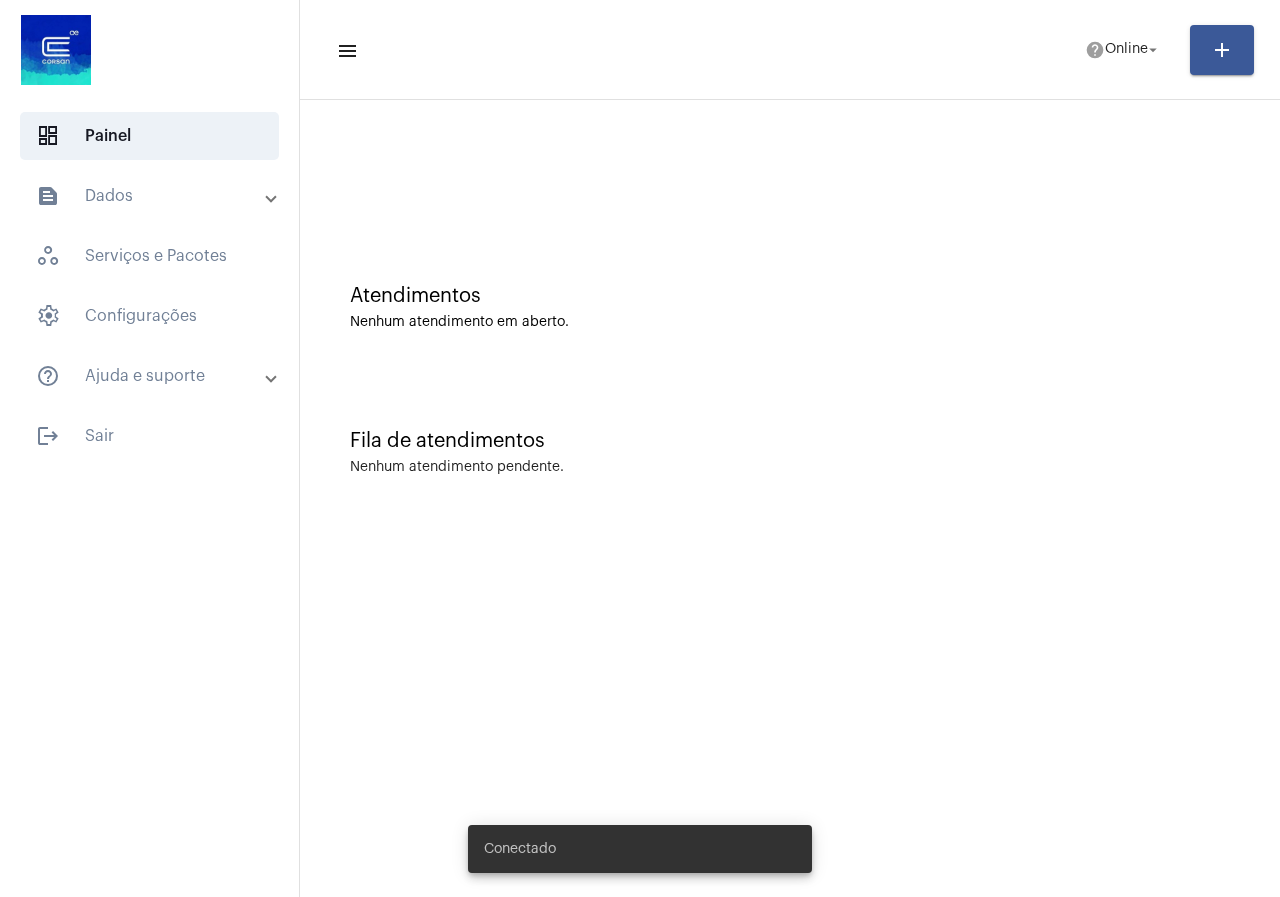 scroll, scrollTop: 0, scrollLeft: 0, axis: both 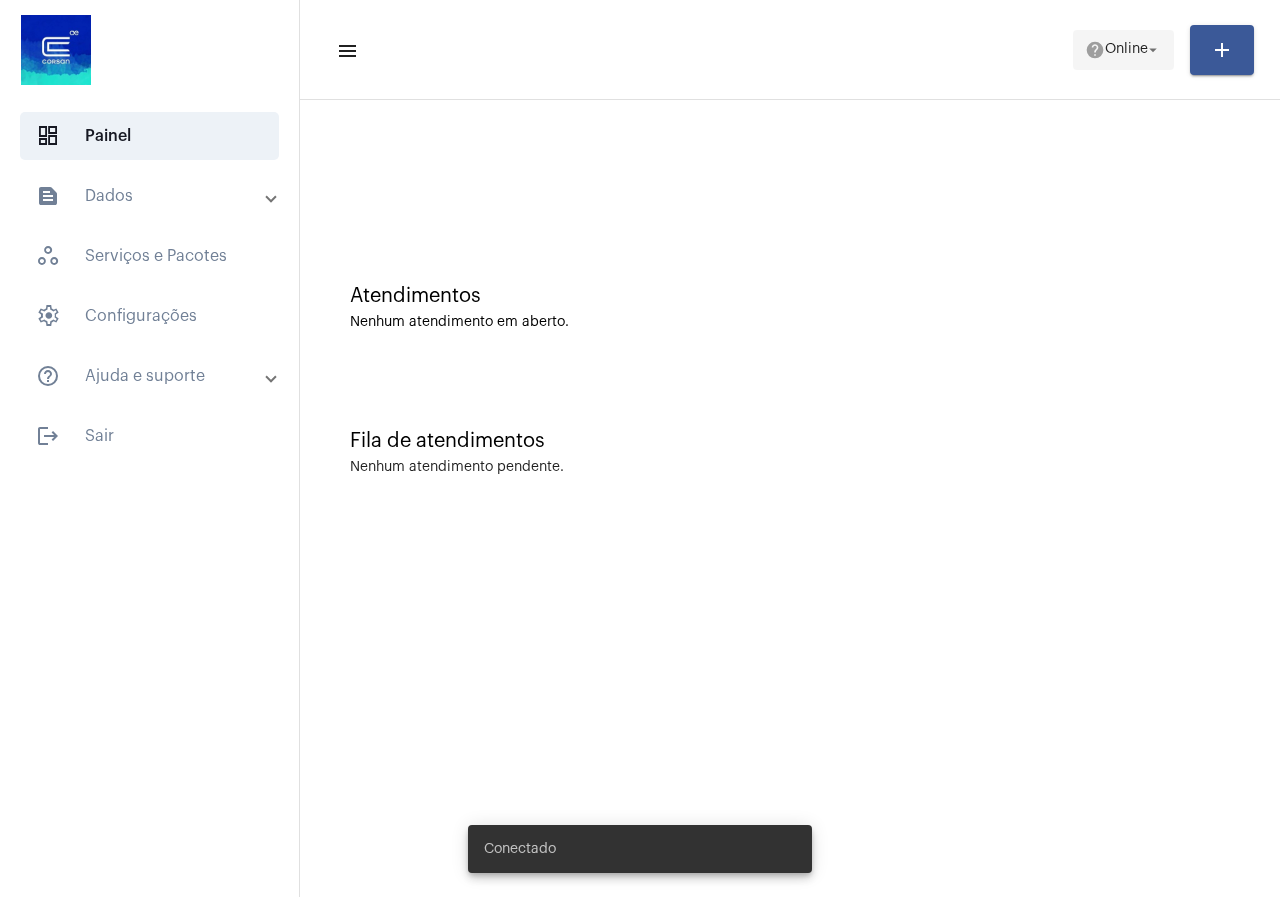 drag, startPoint x: 1104, startPoint y: 22, endPoint x: 1102, endPoint y: 43, distance: 21.095022 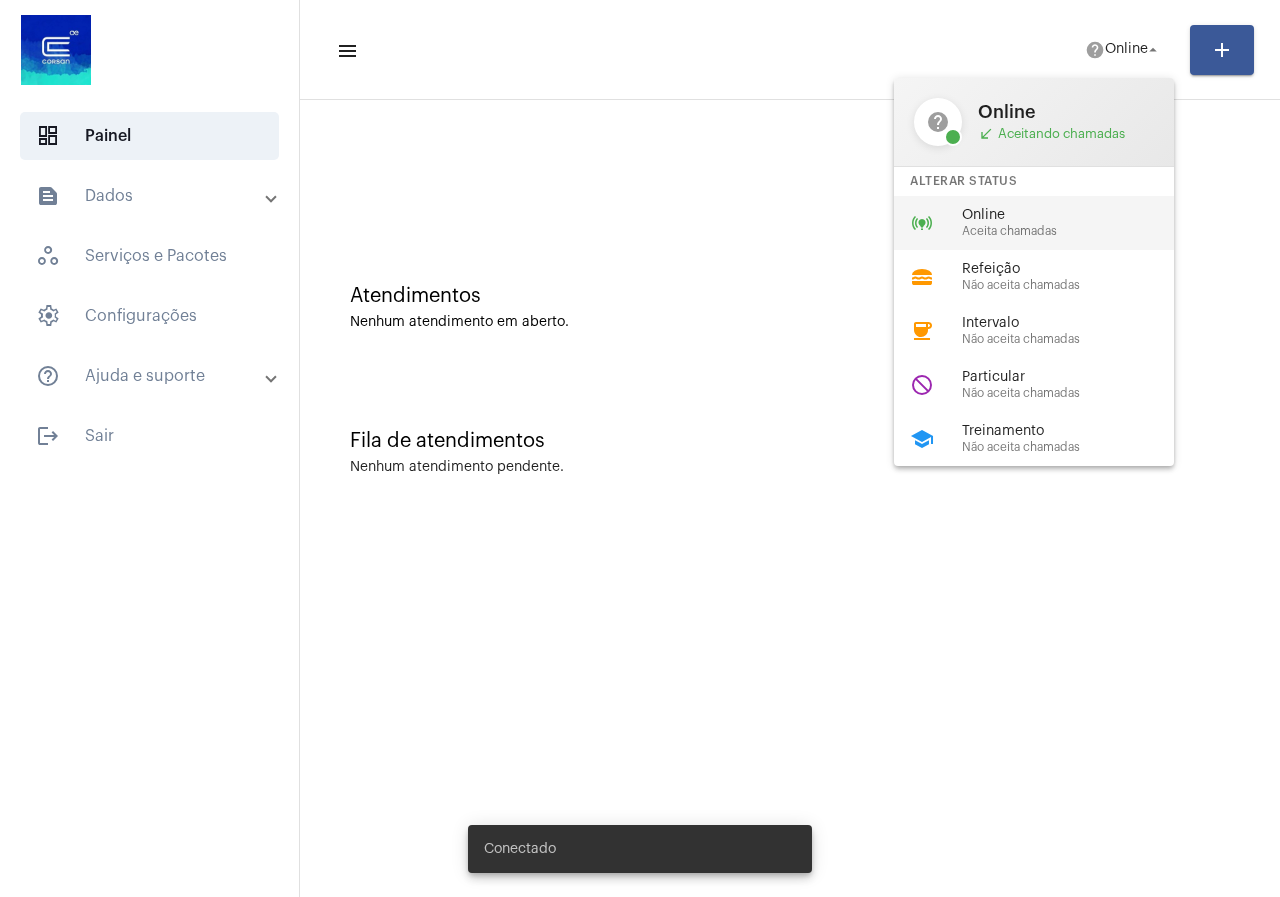 click on "Online" at bounding box center [1076, 215] 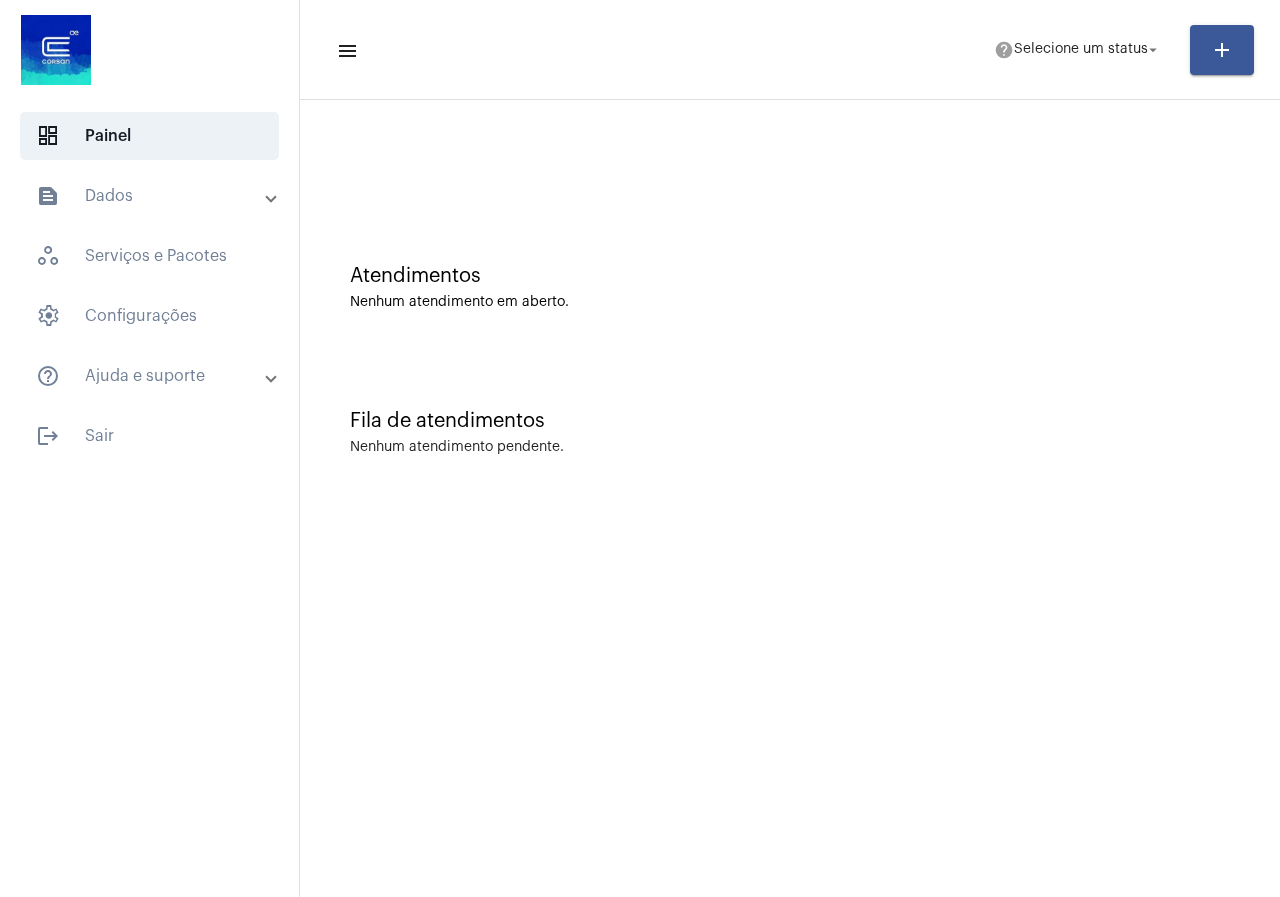scroll, scrollTop: 0, scrollLeft: 0, axis: both 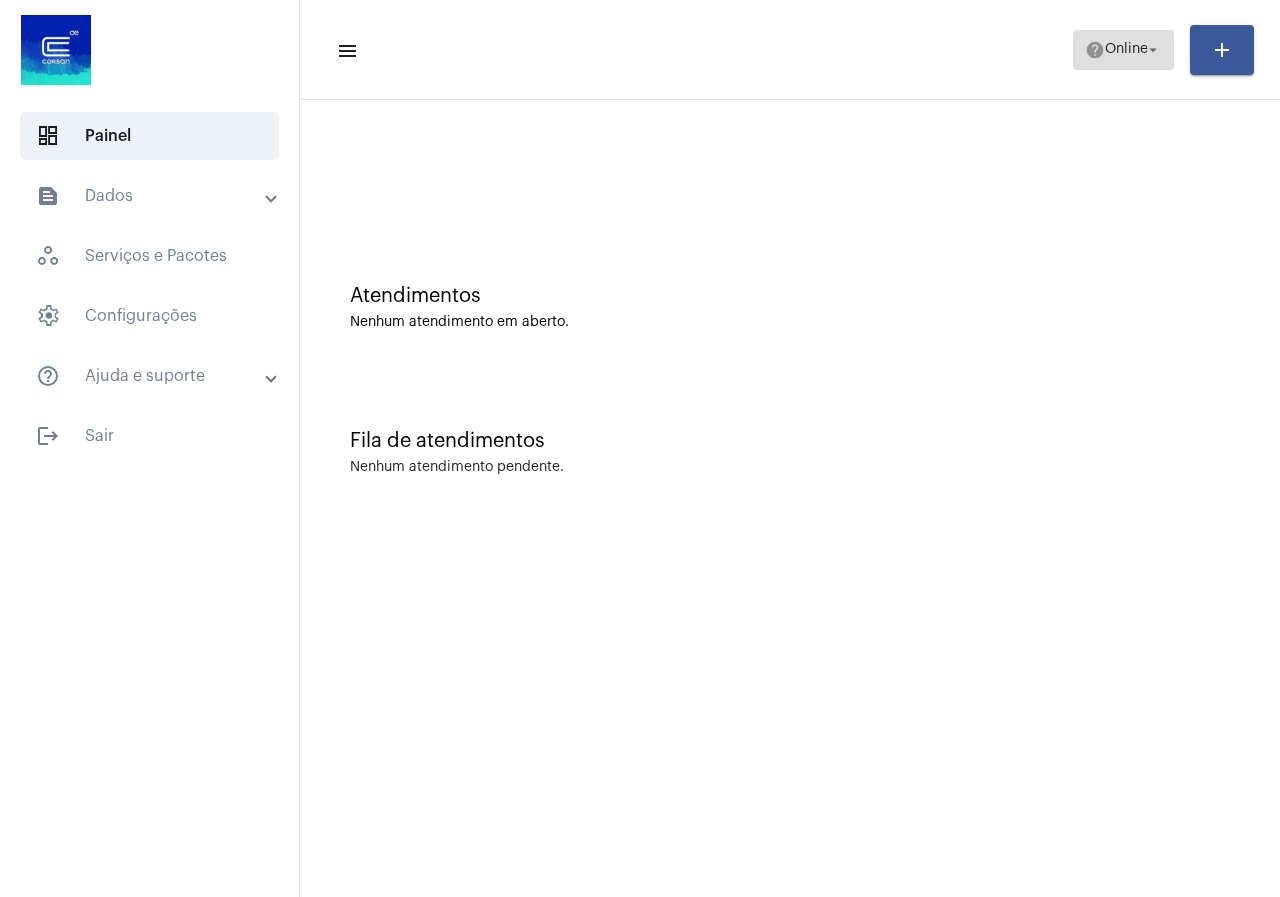click on "help  Online arrow_drop_down" 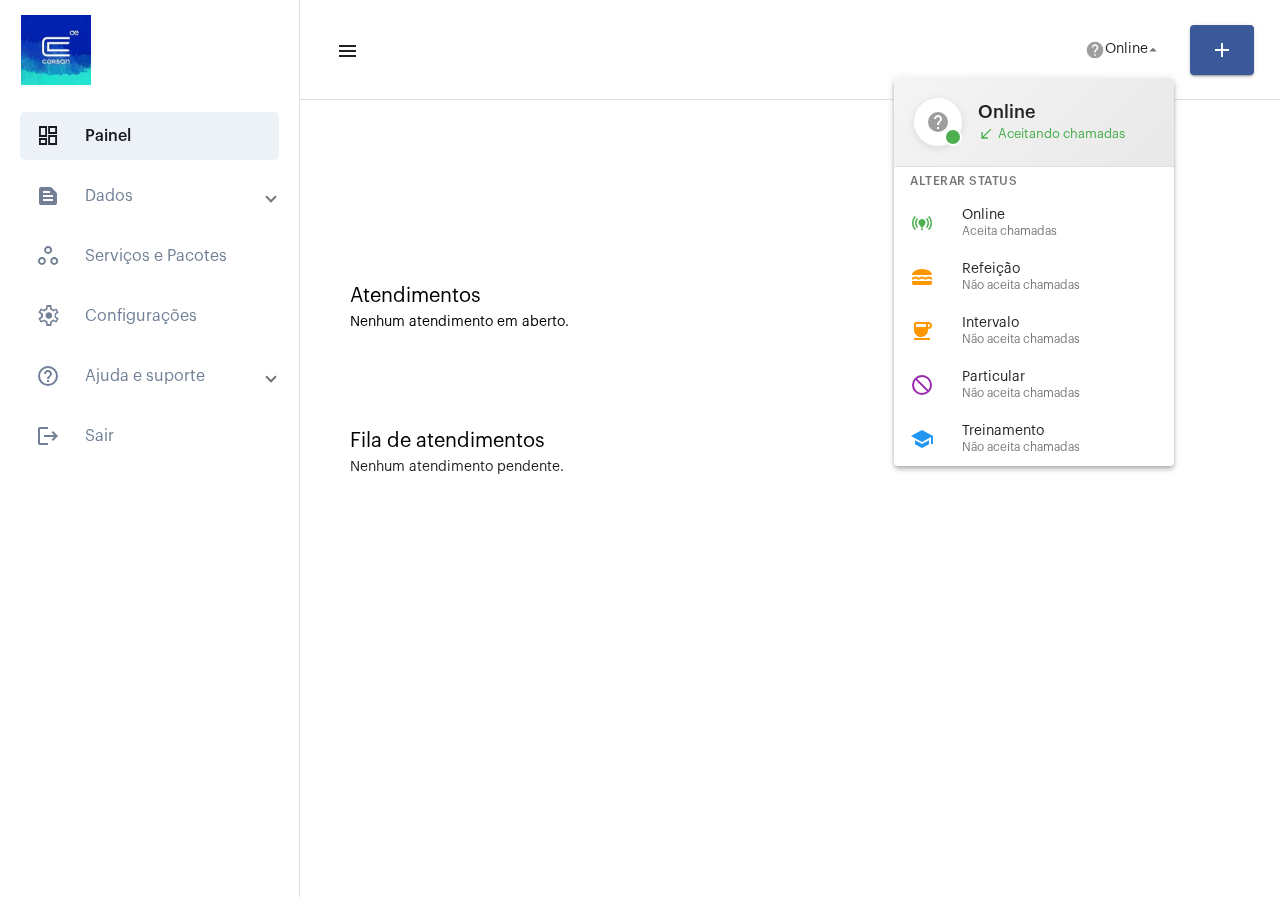 click on "online_prediction  Online Aceita chamadas" at bounding box center [1050, 223] 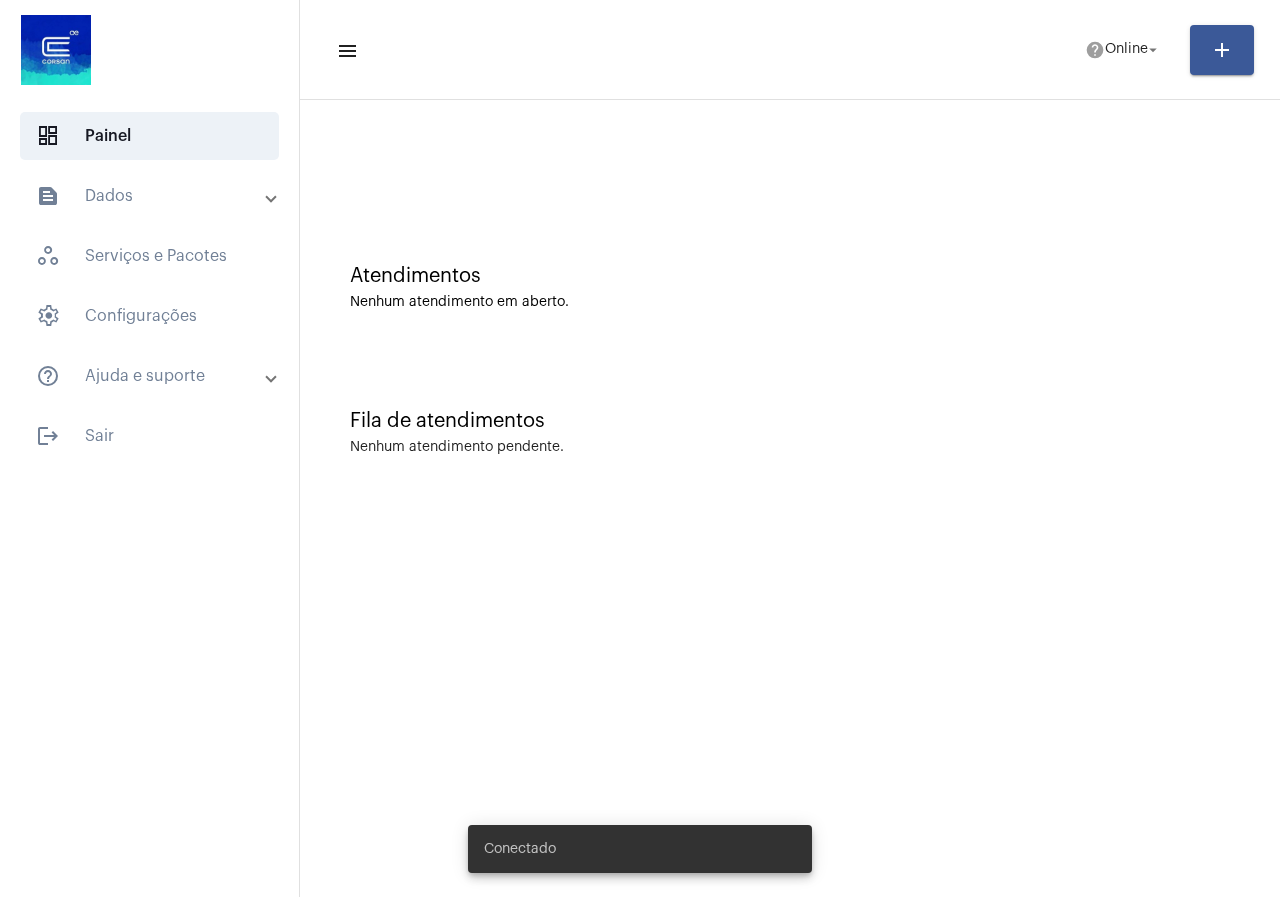 scroll, scrollTop: 0, scrollLeft: 0, axis: both 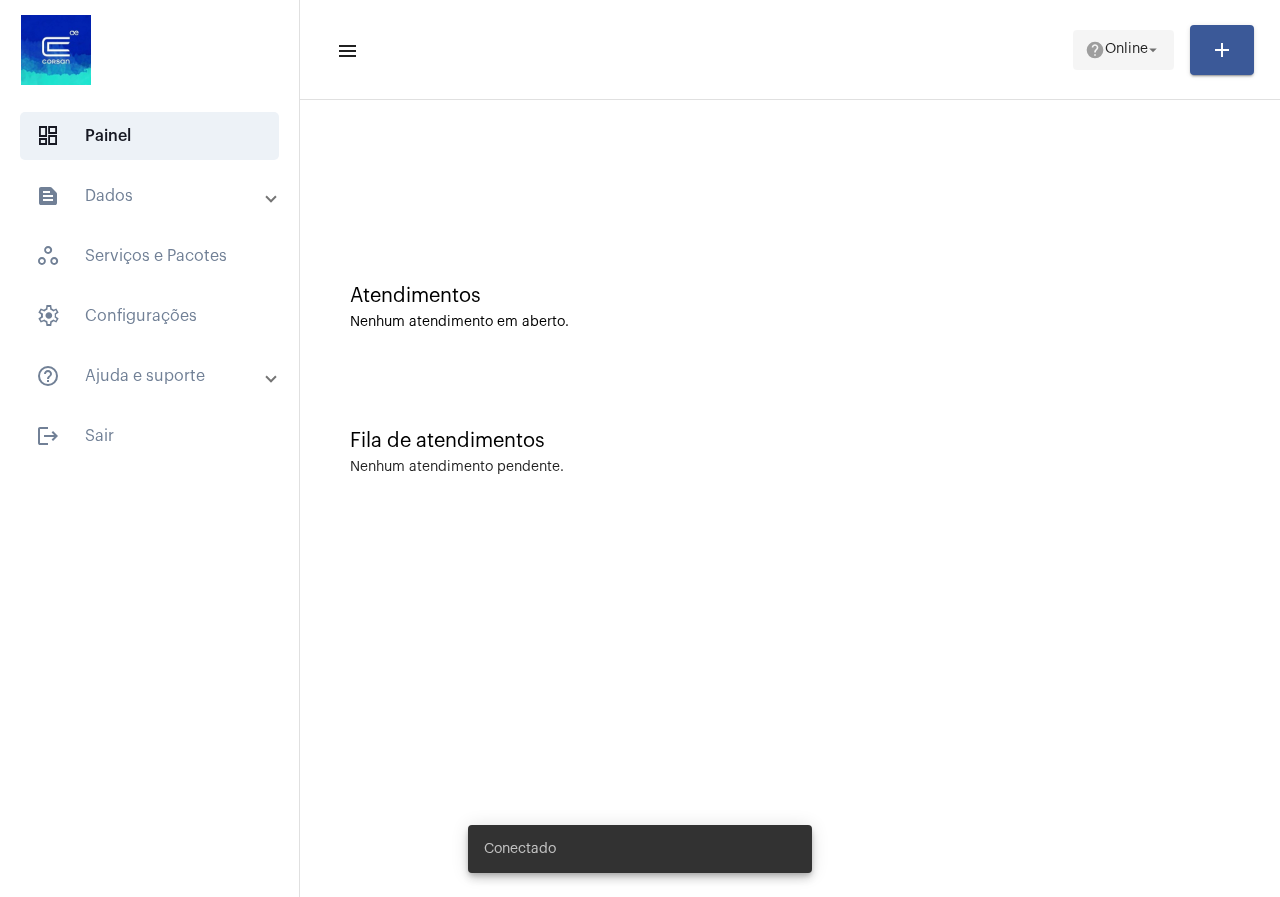 click on "help  Online arrow_drop_down" 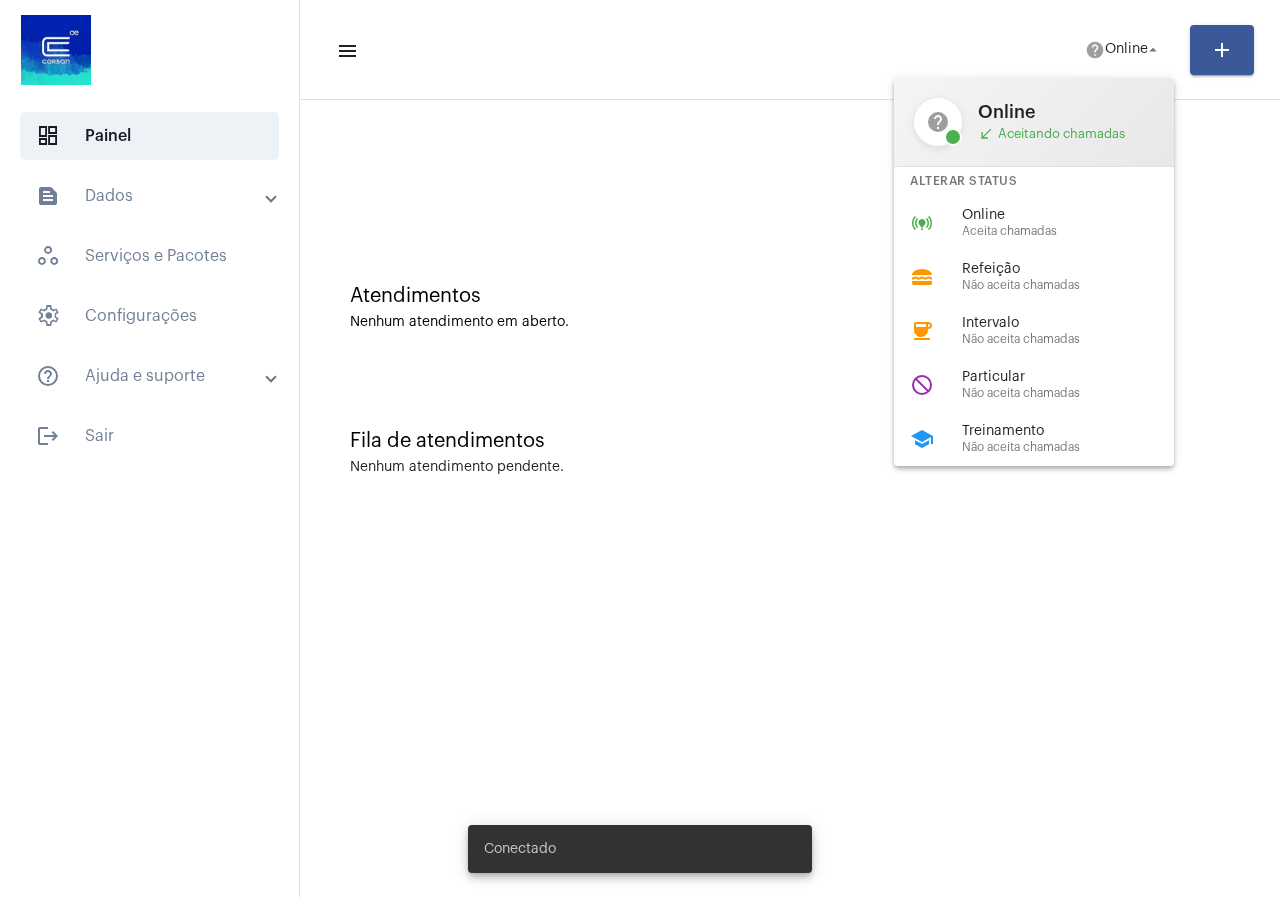 click on "Online Aceita chamadas" at bounding box center [1076, 223] 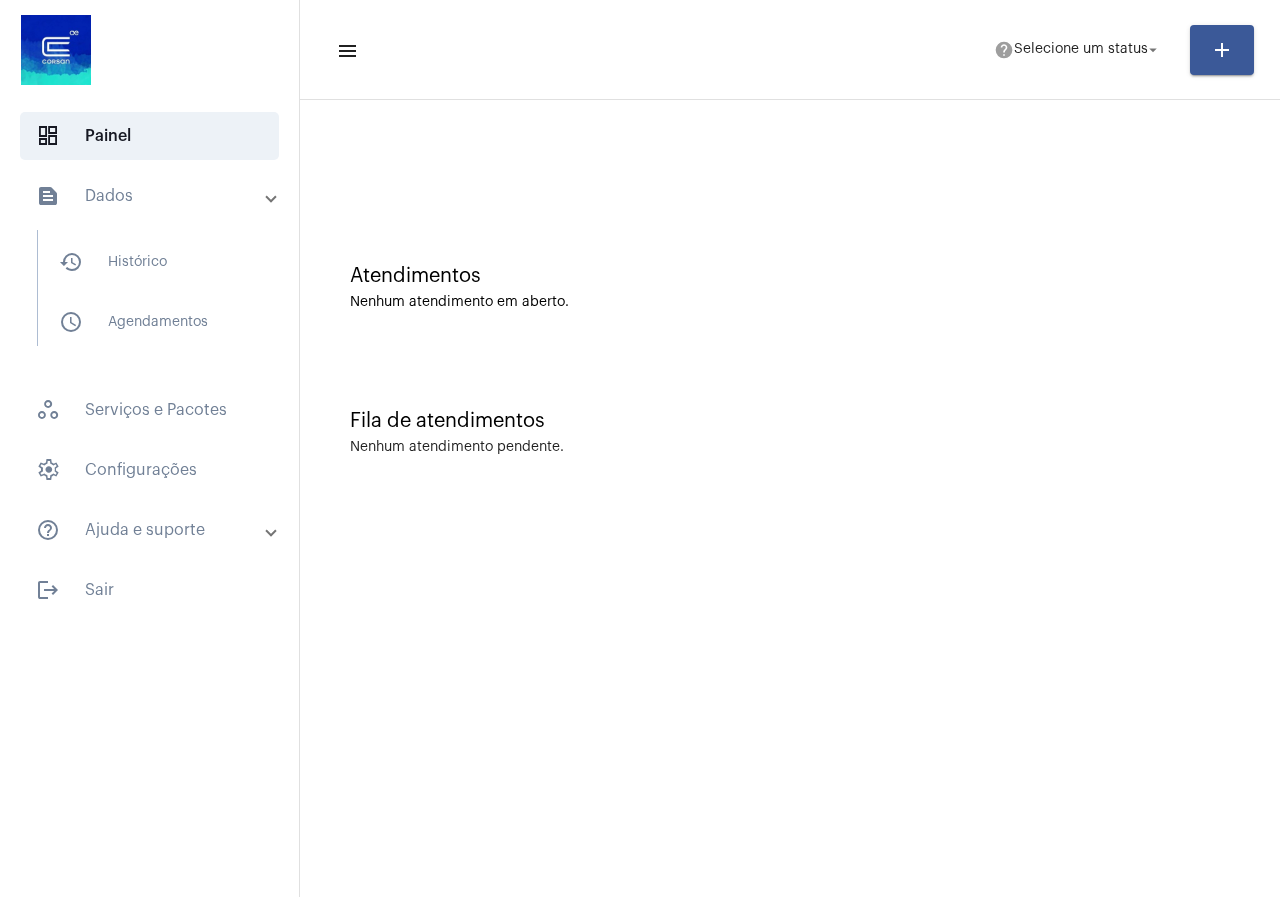 scroll, scrollTop: 0, scrollLeft: 0, axis: both 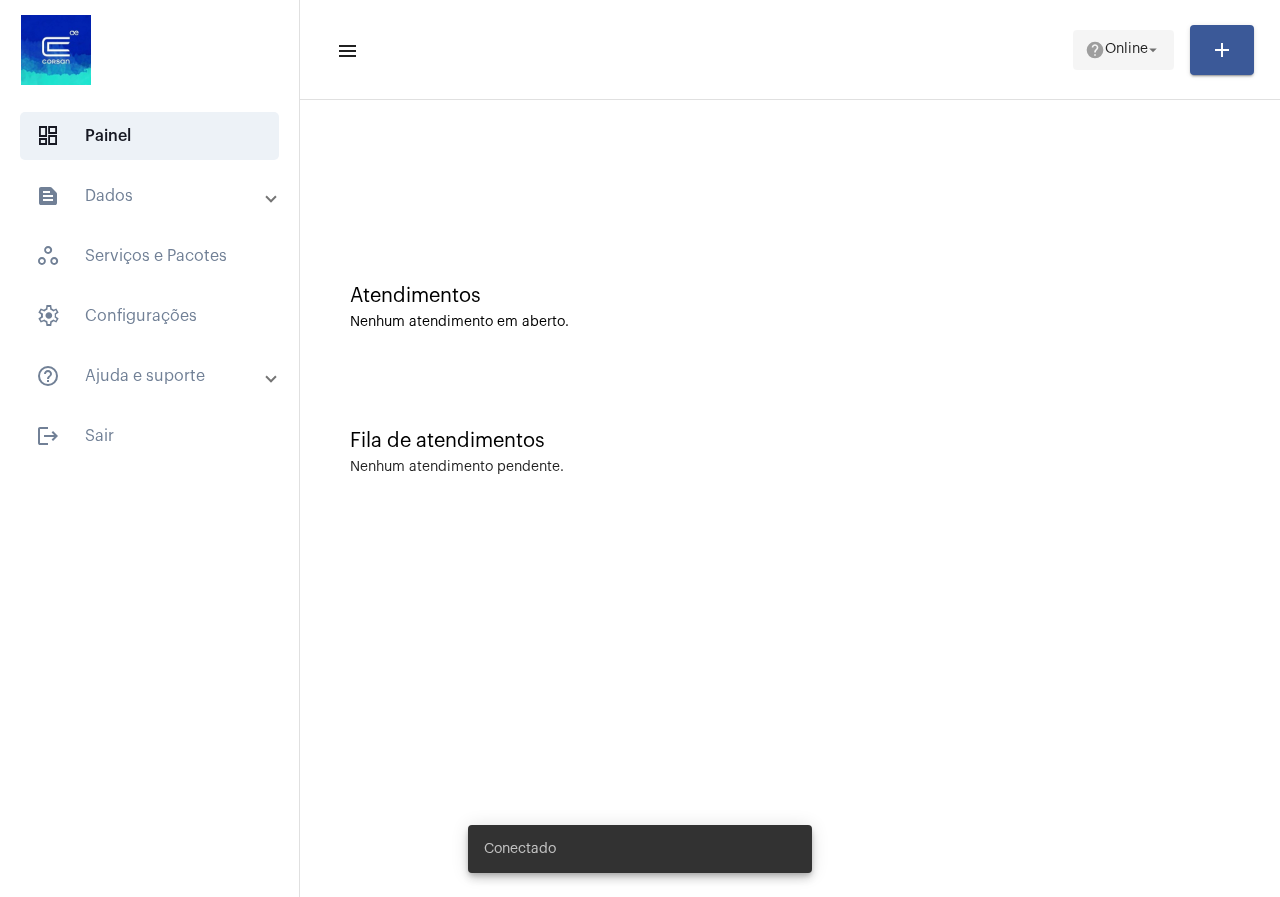 drag, startPoint x: 1140, startPoint y: 51, endPoint x: 1127, endPoint y: 59, distance: 15.264338 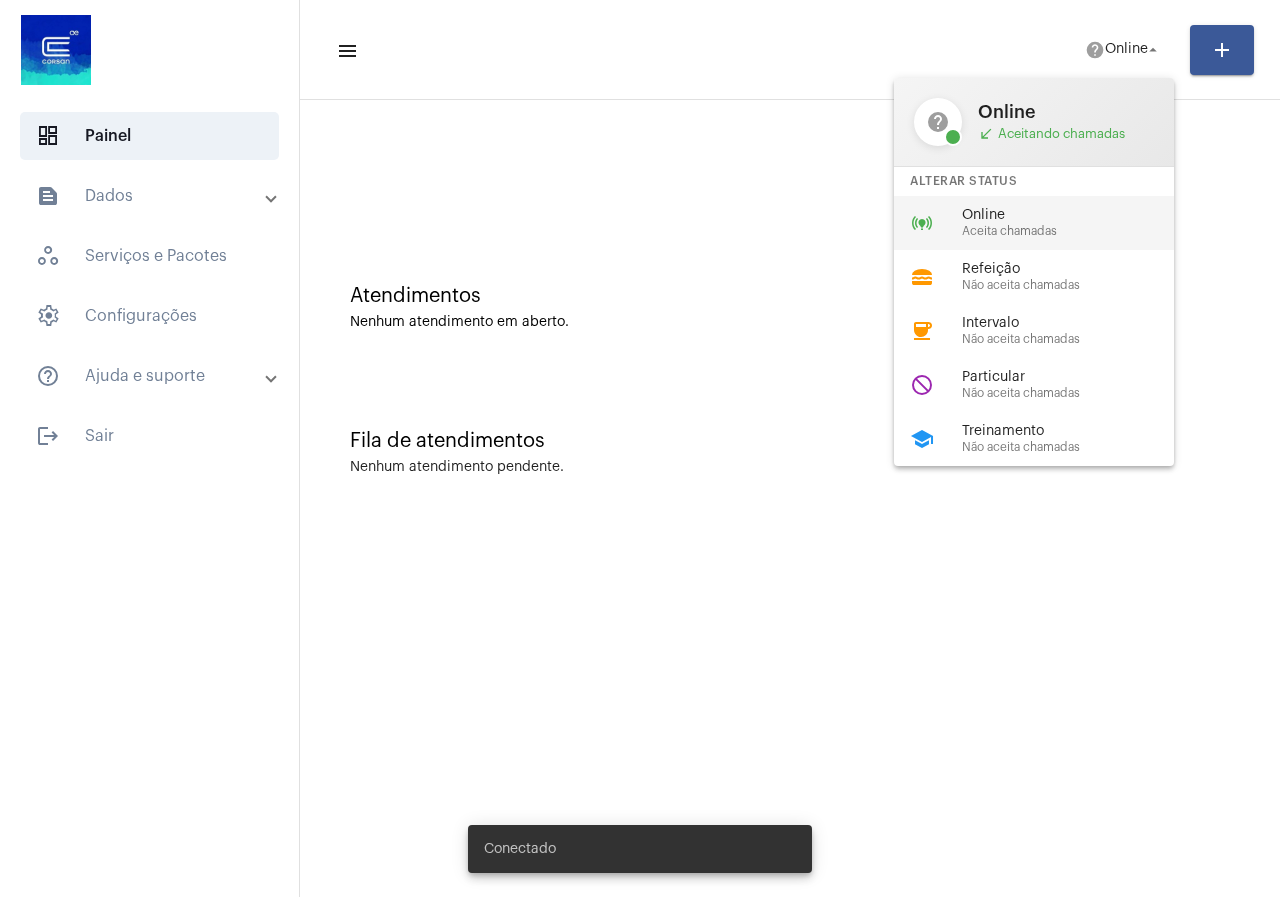 click on "Online" at bounding box center [1076, 215] 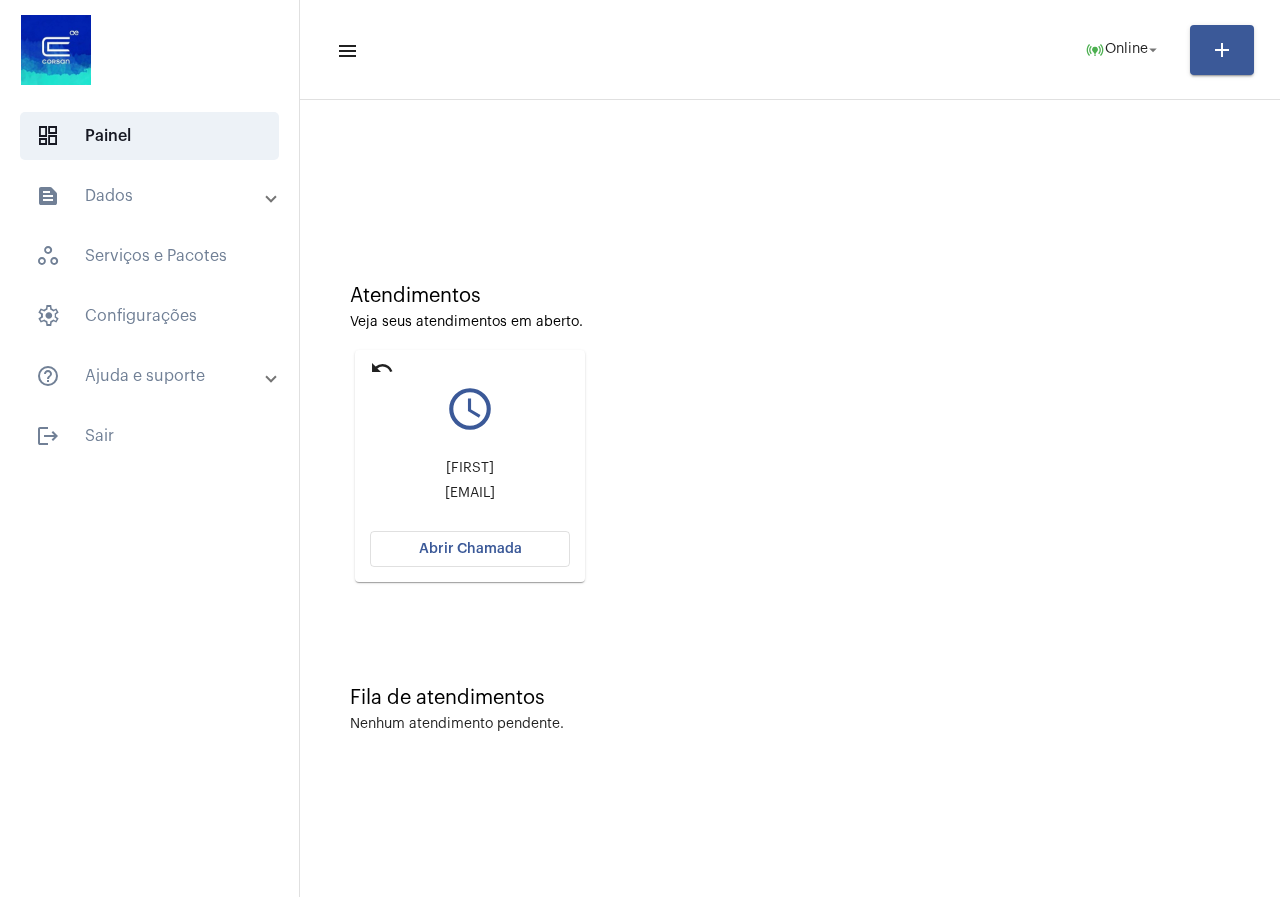 drag, startPoint x: 282, startPoint y: 560, endPoint x: 369, endPoint y: 486, distance: 114.21471 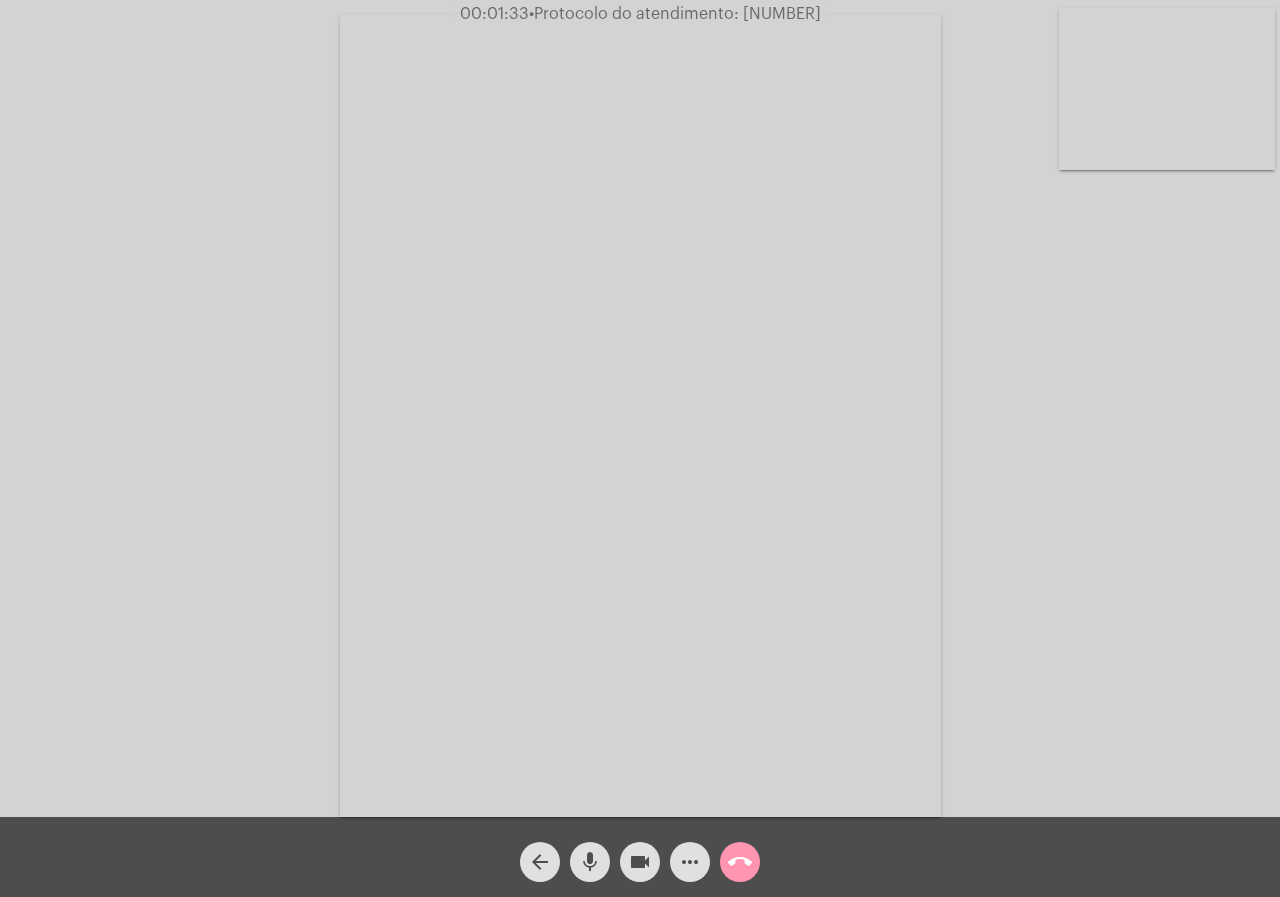click on "Acessando Câmera e Microfone..." 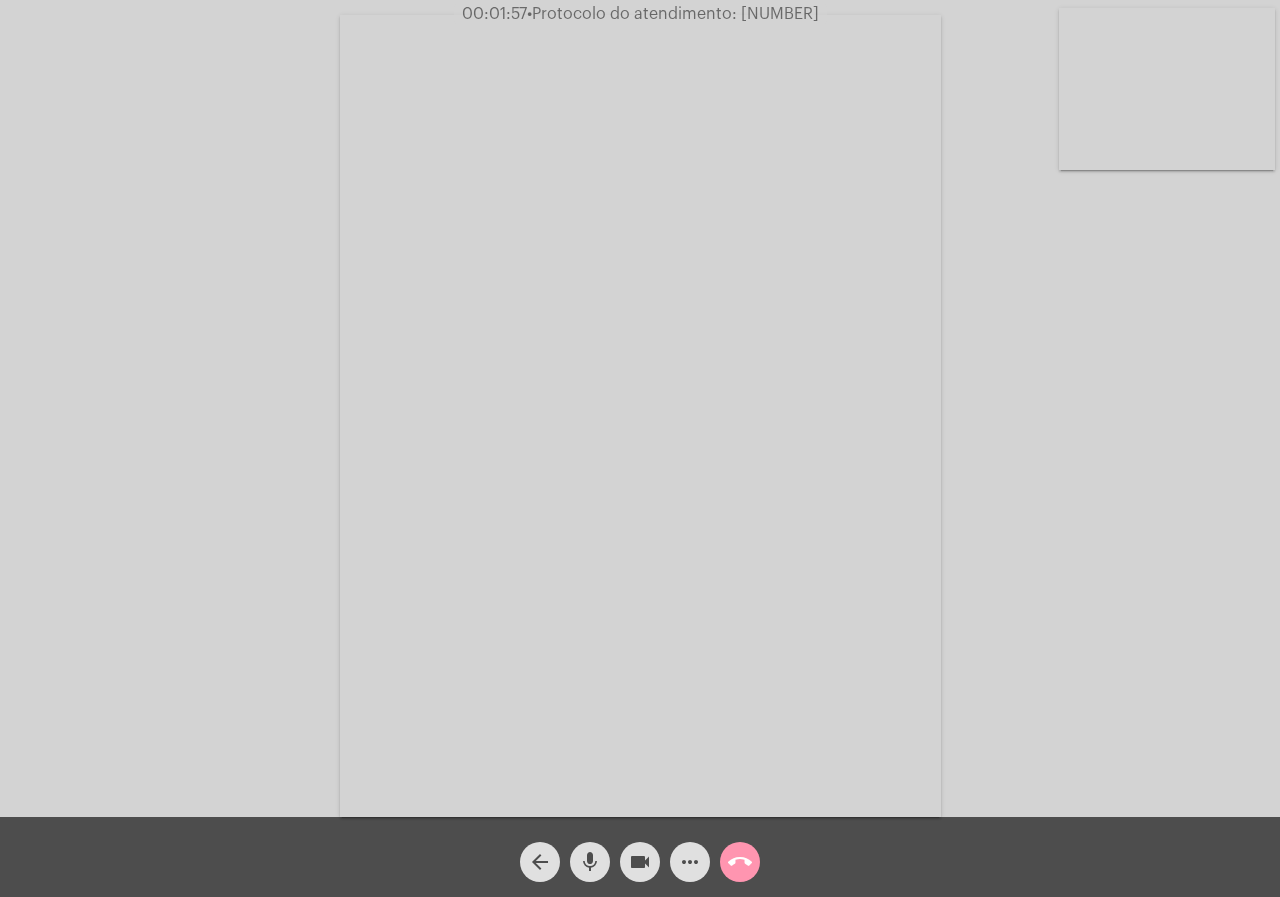 click on "more_horiz" 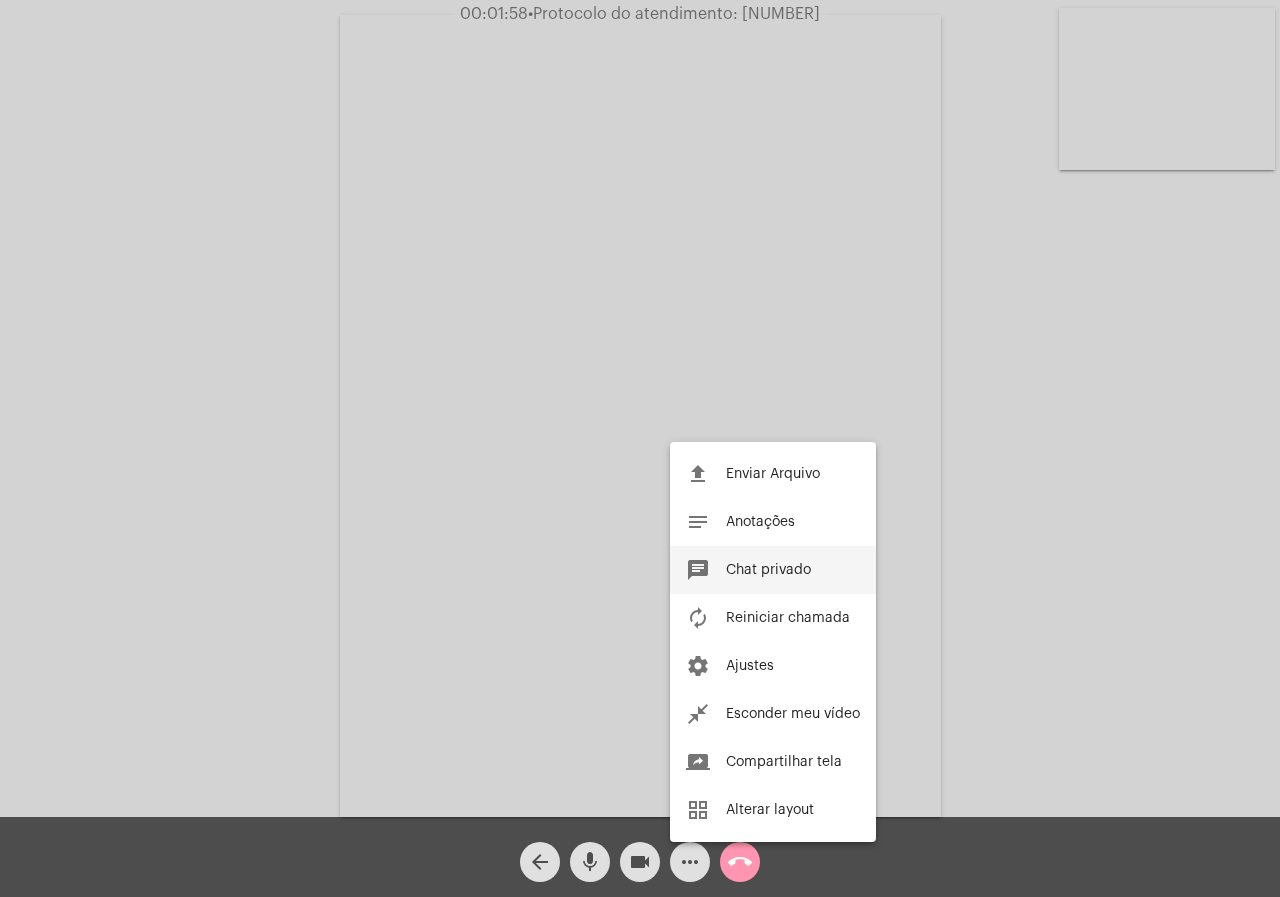 click on "Chat privado" at bounding box center (768, 570) 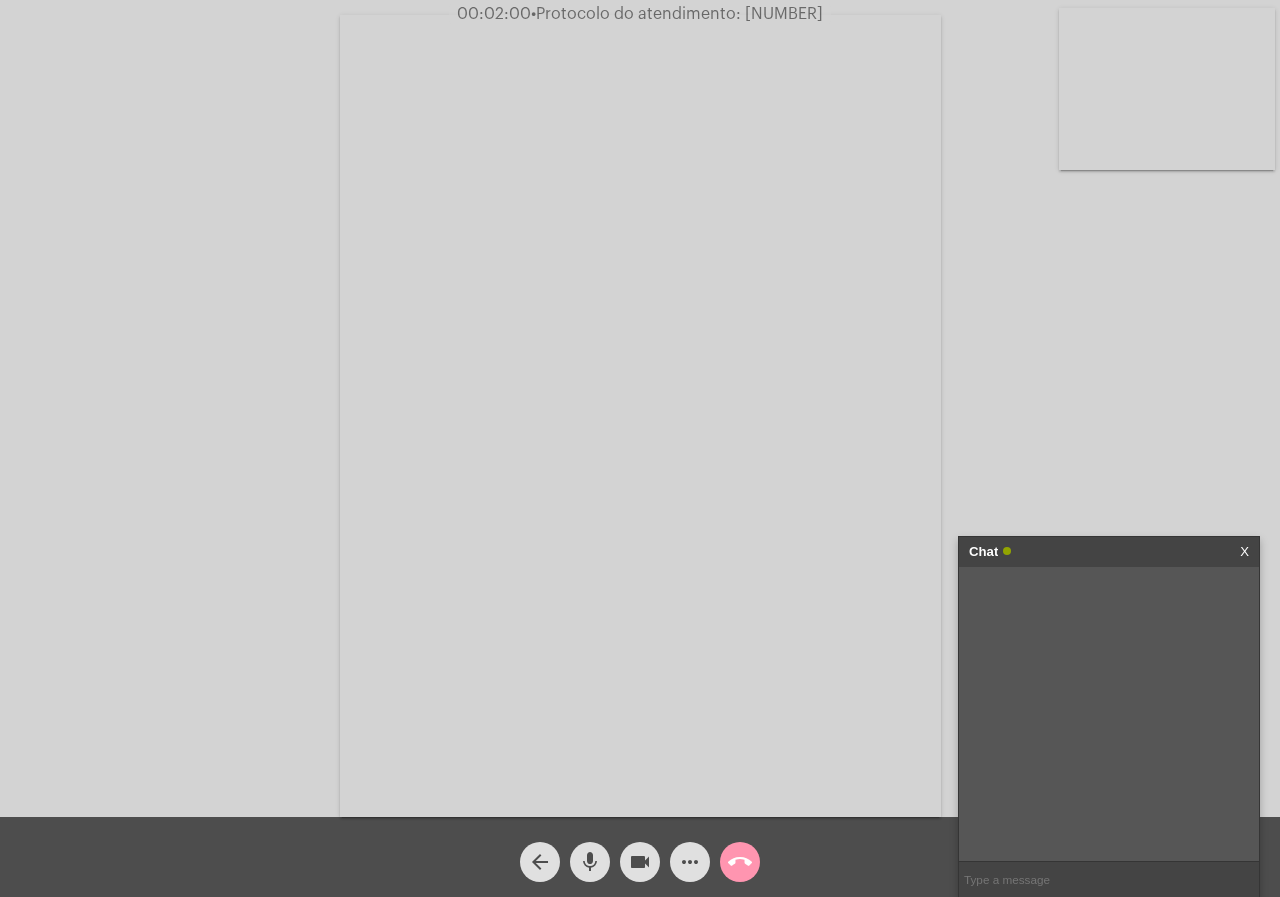 click at bounding box center (1109, 879) 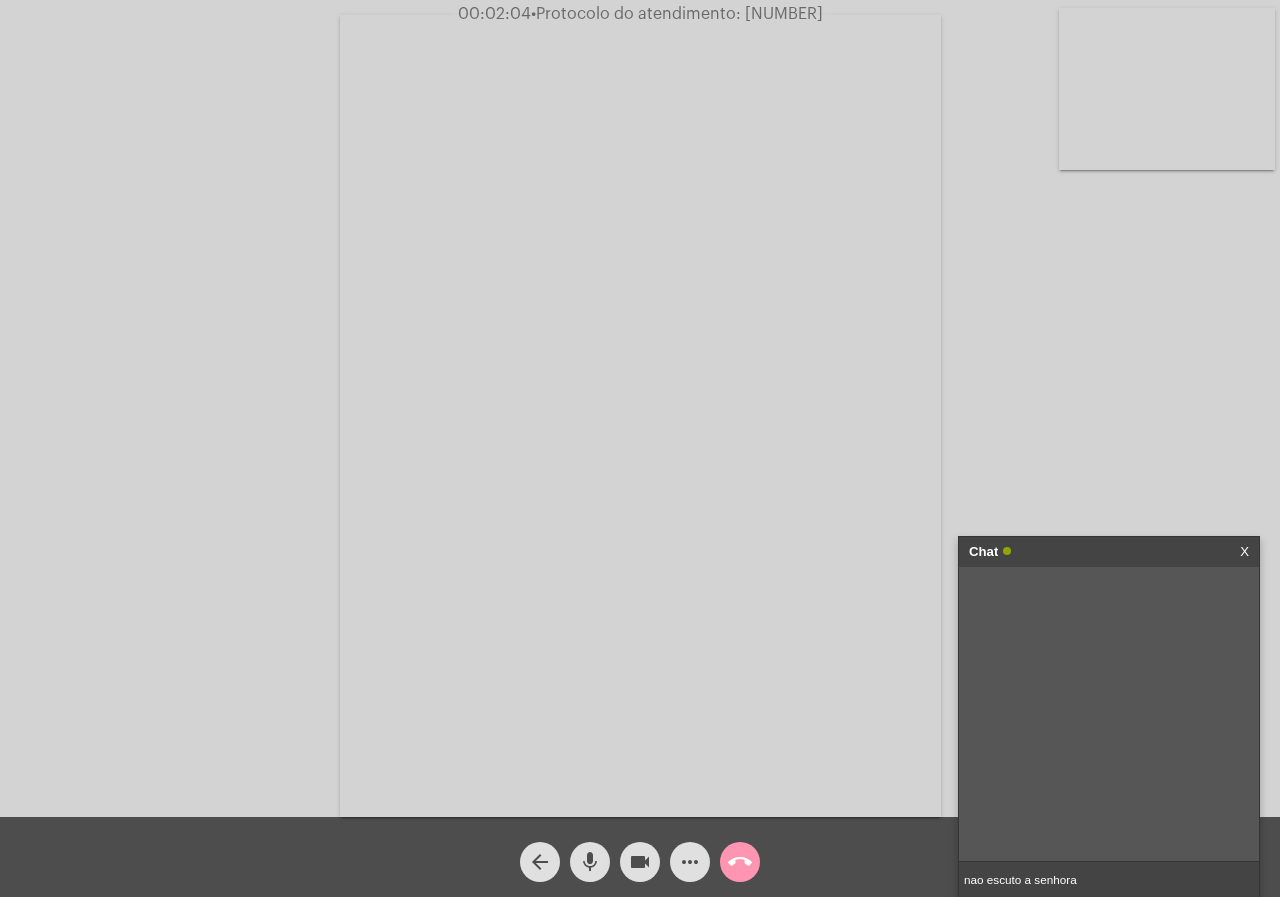 type on "nao escuto a senhora" 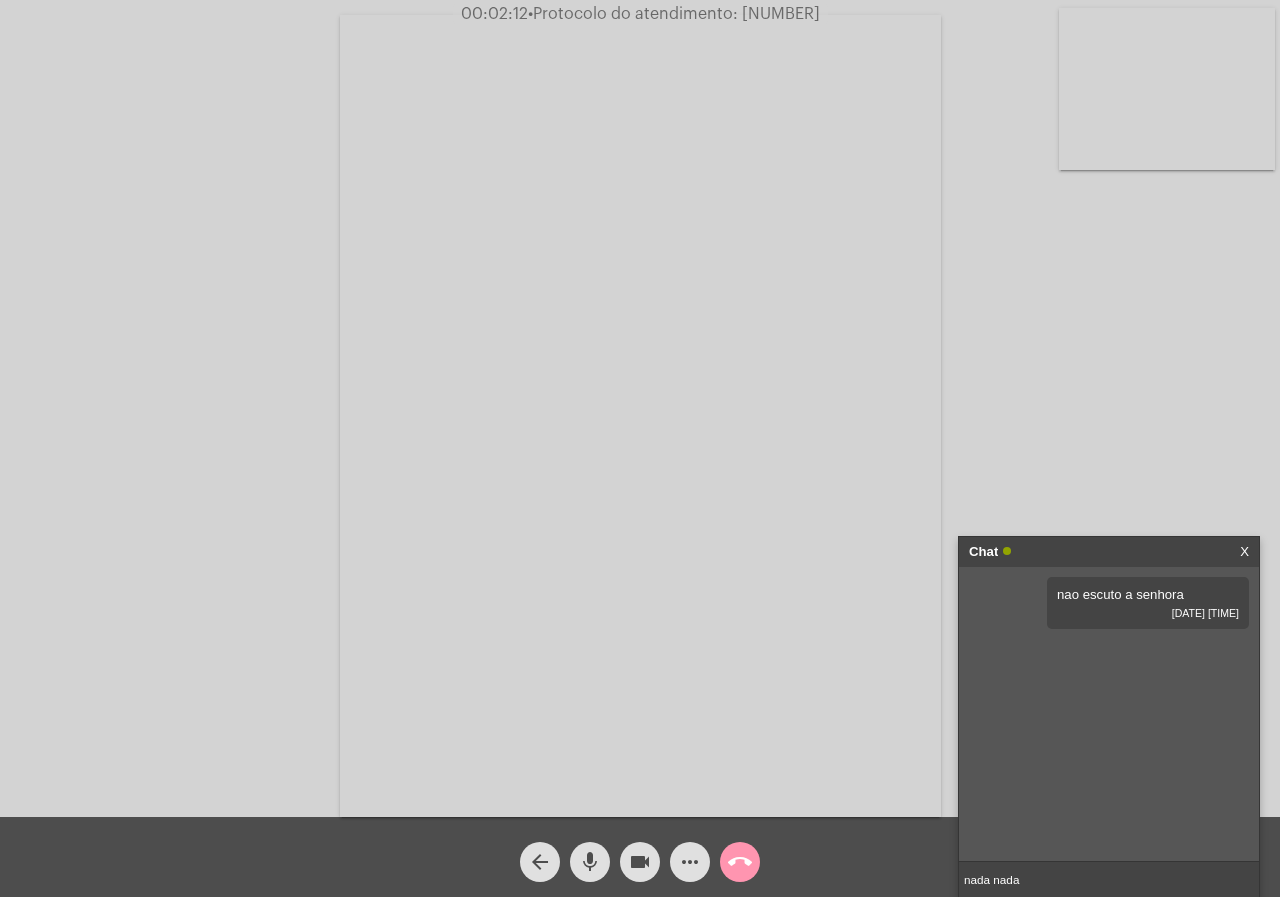 type on "nada nada" 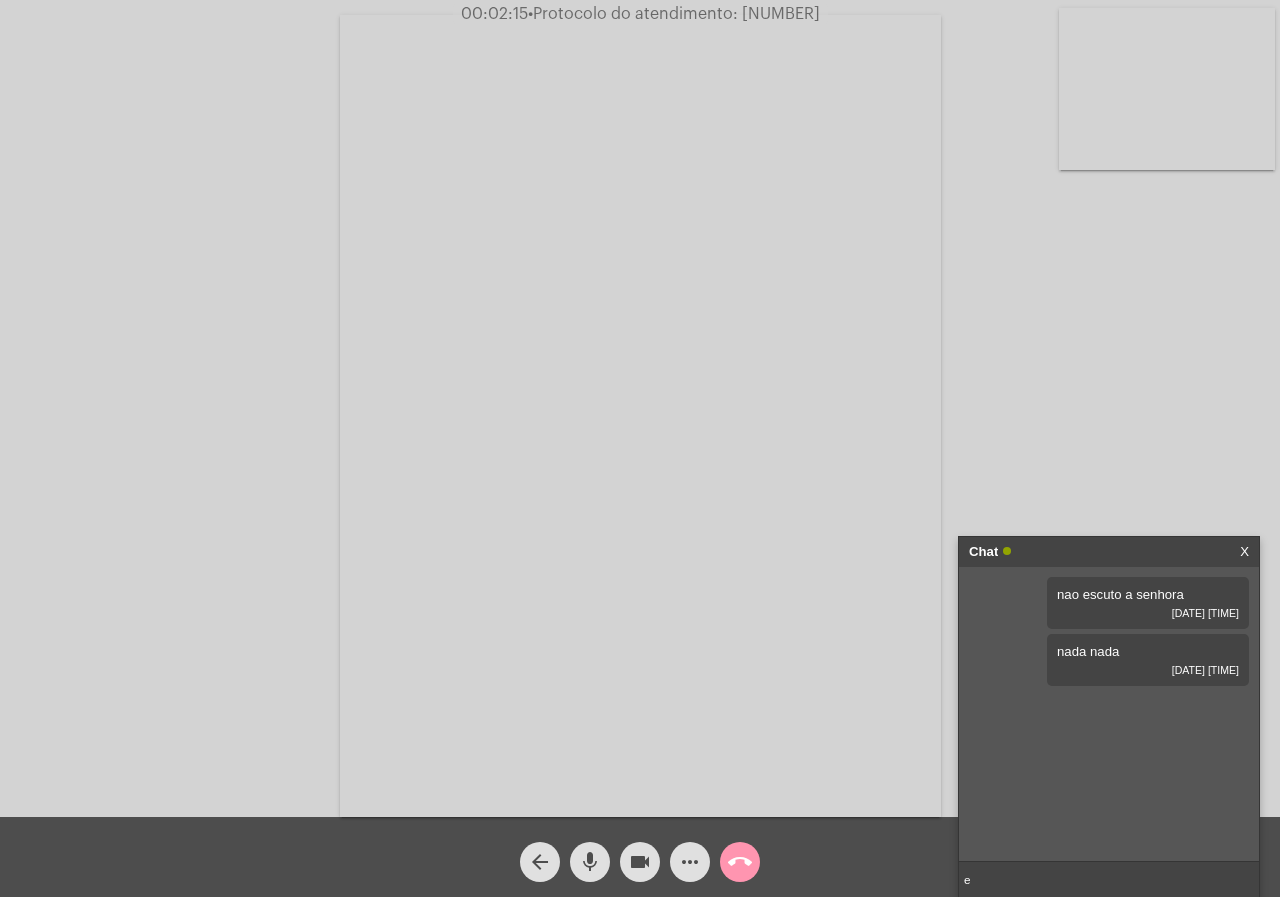 type on "e" 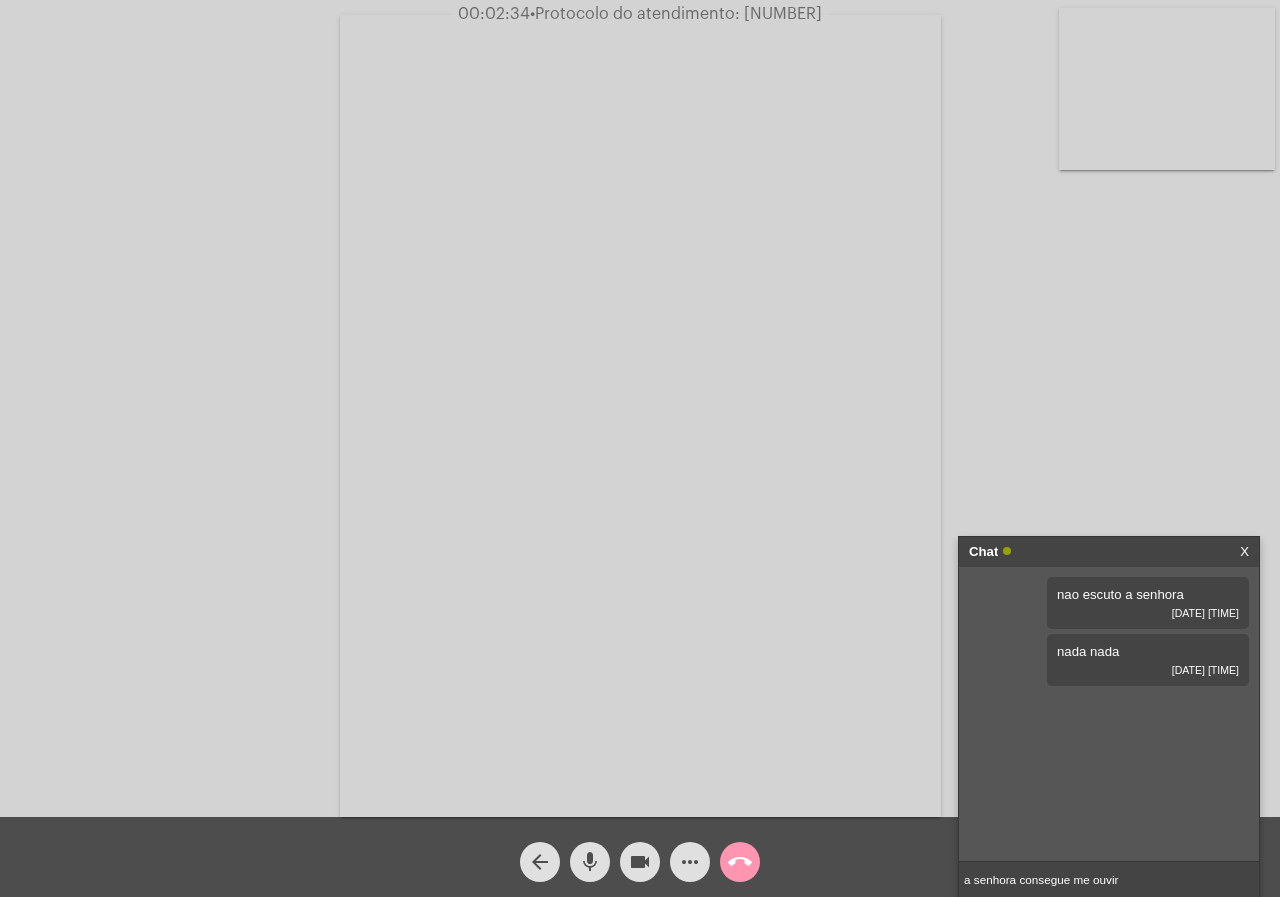 type on "a senhora consegue me ouvir?" 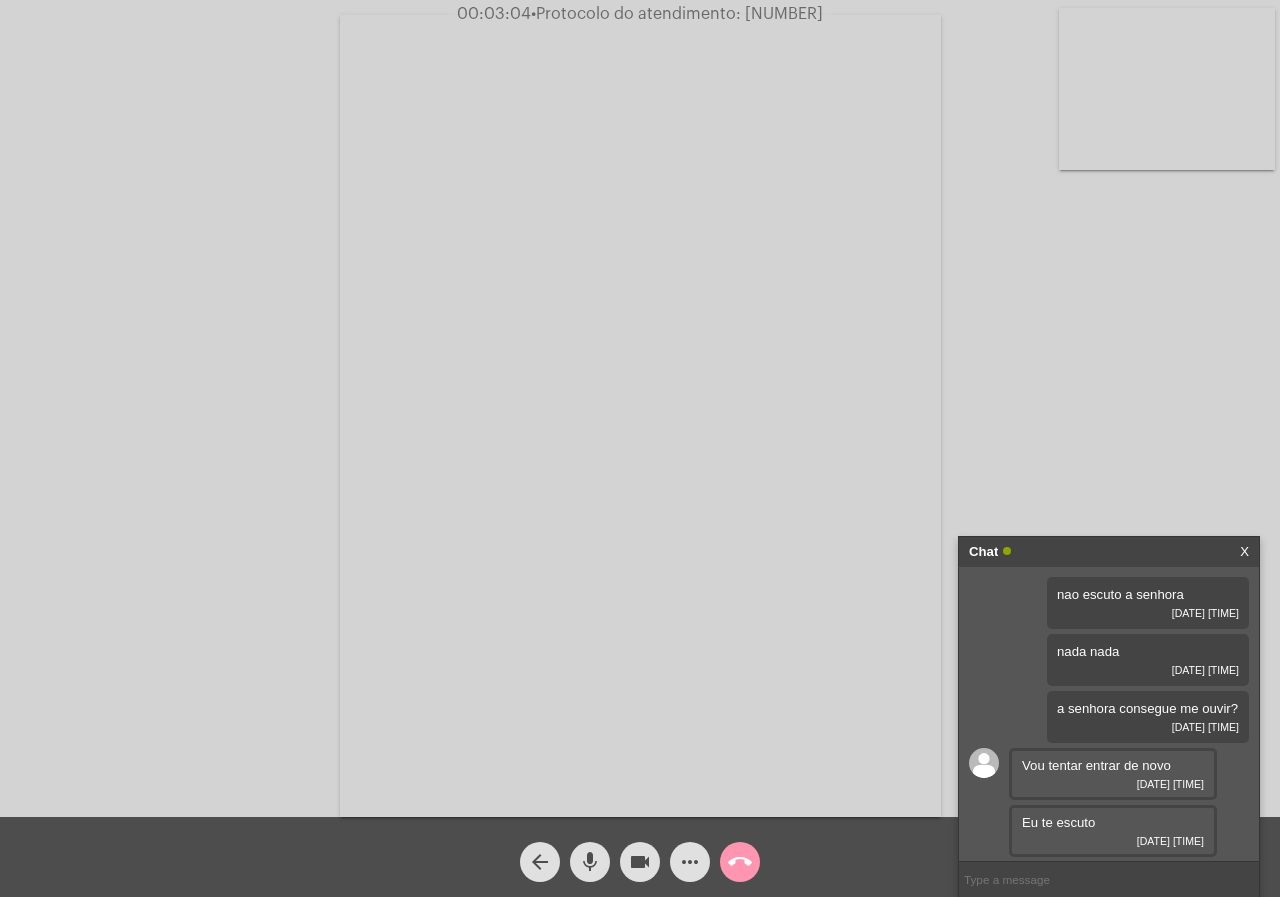 click at bounding box center (1109, 879) 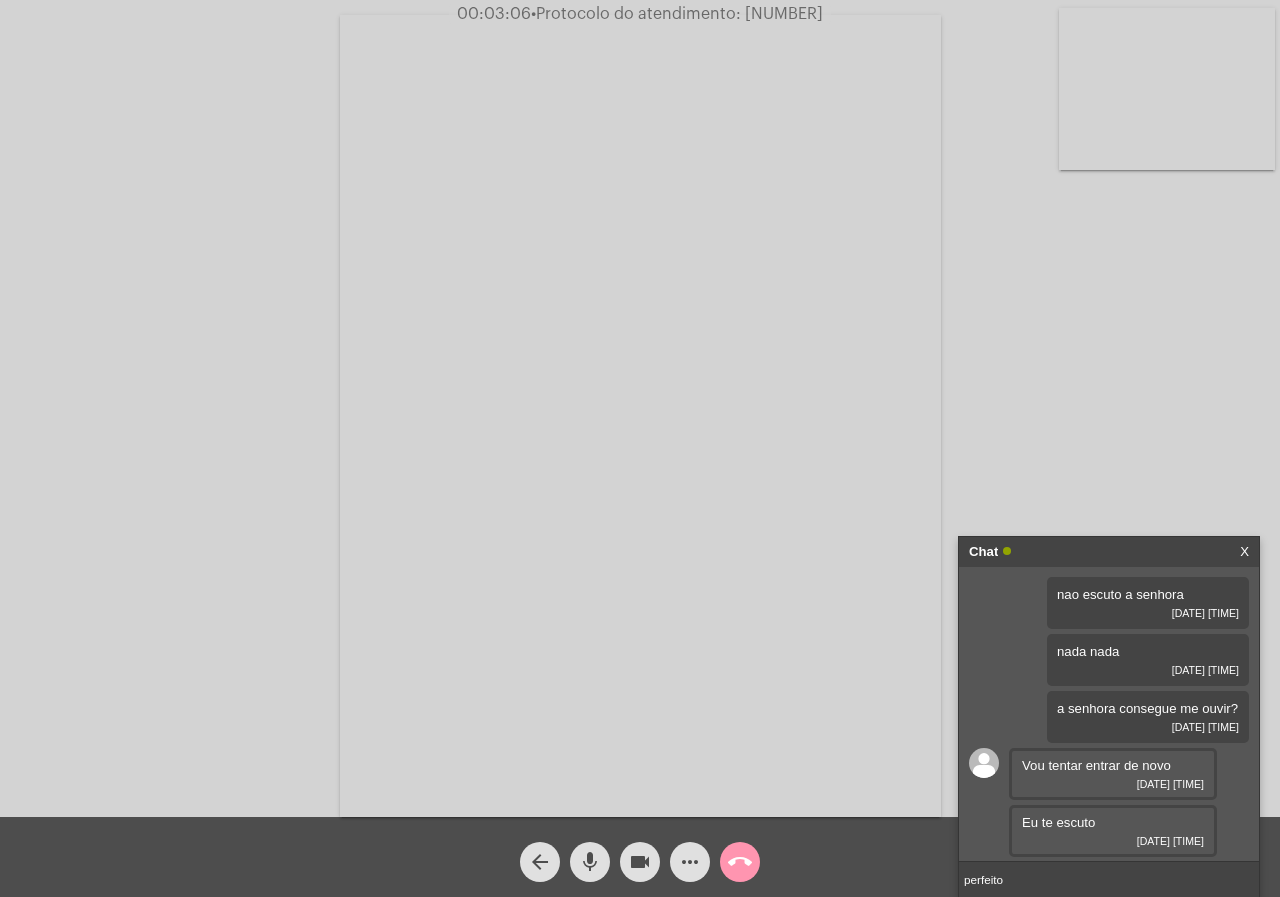 type on "perfeito" 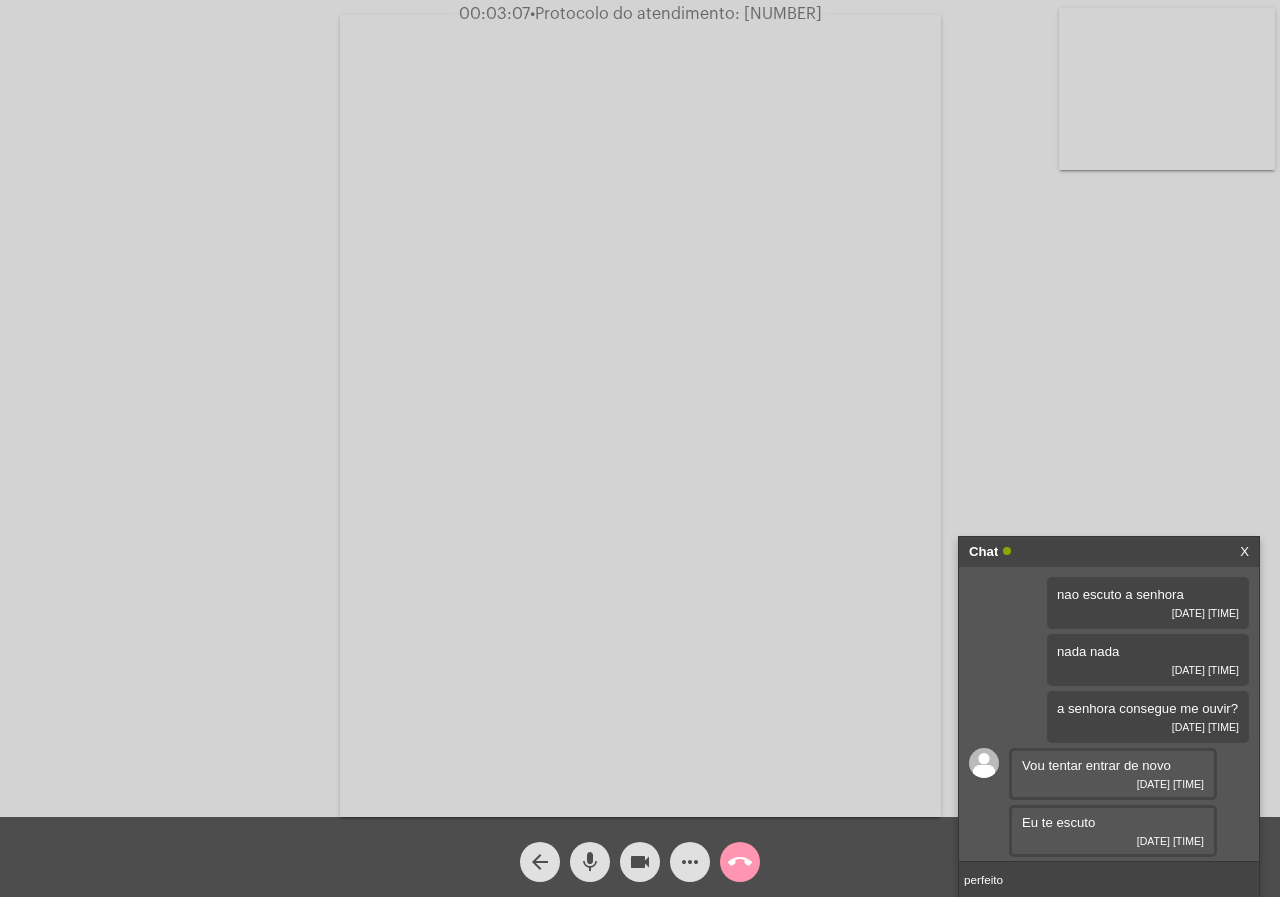 type 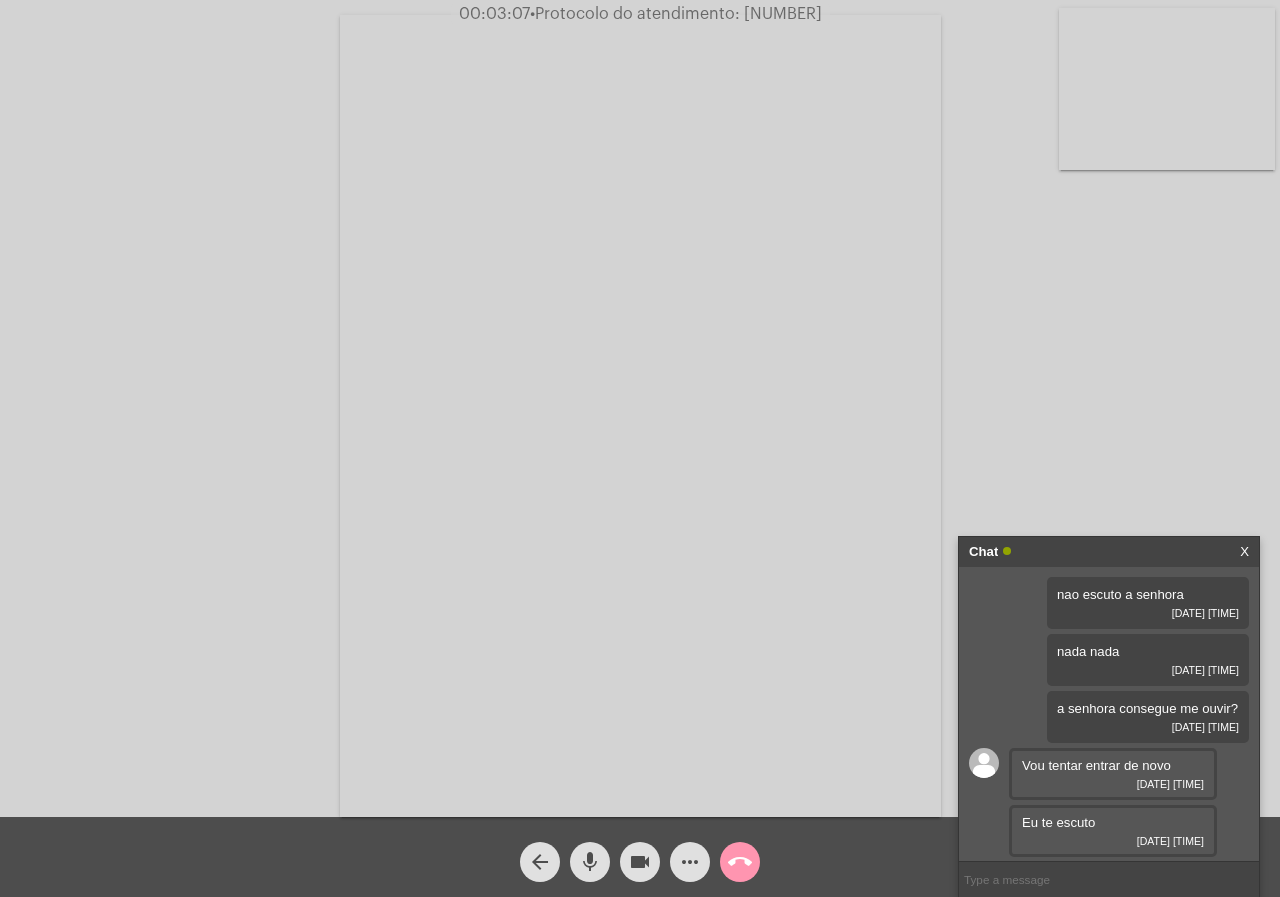 scroll, scrollTop: 110, scrollLeft: 0, axis: vertical 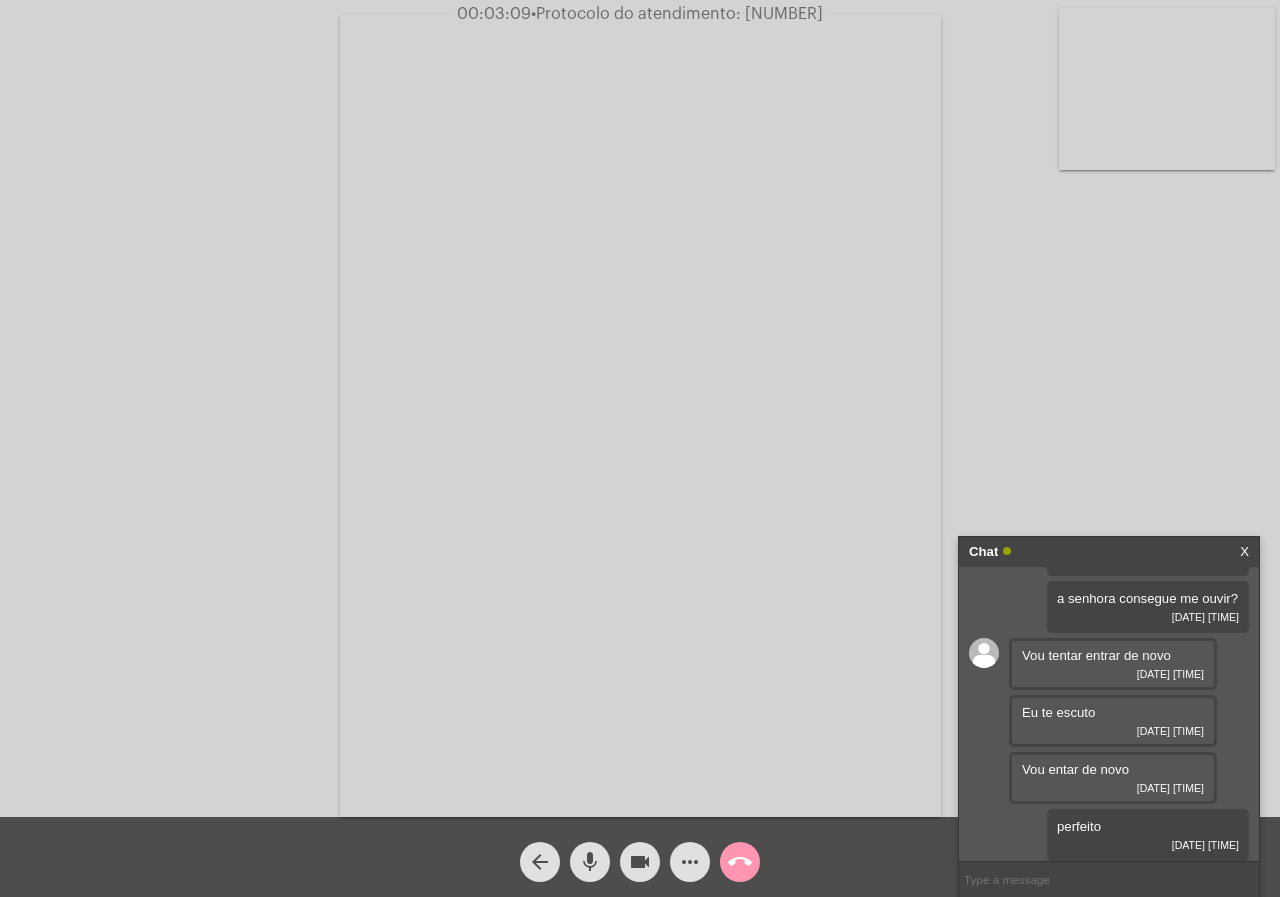 click on "arrow_back" 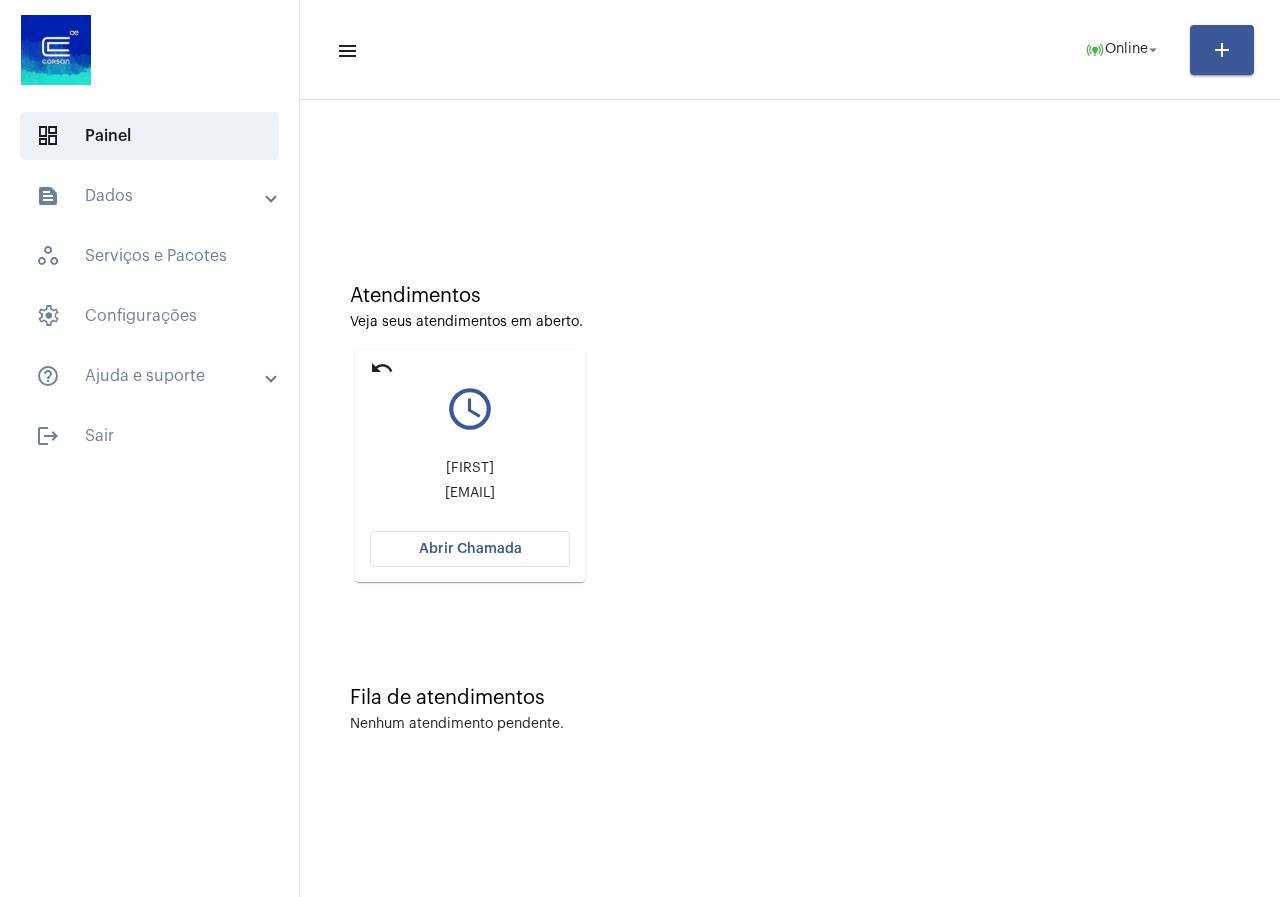 click on "undo" 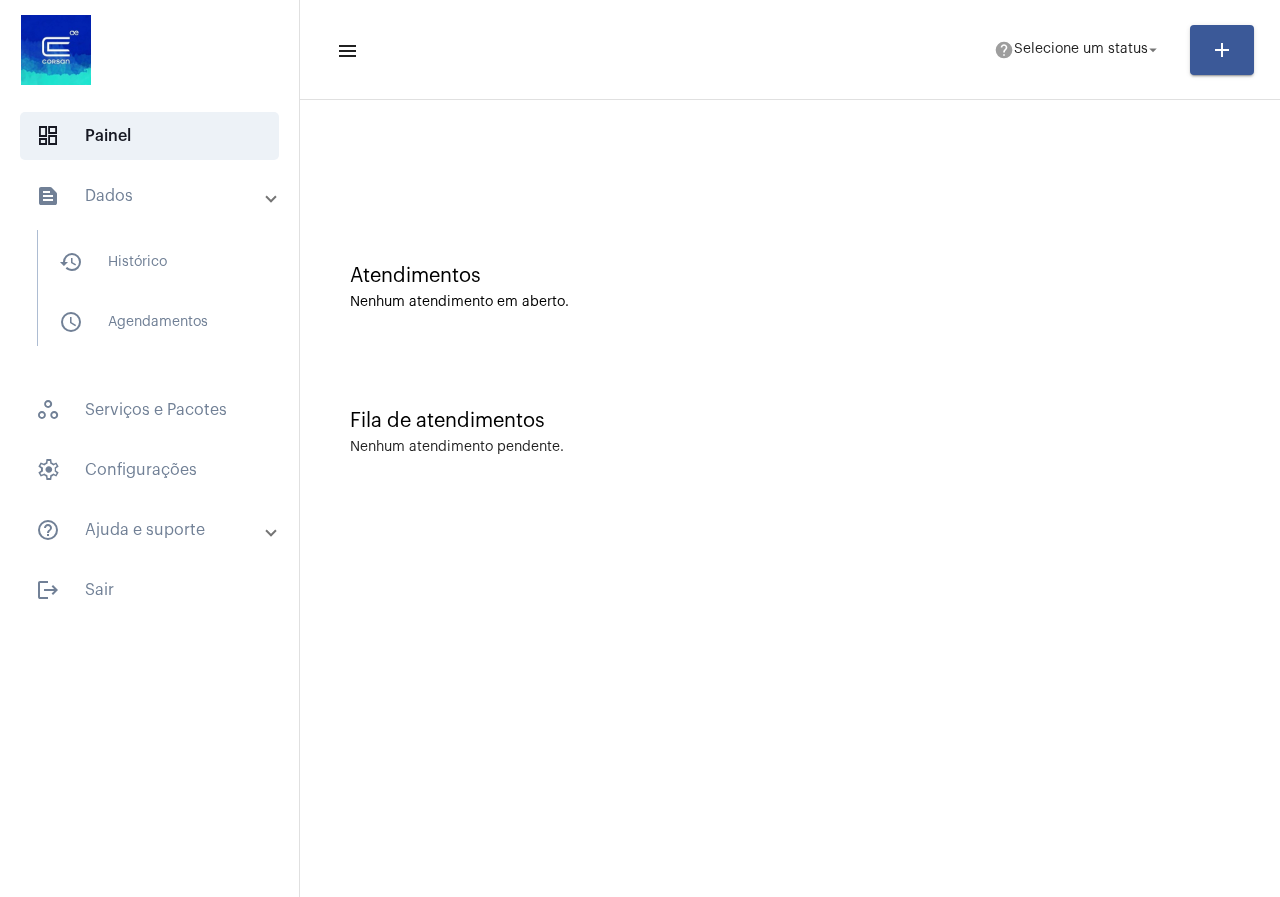 scroll, scrollTop: 0, scrollLeft: 0, axis: both 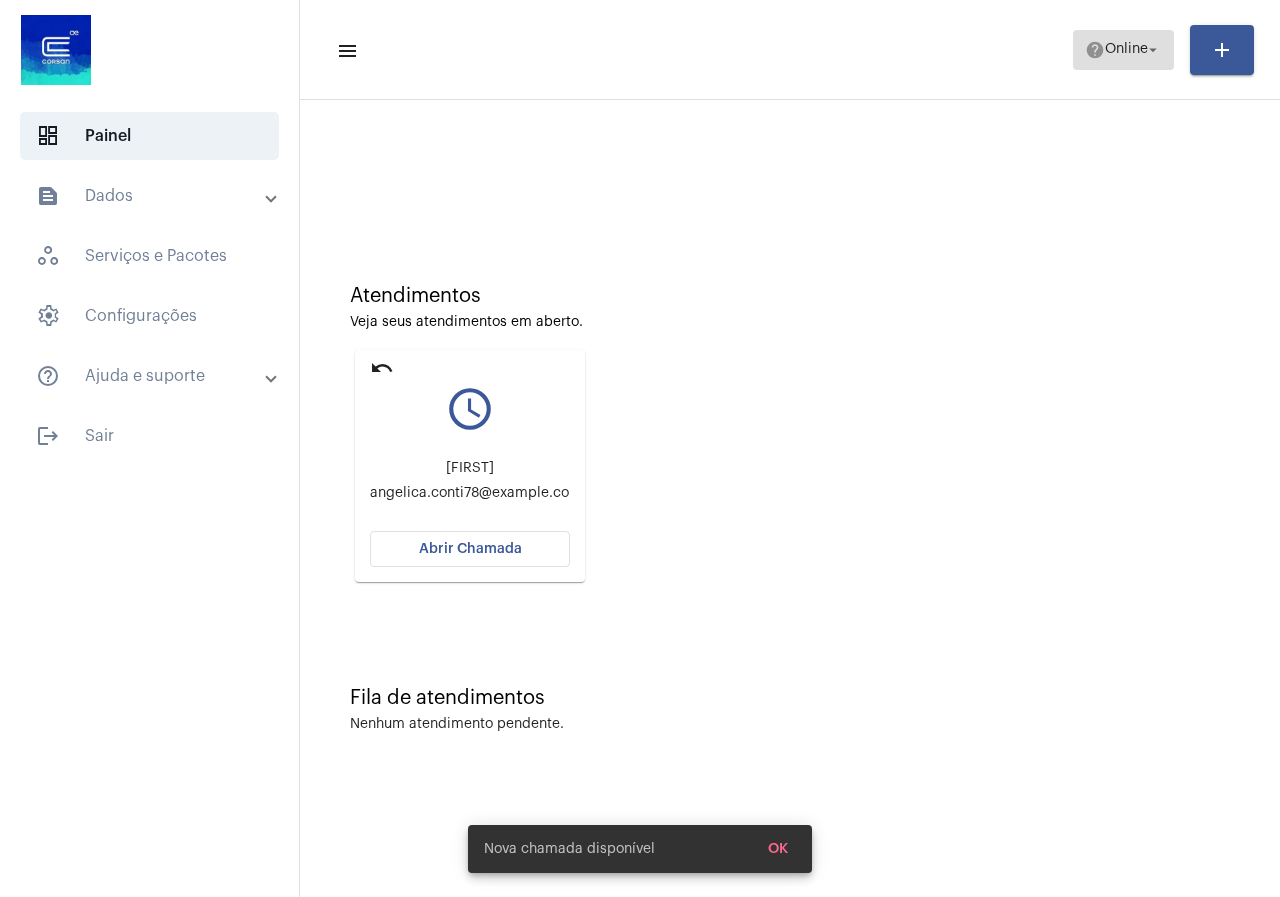 click on "help  Online arrow_drop_down" 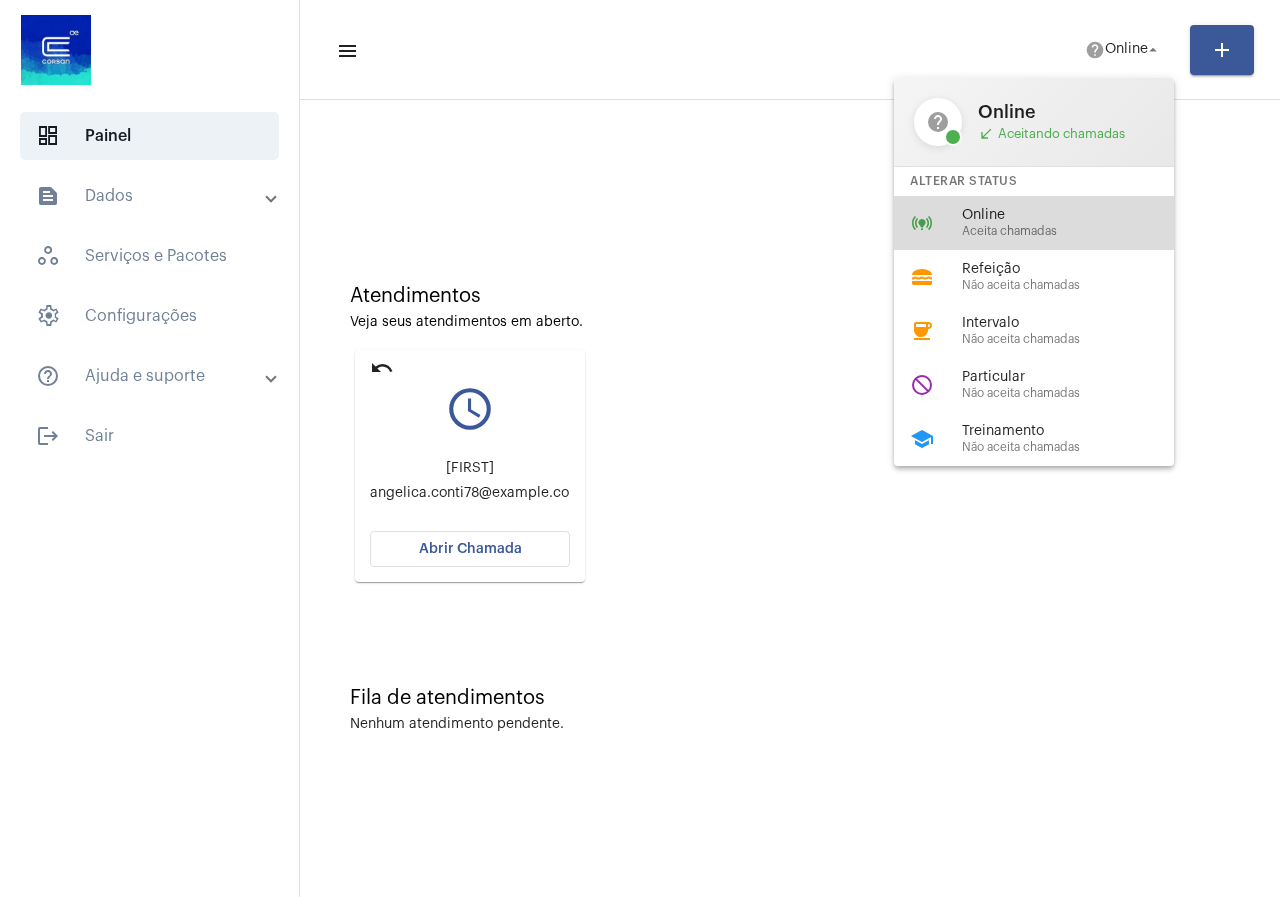 click on "online_prediction  Online Aceita chamadas" at bounding box center [1050, 223] 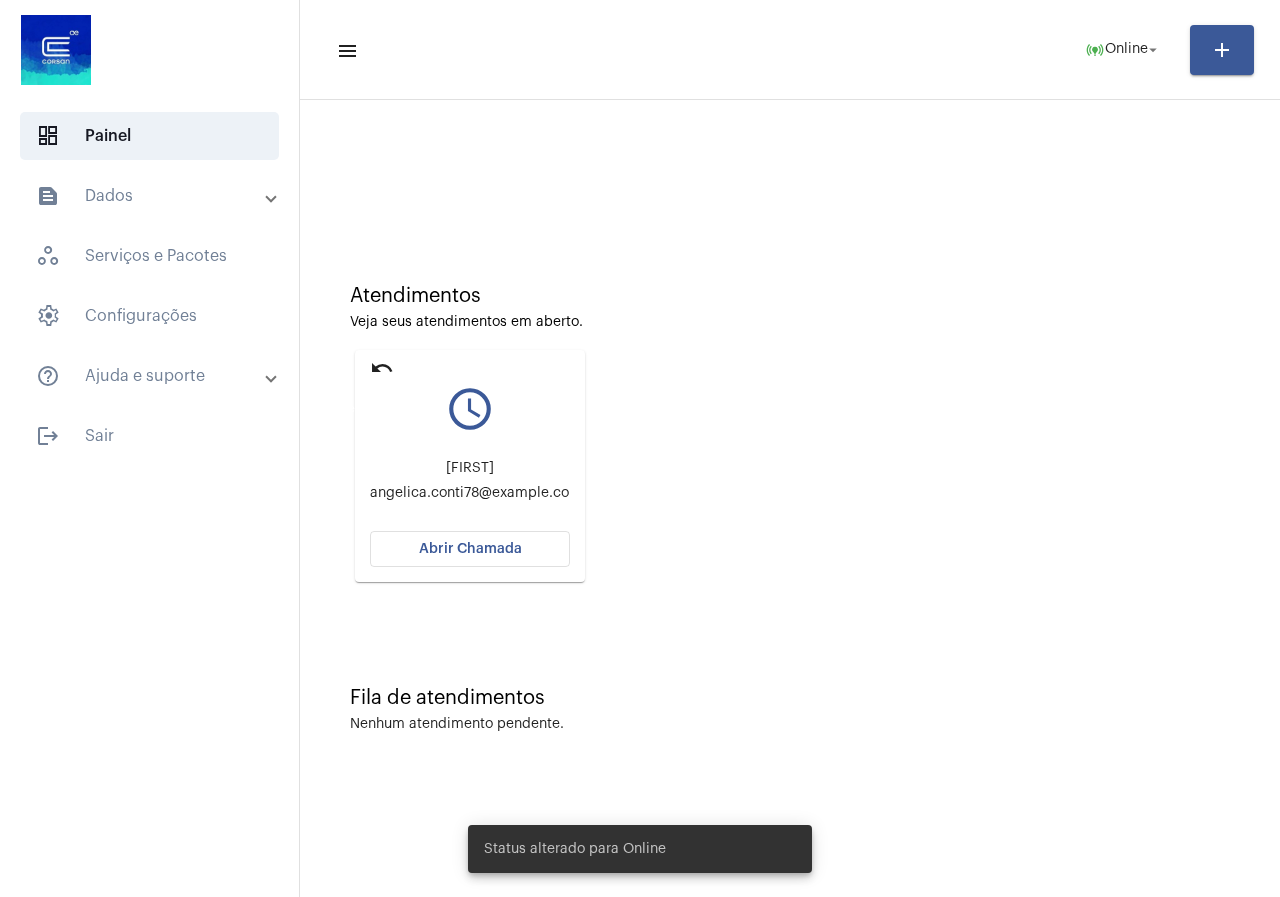 click on "undo" 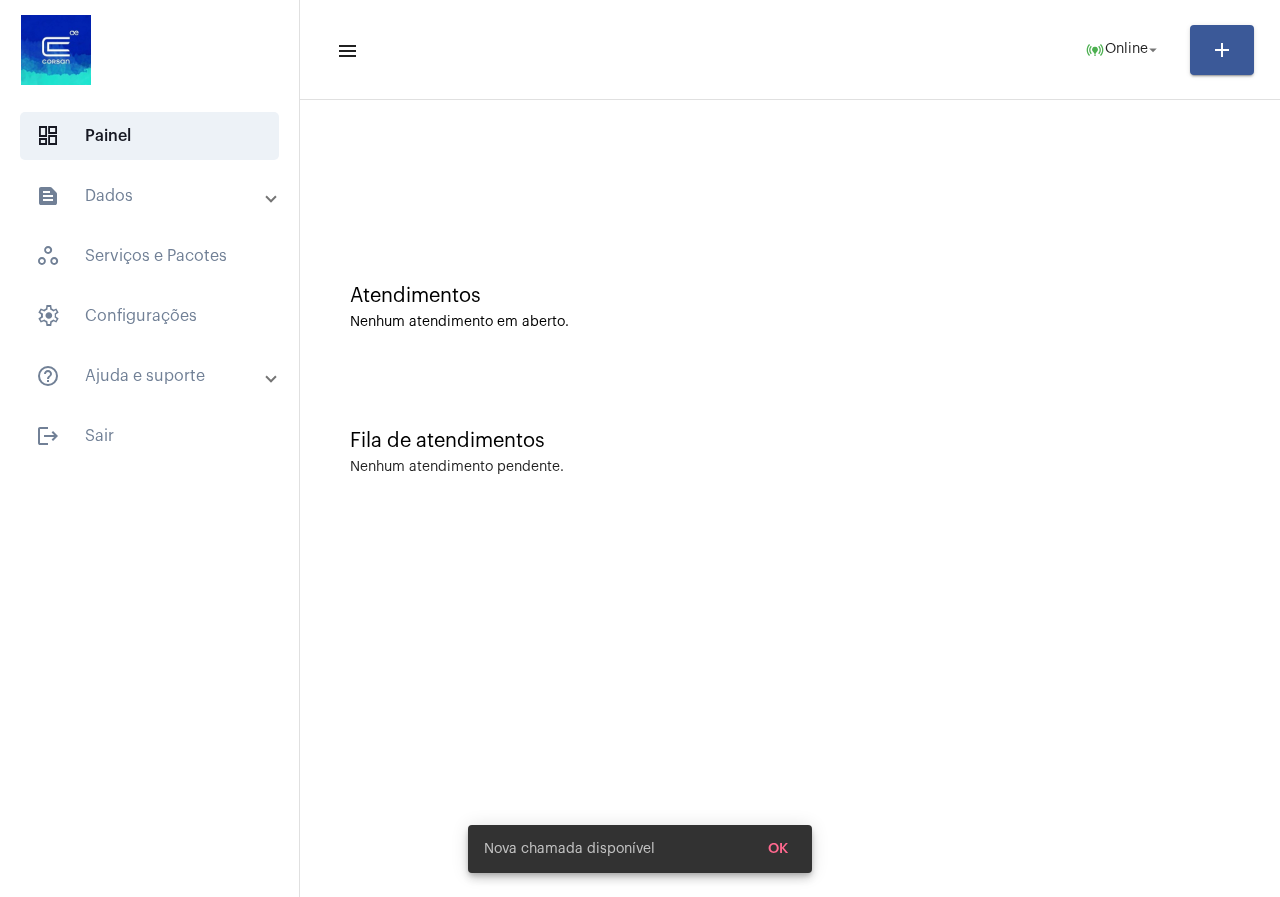 click on "Fila de atendimentos Nenhum atendimento pendente." 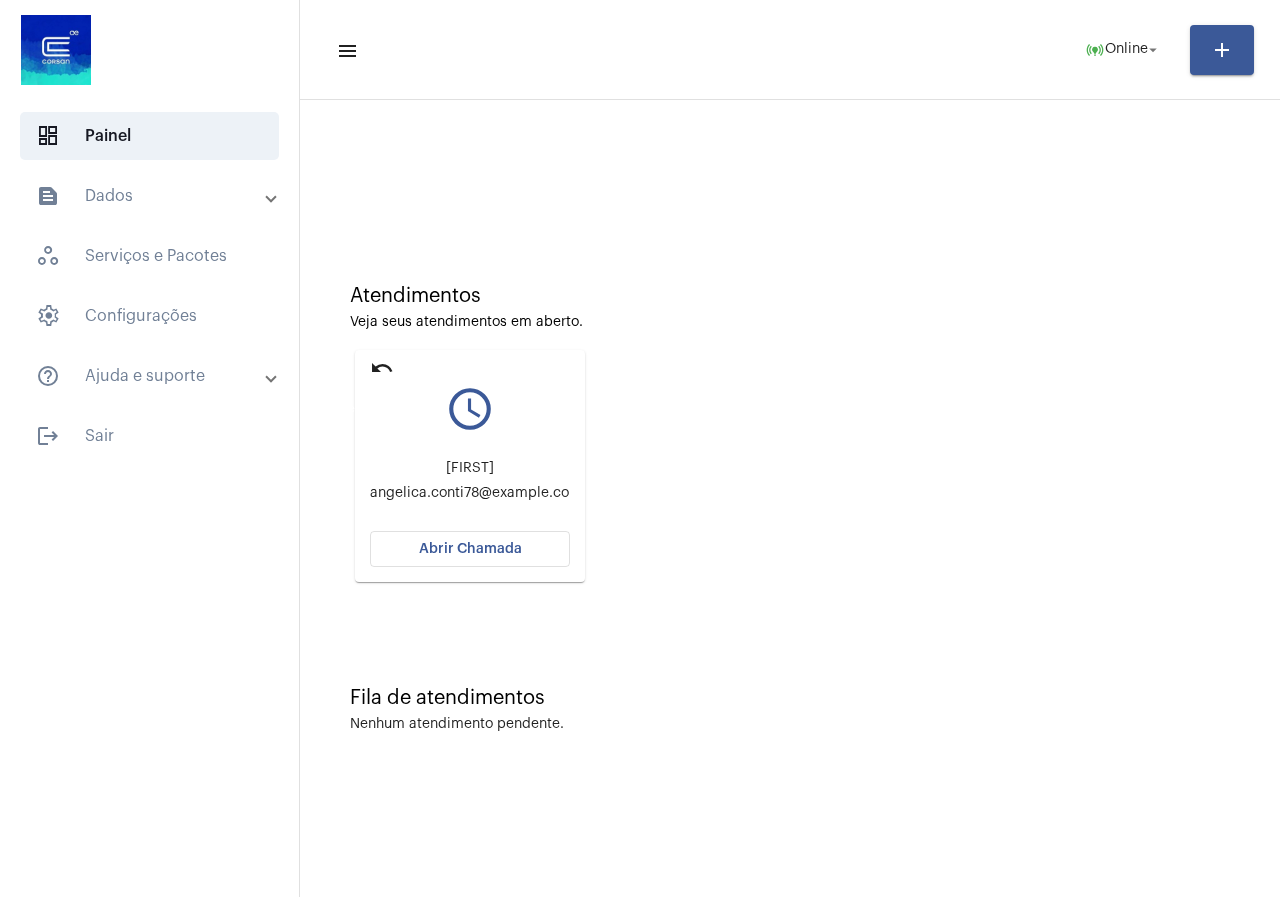 click on "undo" 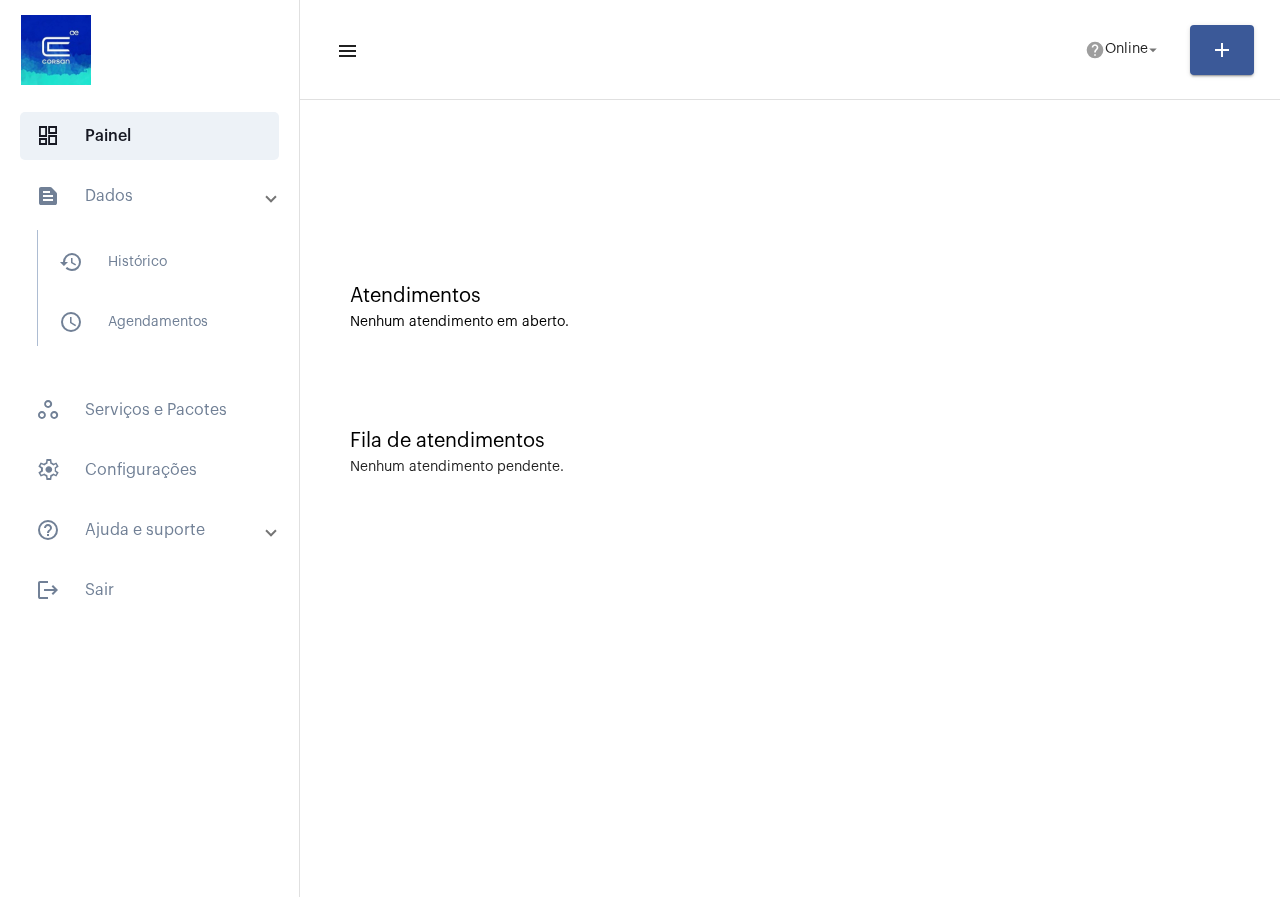 scroll, scrollTop: 0, scrollLeft: 0, axis: both 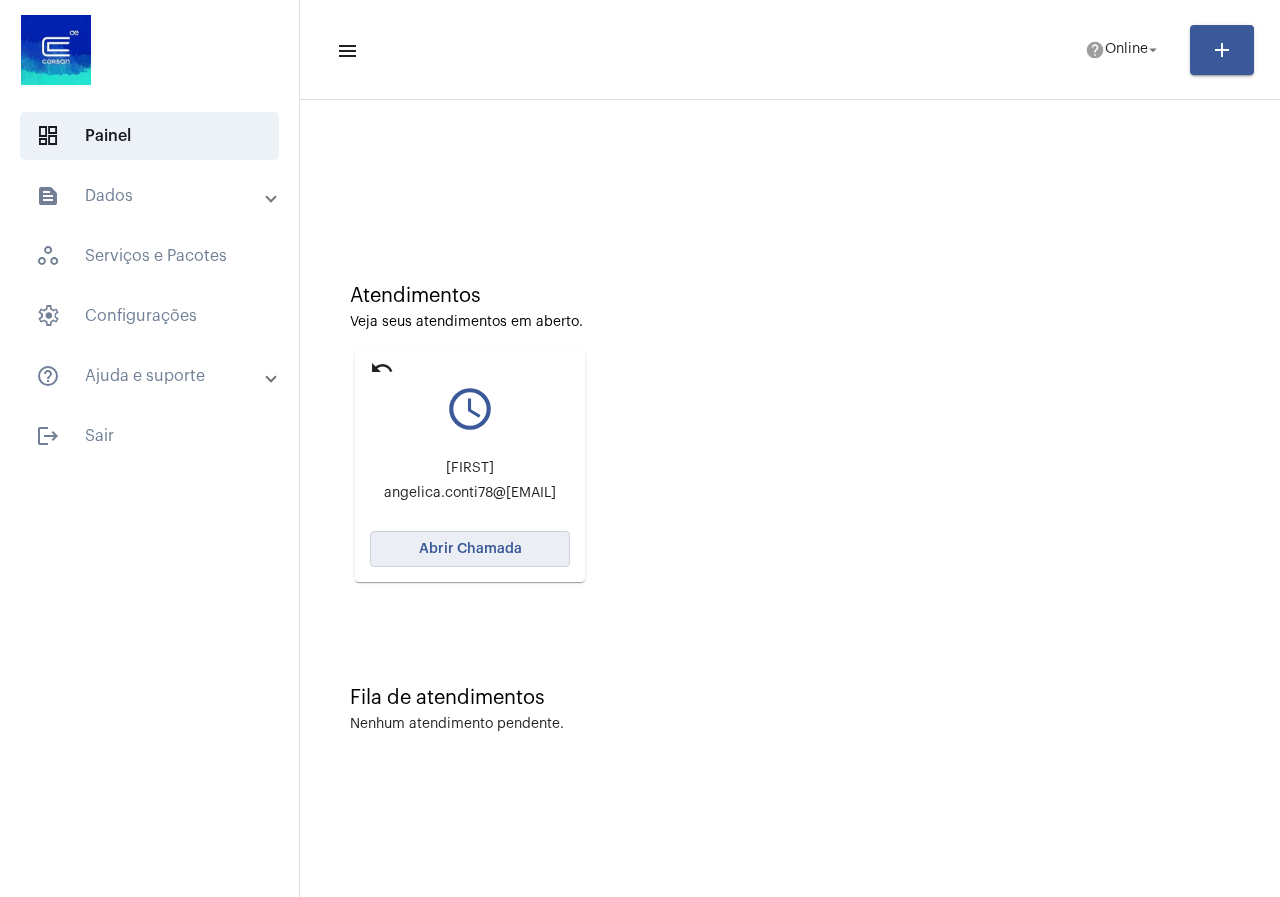 click on "Abrir Chamada" 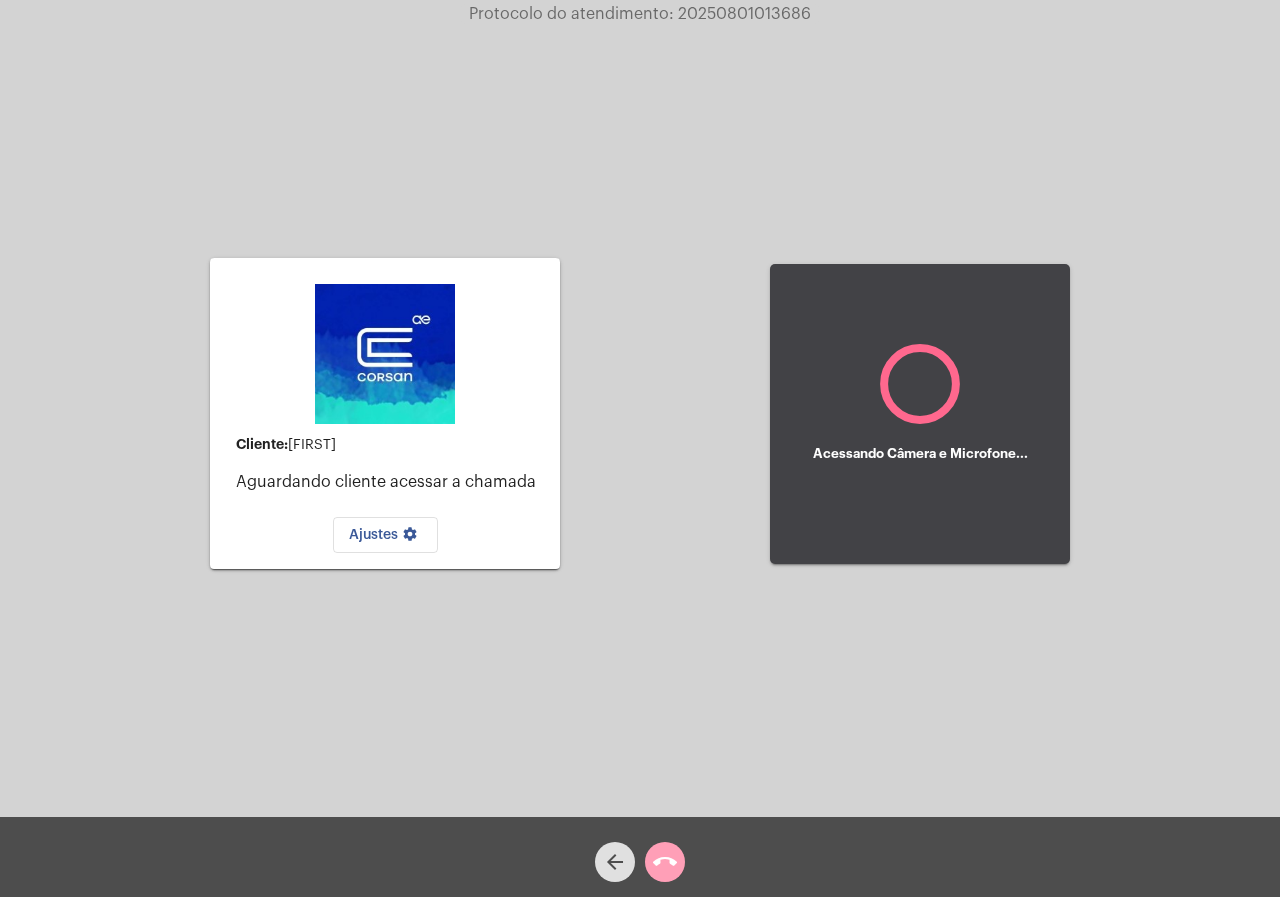 click on "call_end" 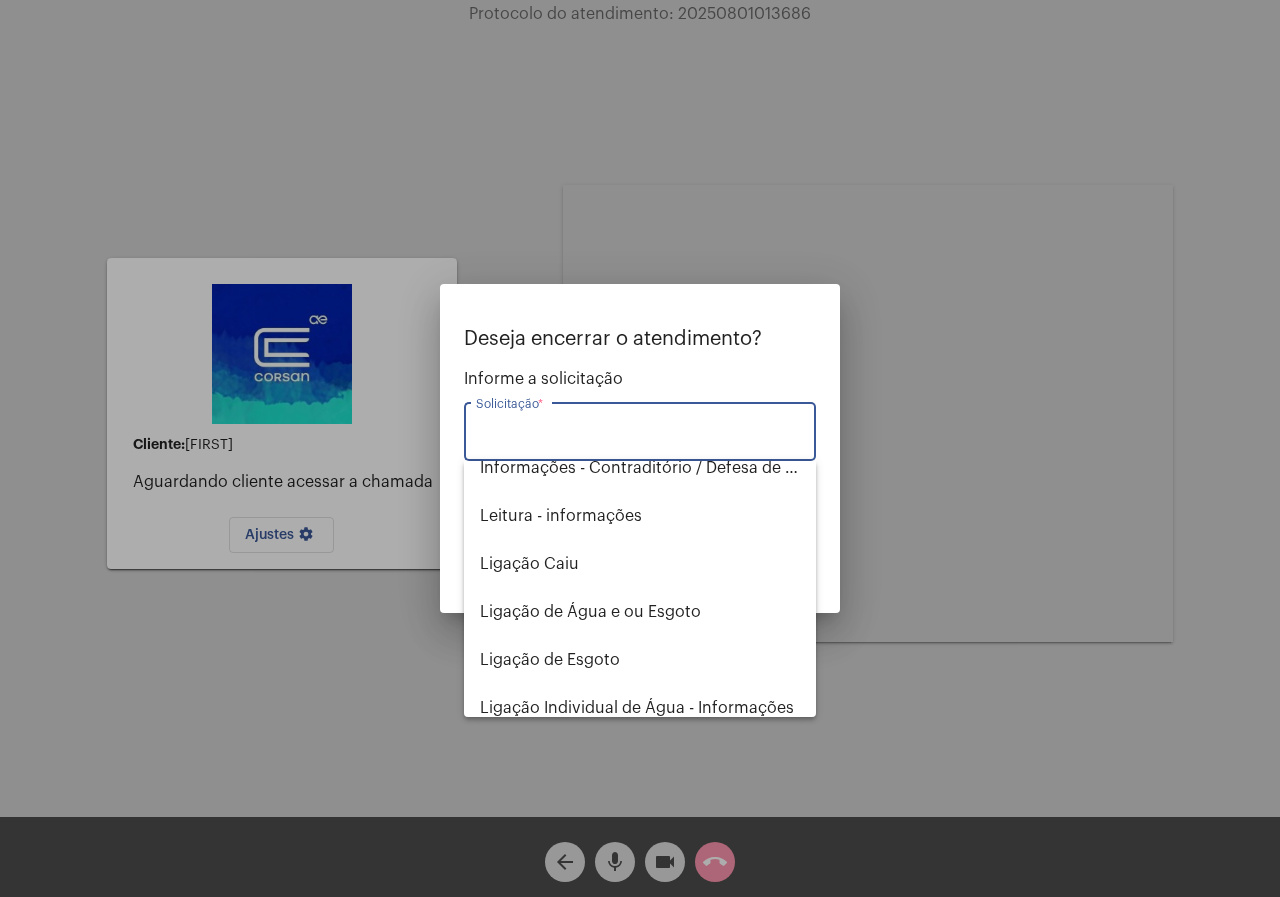 scroll, scrollTop: 1000, scrollLeft: 0, axis: vertical 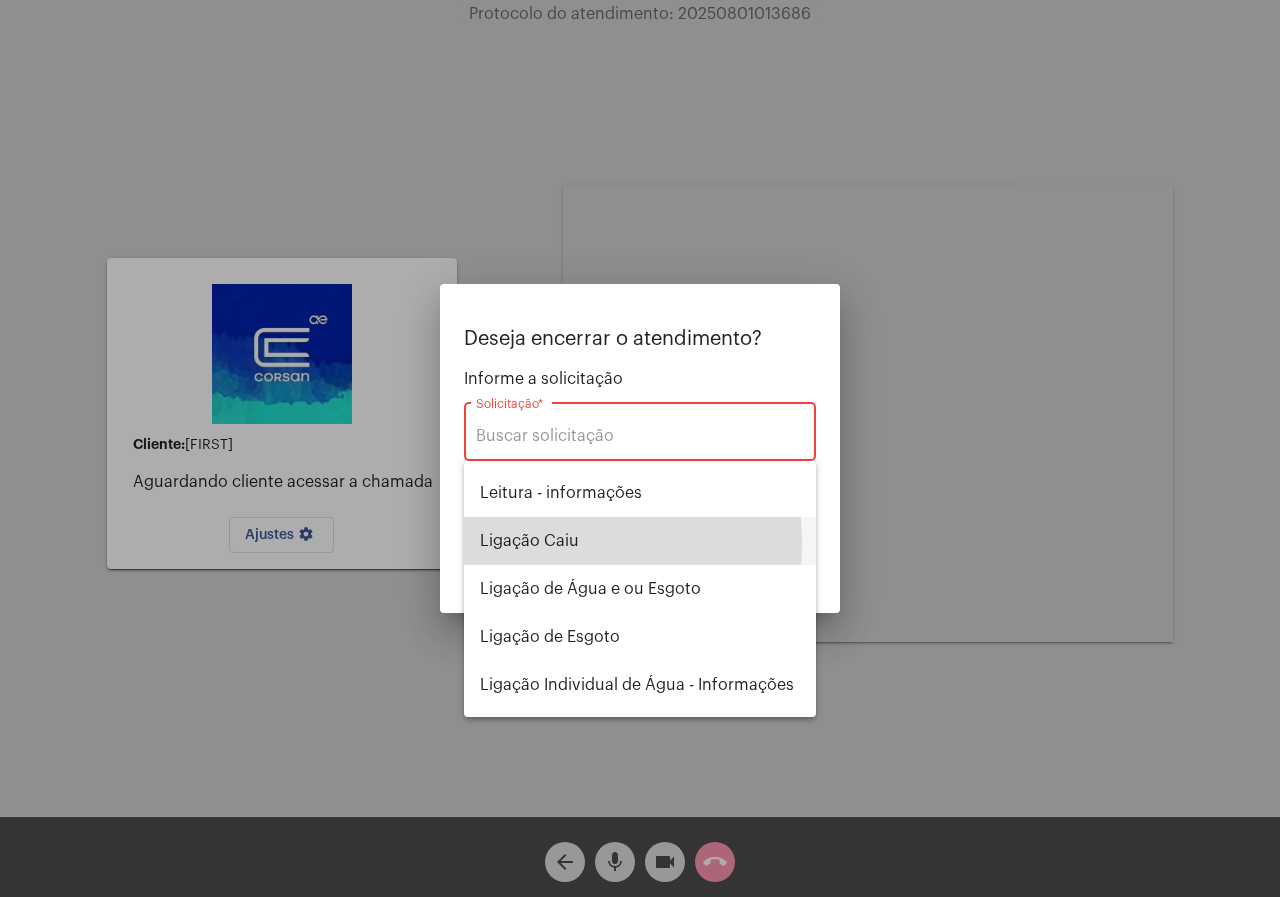 click on "Ligação Caiu" at bounding box center [640, 541] 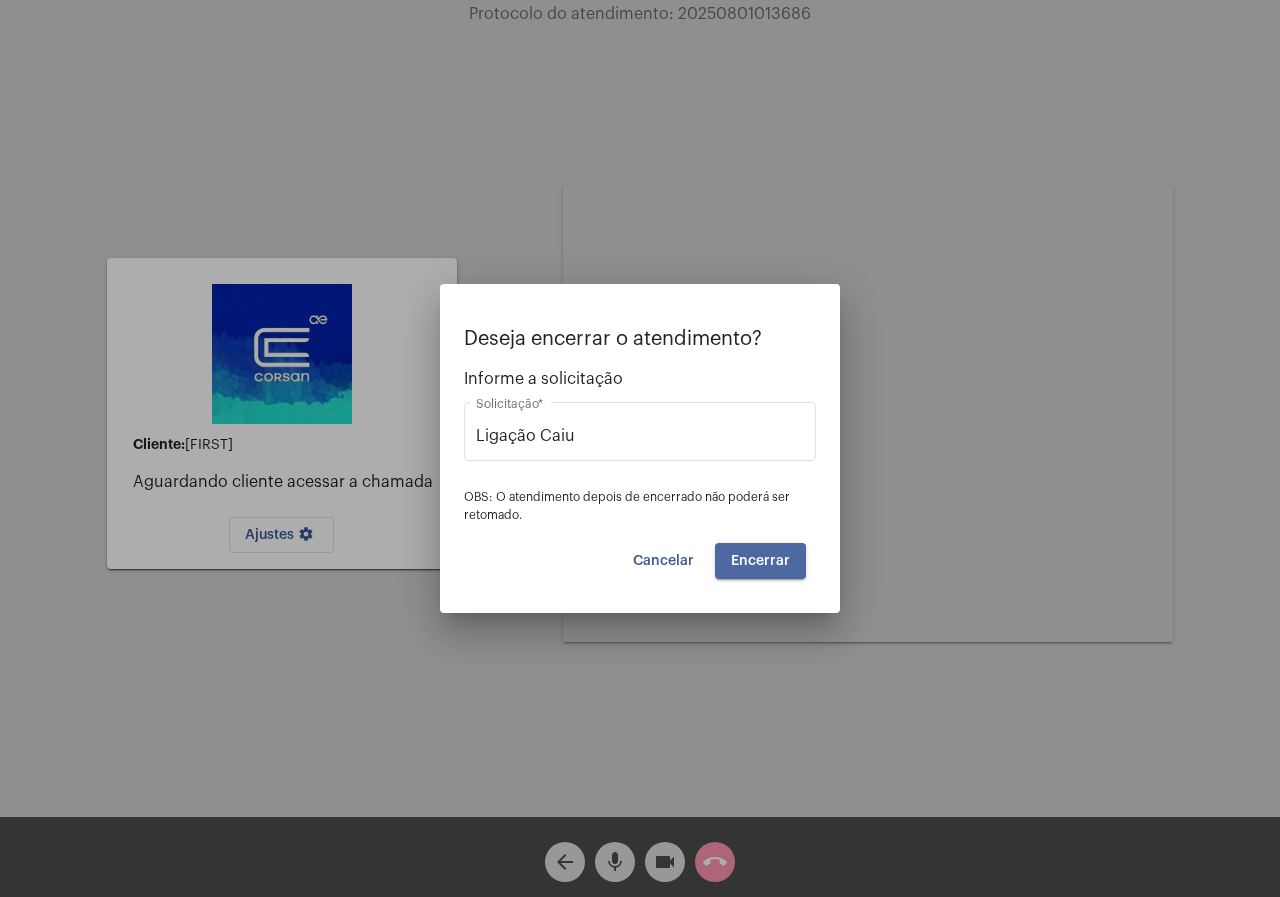 click on "Encerrar" at bounding box center [760, 561] 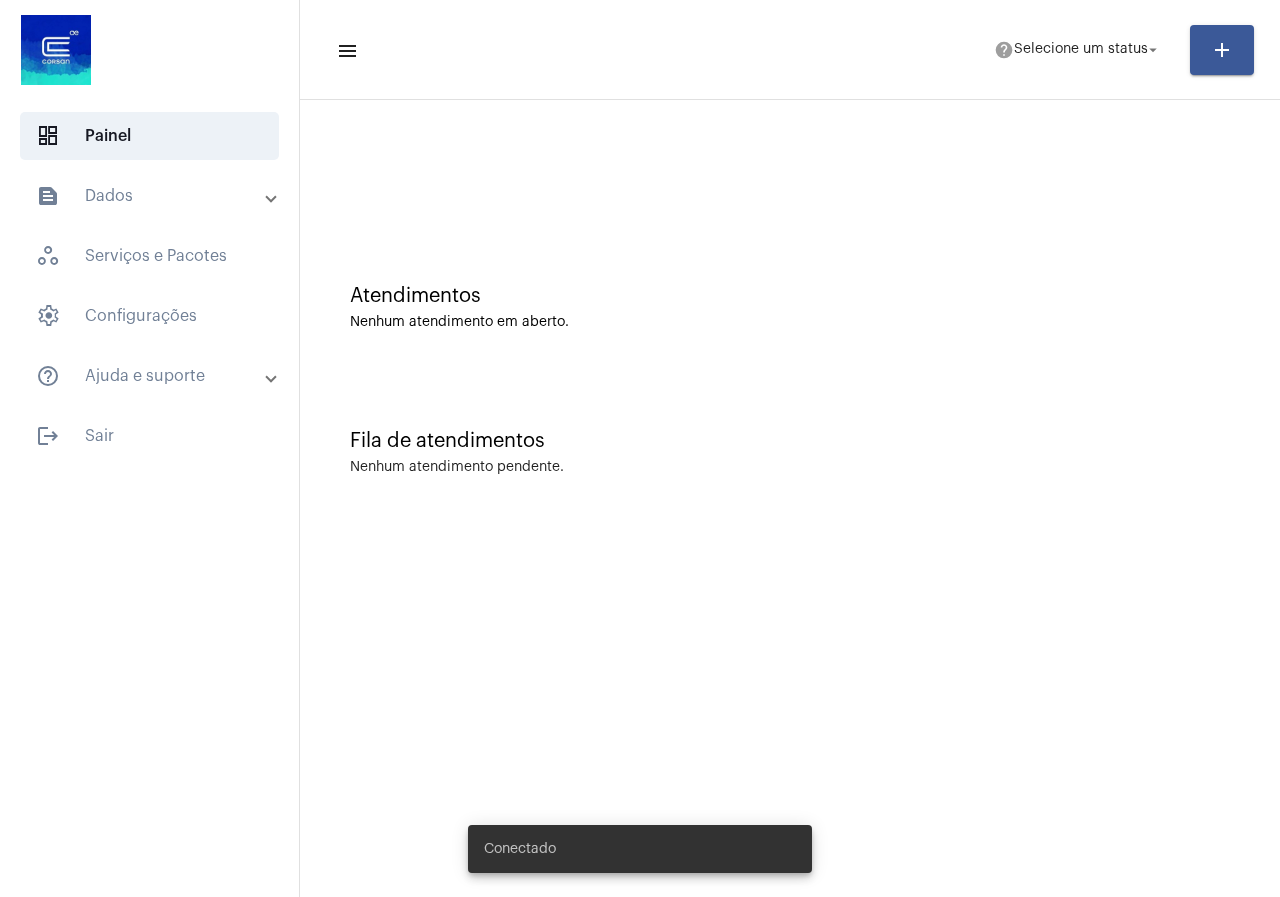 scroll, scrollTop: 0, scrollLeft: 0, axis: both 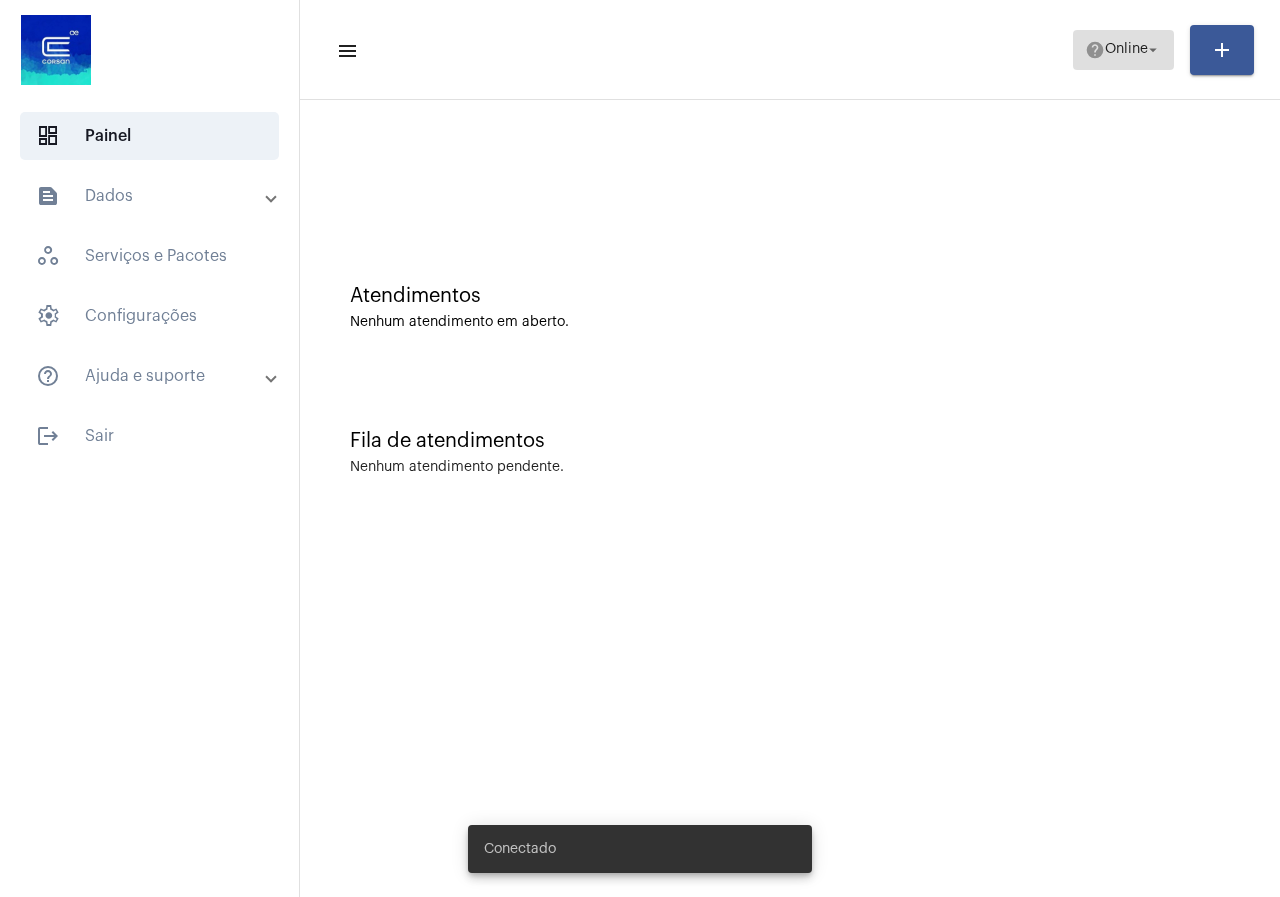 click on "Online" 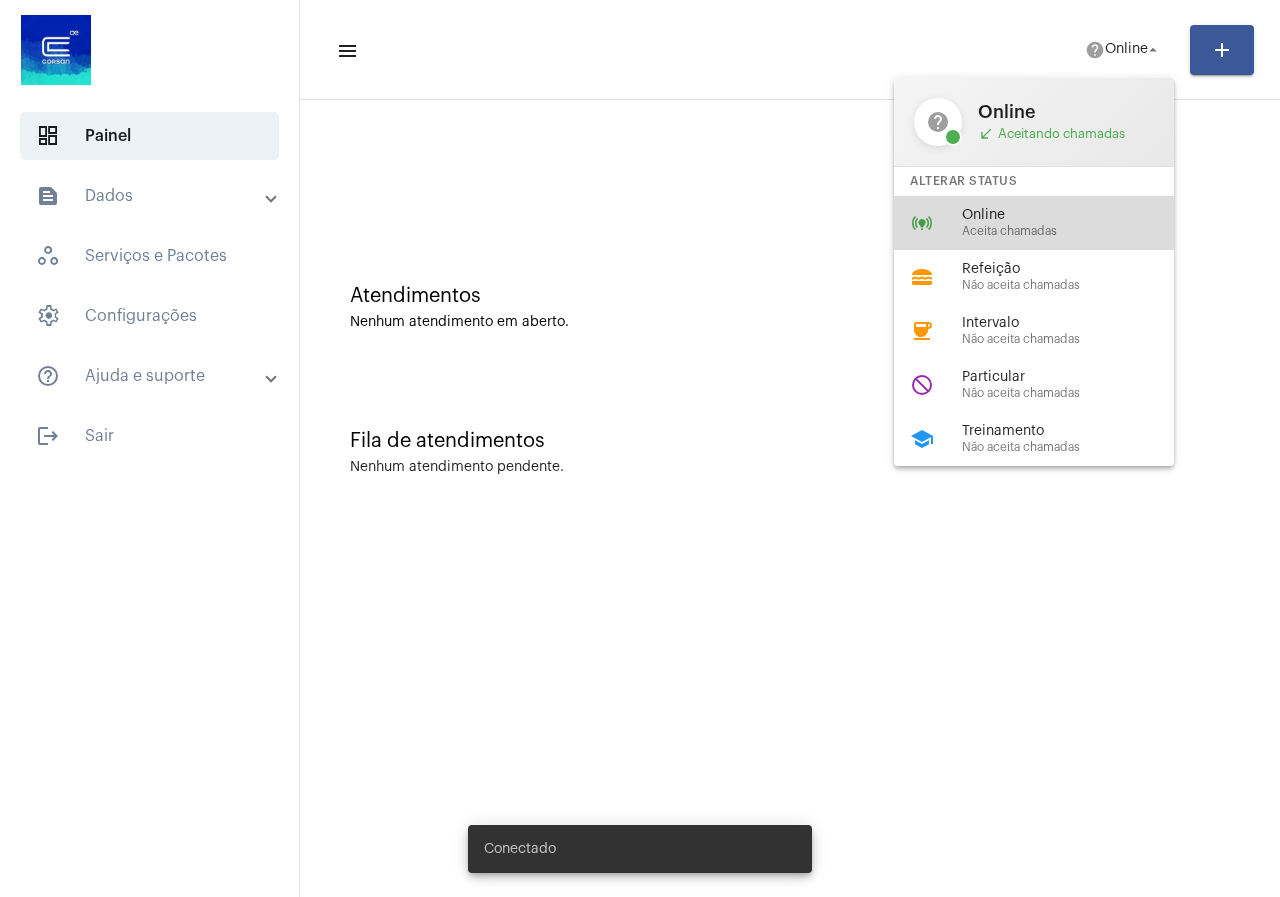 click on "Aceita chamadas" at bounding box center [1076, 231] 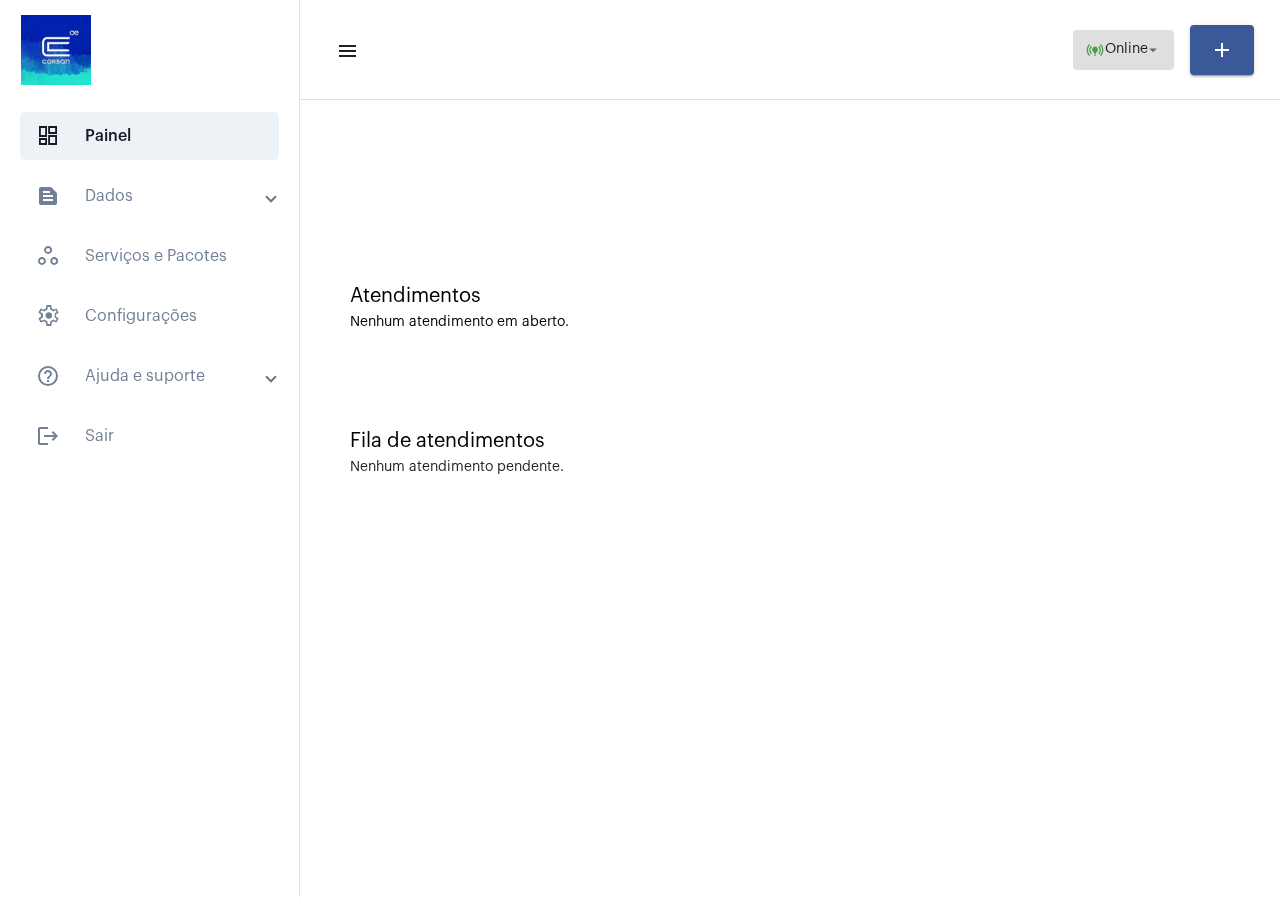 click on "Online" 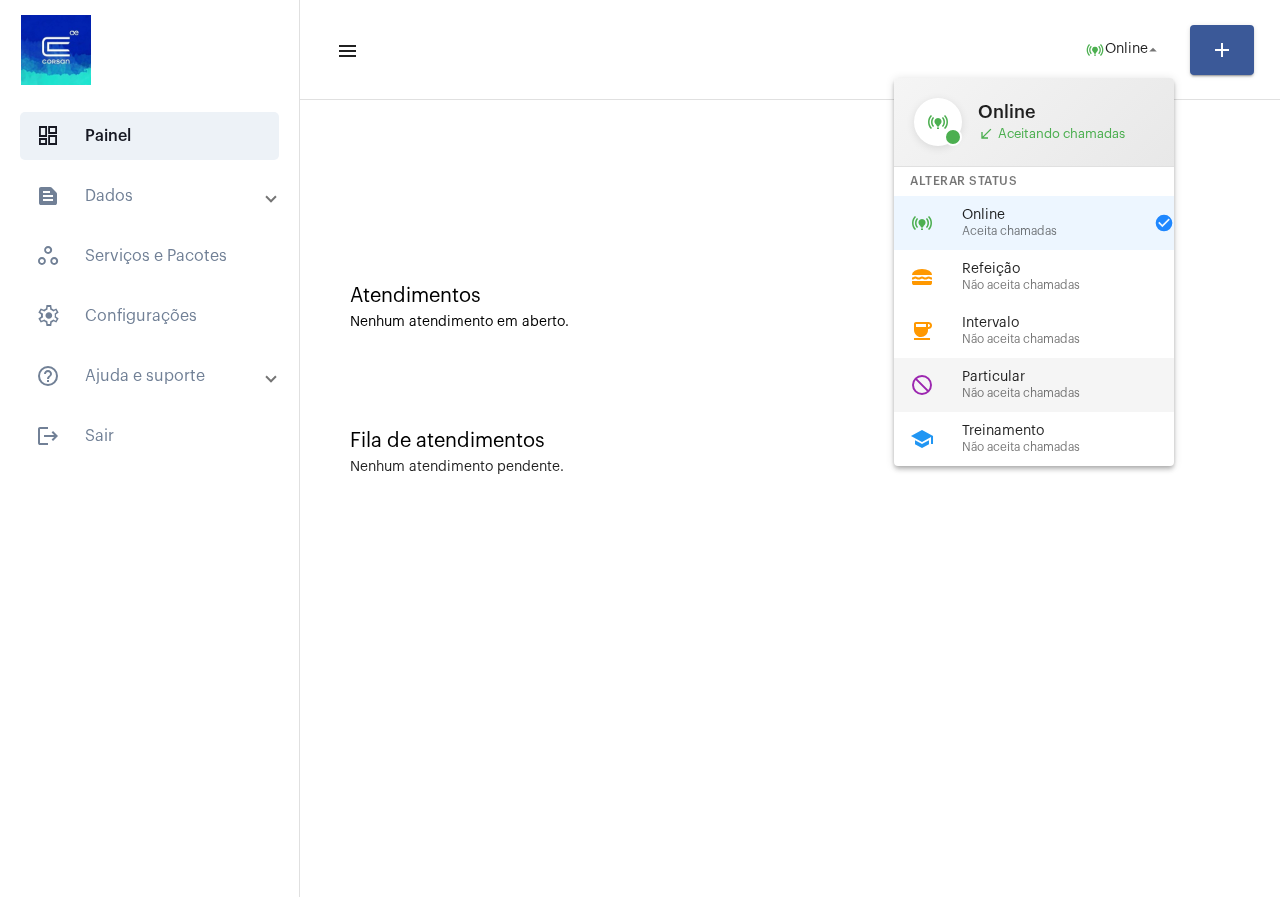click on "Particular" at bounding box center (1076, 377) 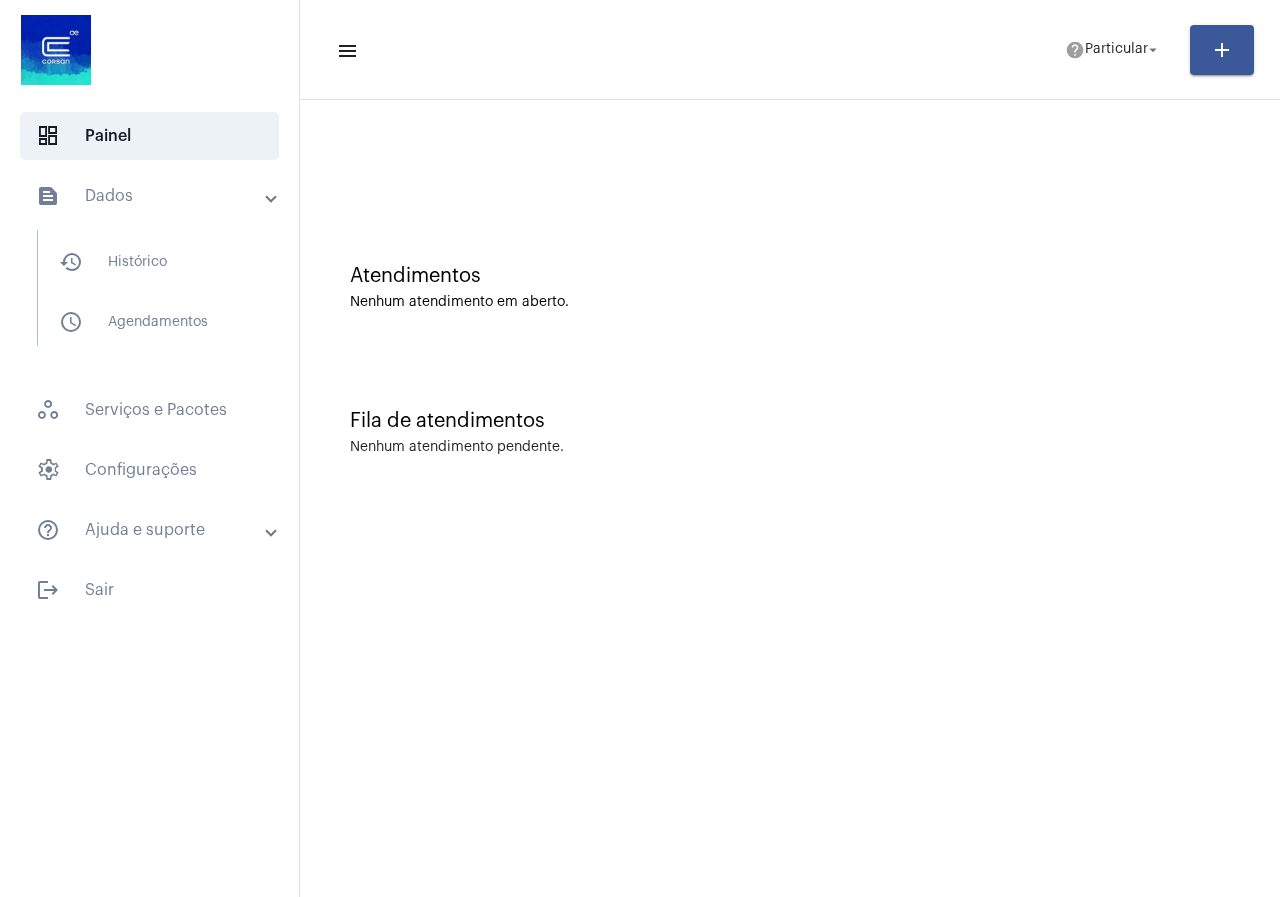 scroll, scrollTop: 0, scrollLeft: 0, axis: both 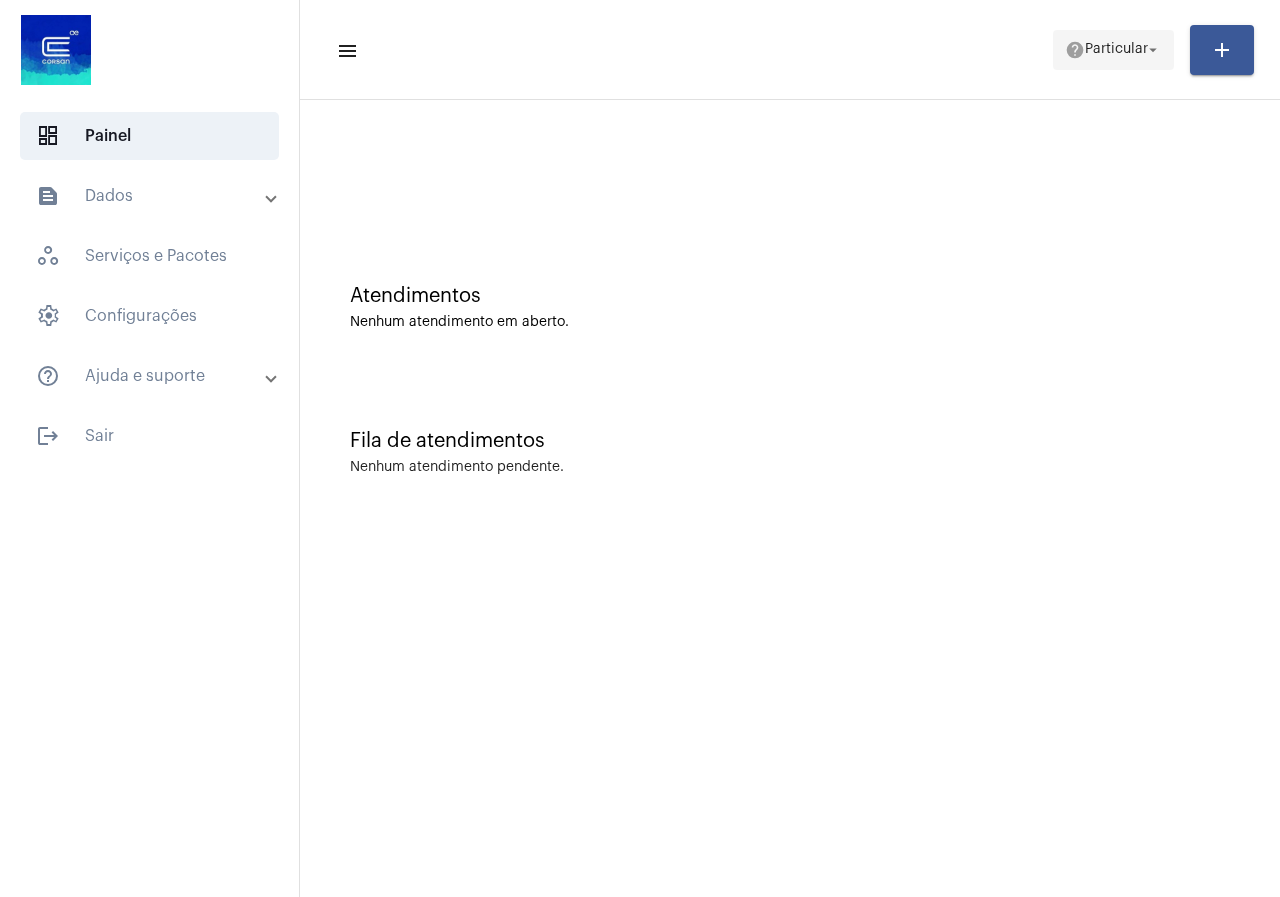 click on "Particular" 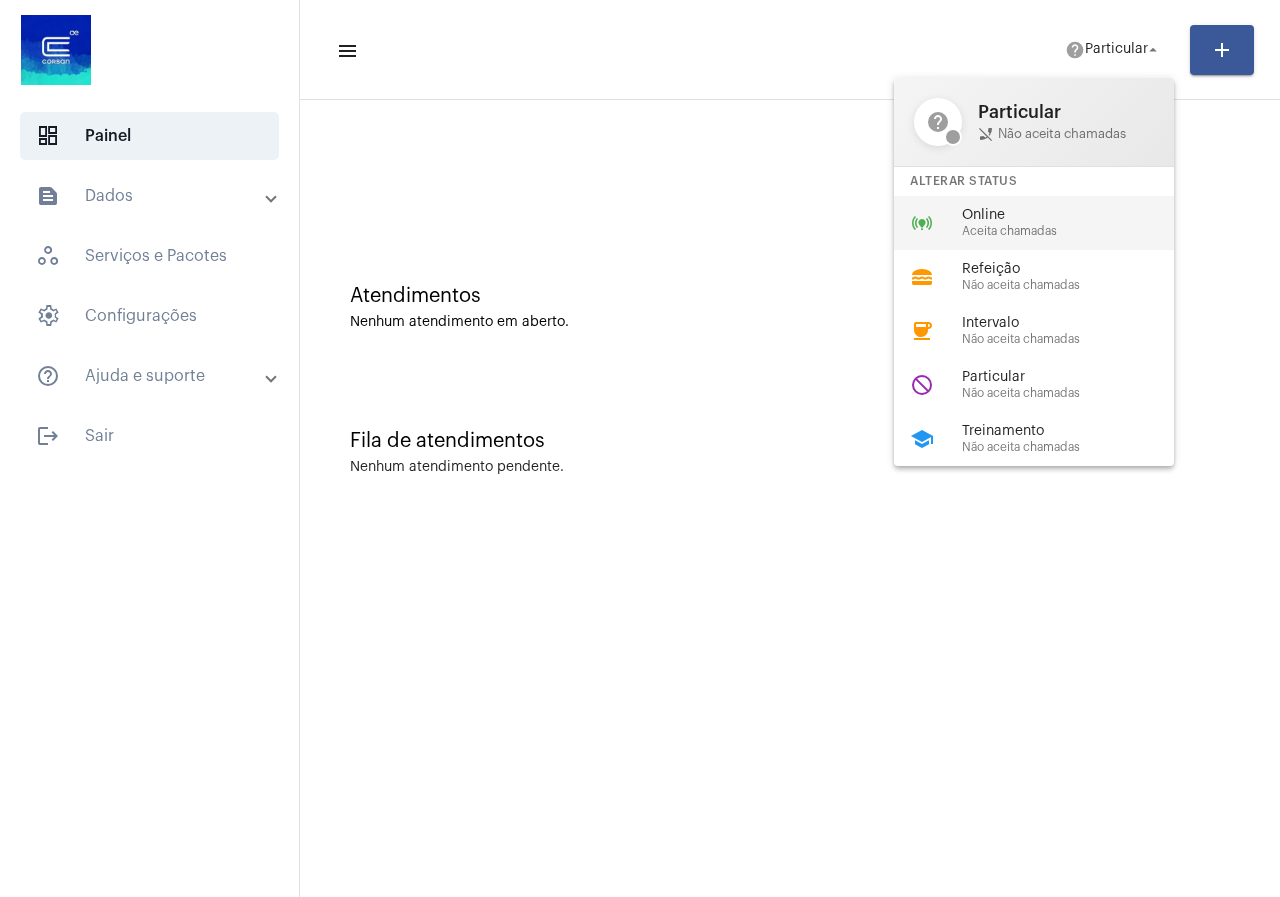 click on "online_prediction  Online Aceita chamadas" at bounding box center [1050, 223] 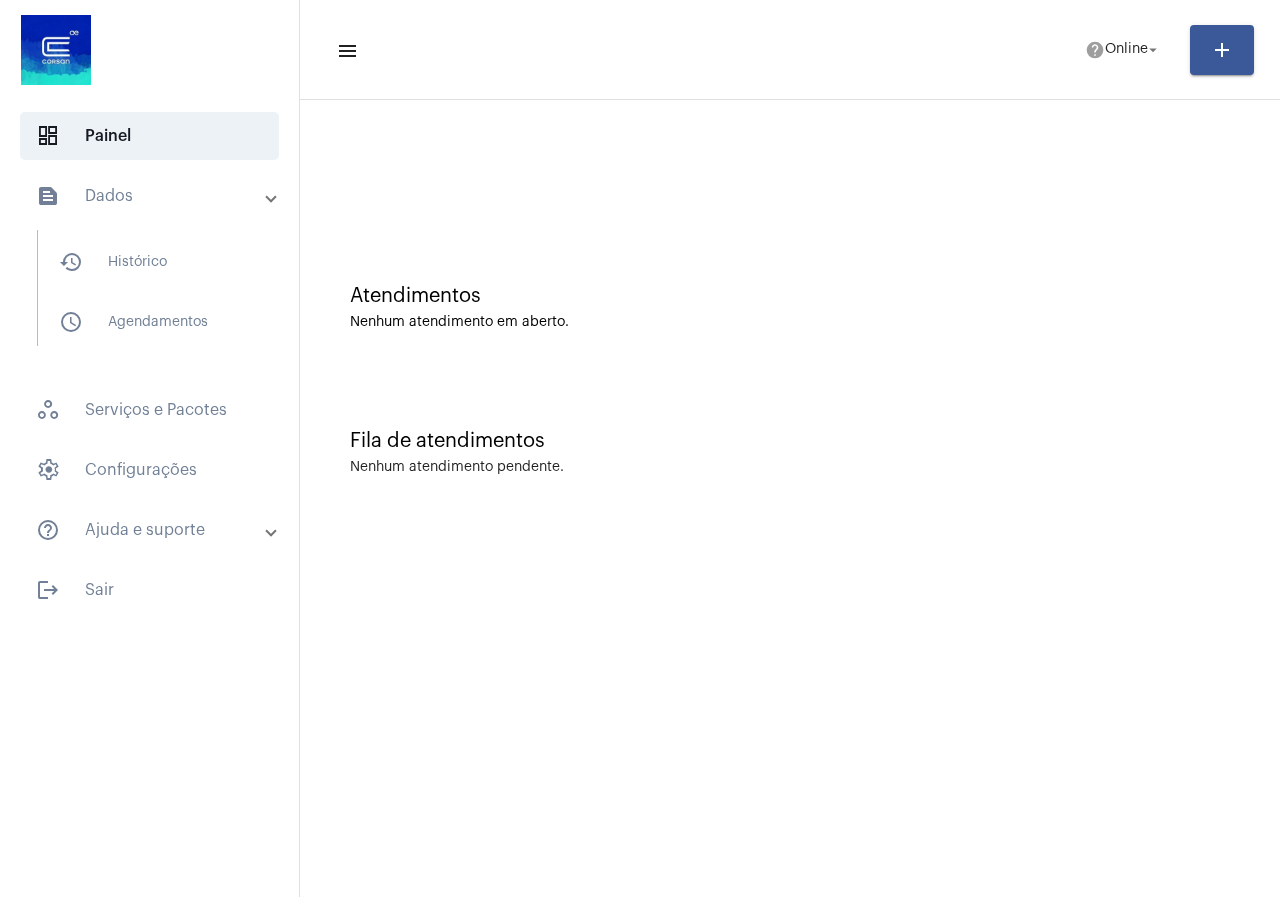 scroll, scrollTop: 0, scrollLeft: 0, axis: both 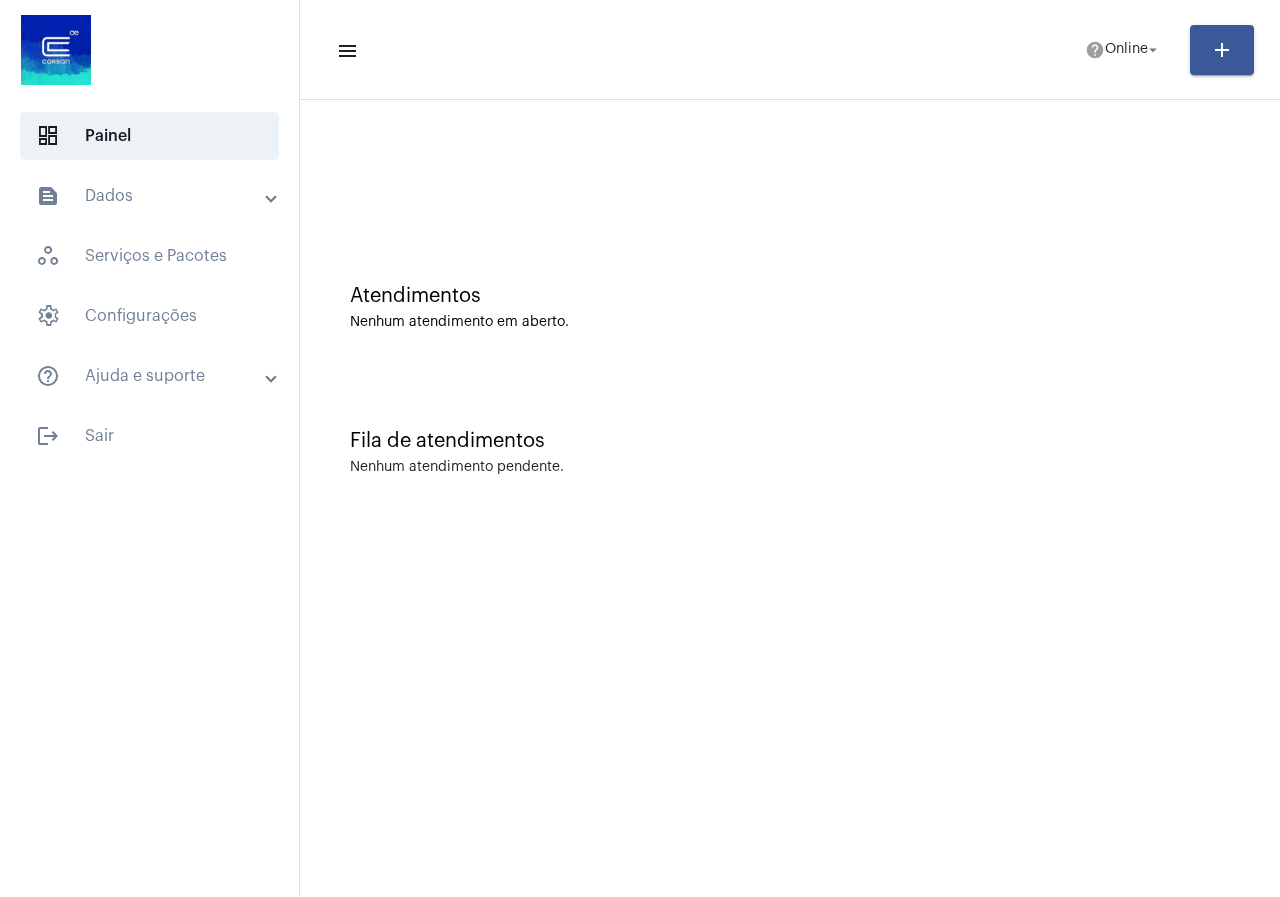 click on "text_snippet_outlined  Dados" at bounding box center [151, 196] 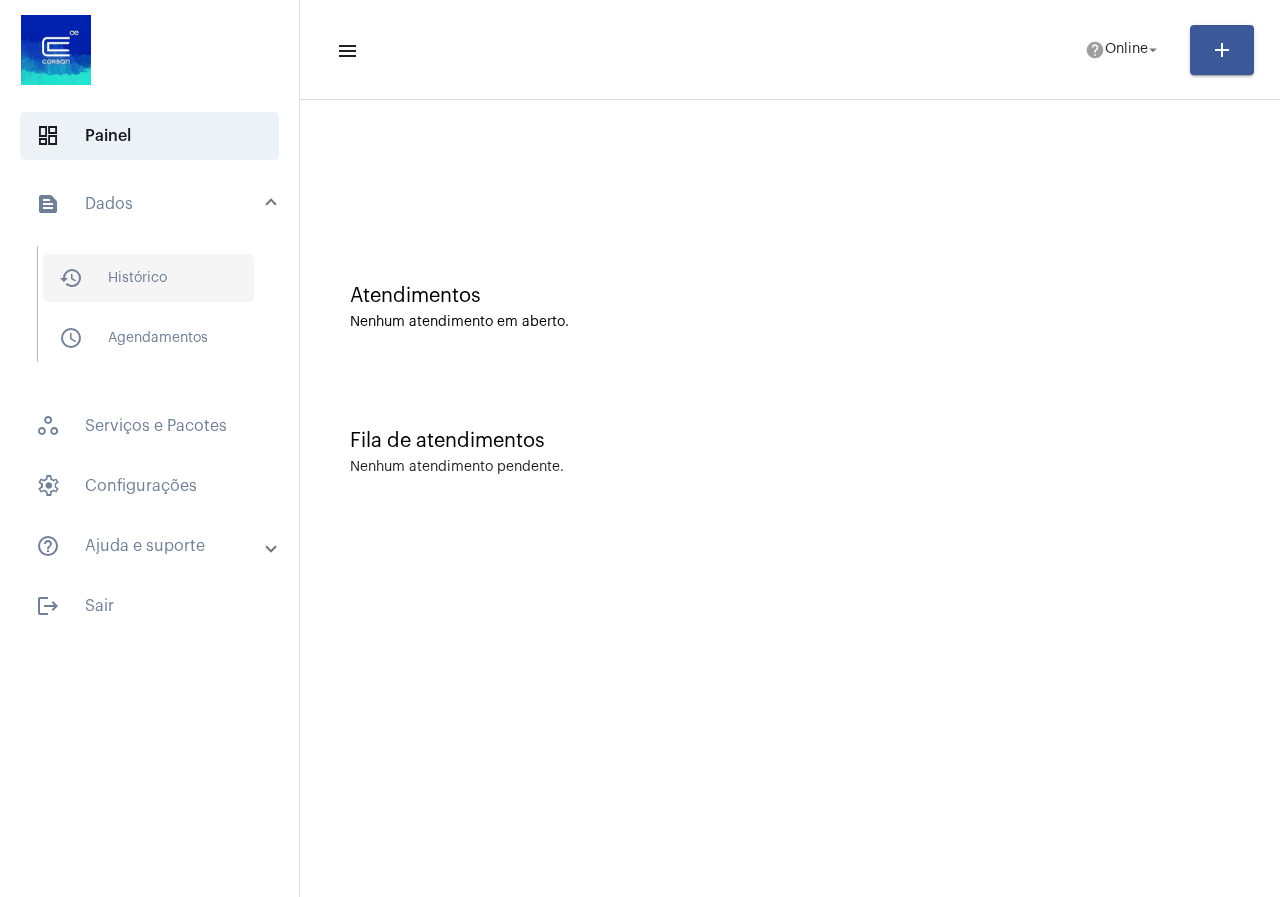 click on "history_outlined  Histórico" at bounding box center (148, 278) 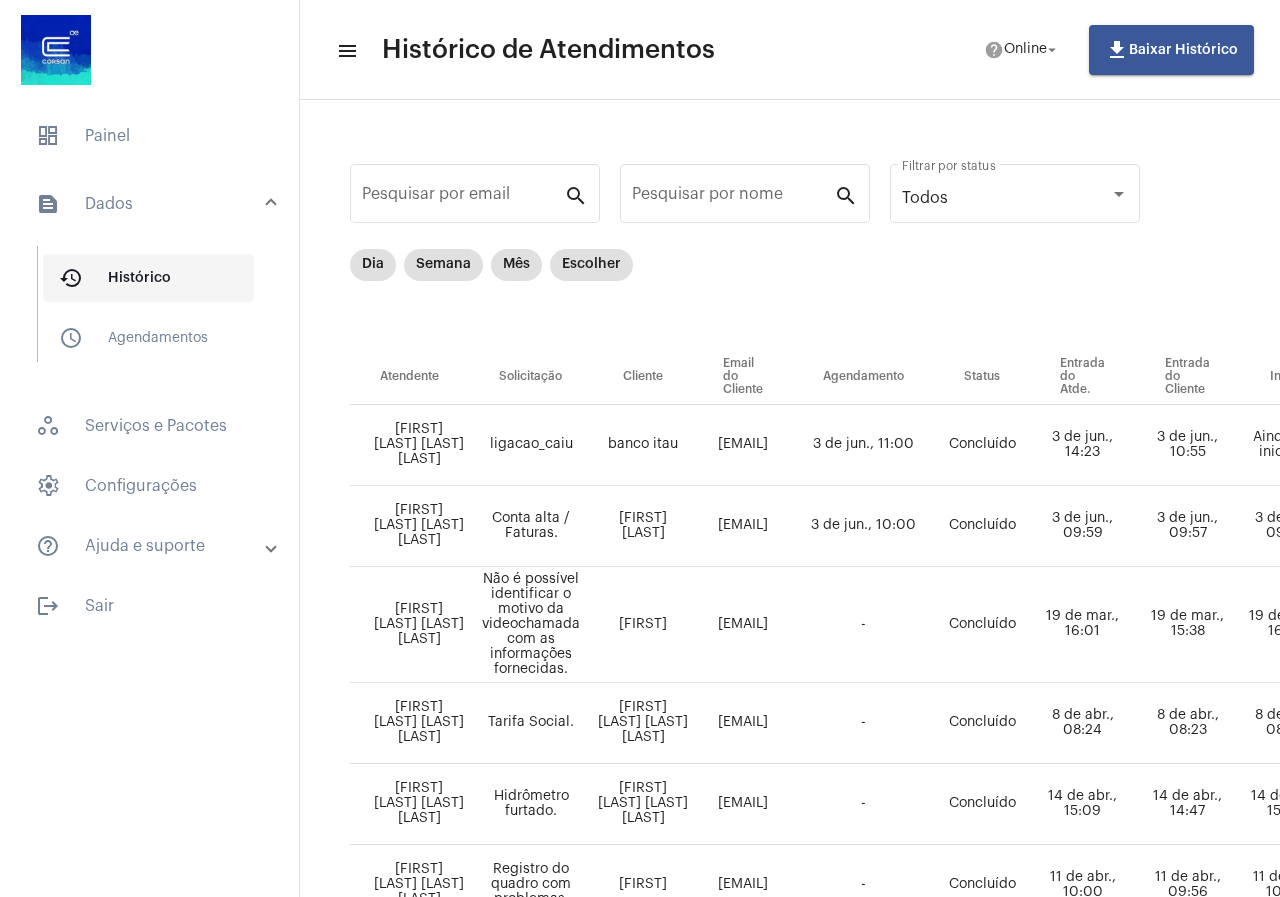 click on "history_outlined  Histórico" at bounding box center (148, 278) 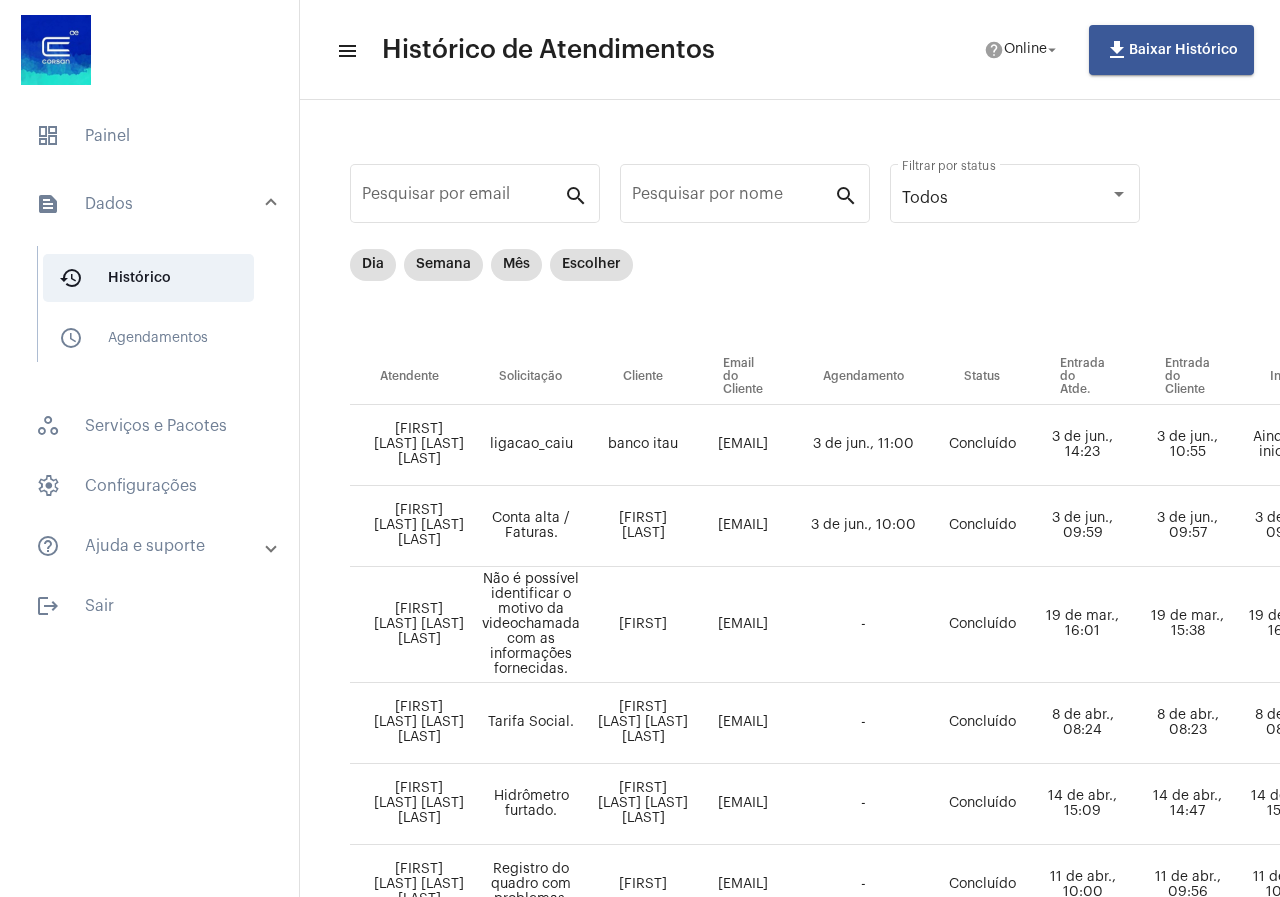 click on "text_snippet_outlined  Dados" at bounding box center [151, 204] 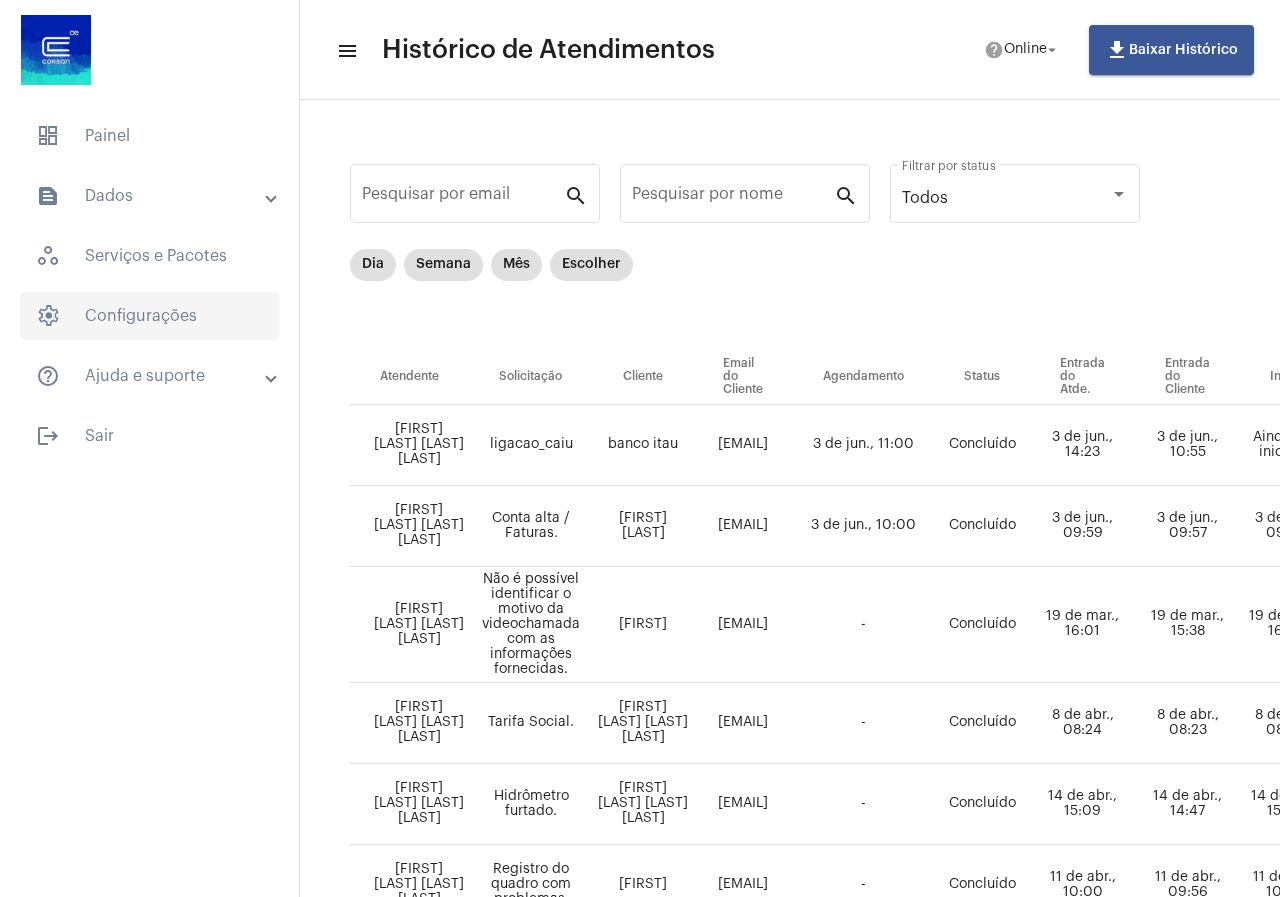 click on "settings   Configurações" 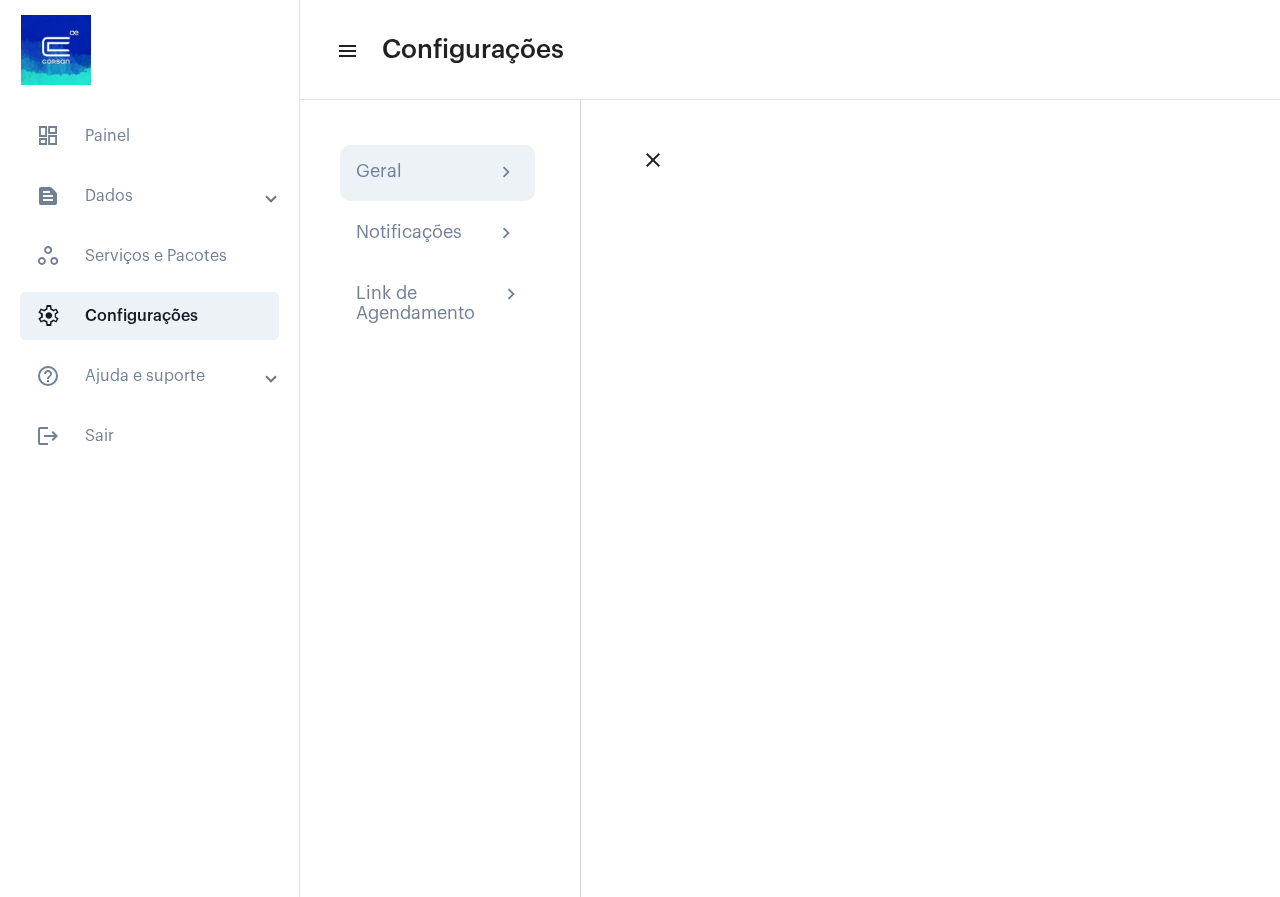 click on "Geral chevron_right" 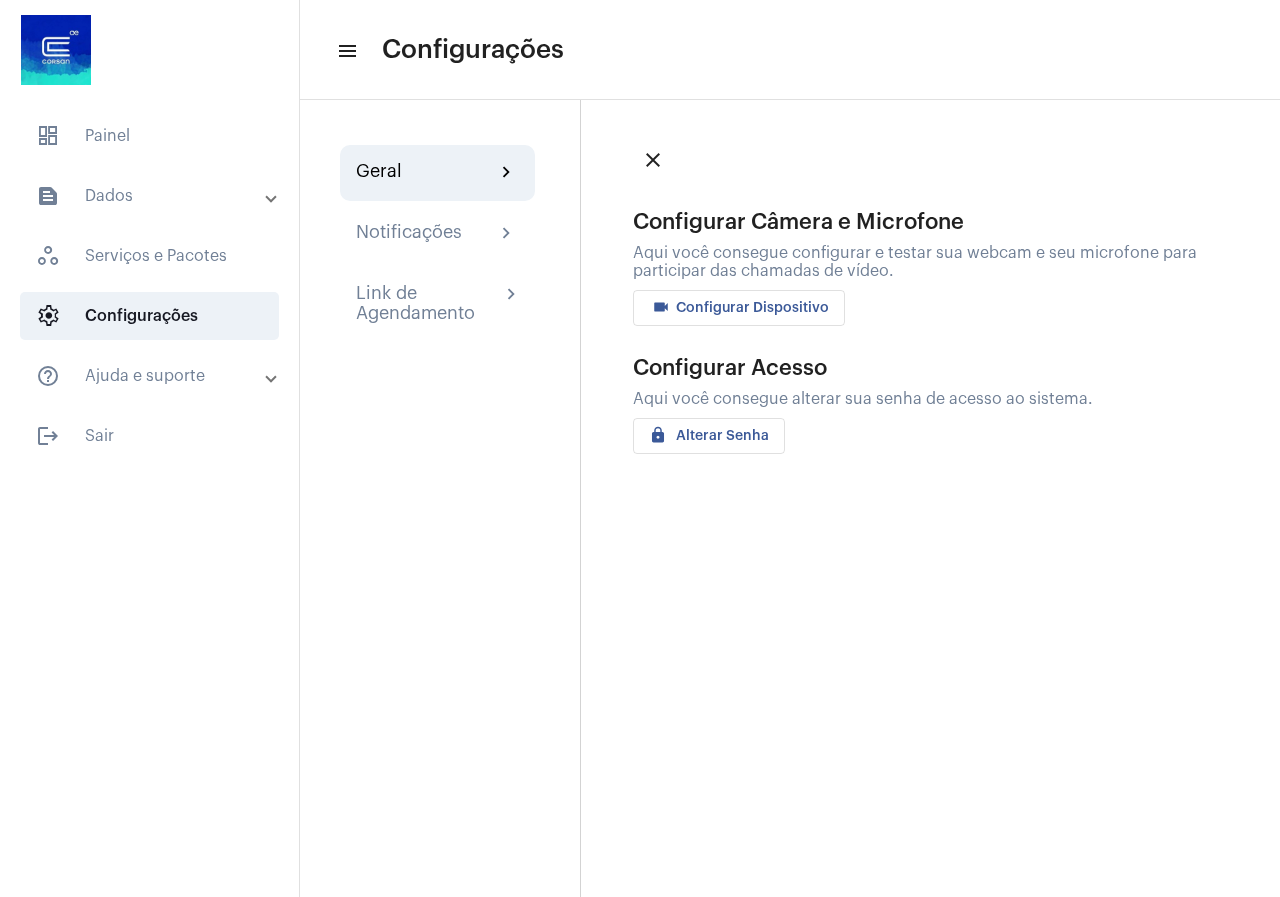 click on "videocam Configurar Dispositivo" 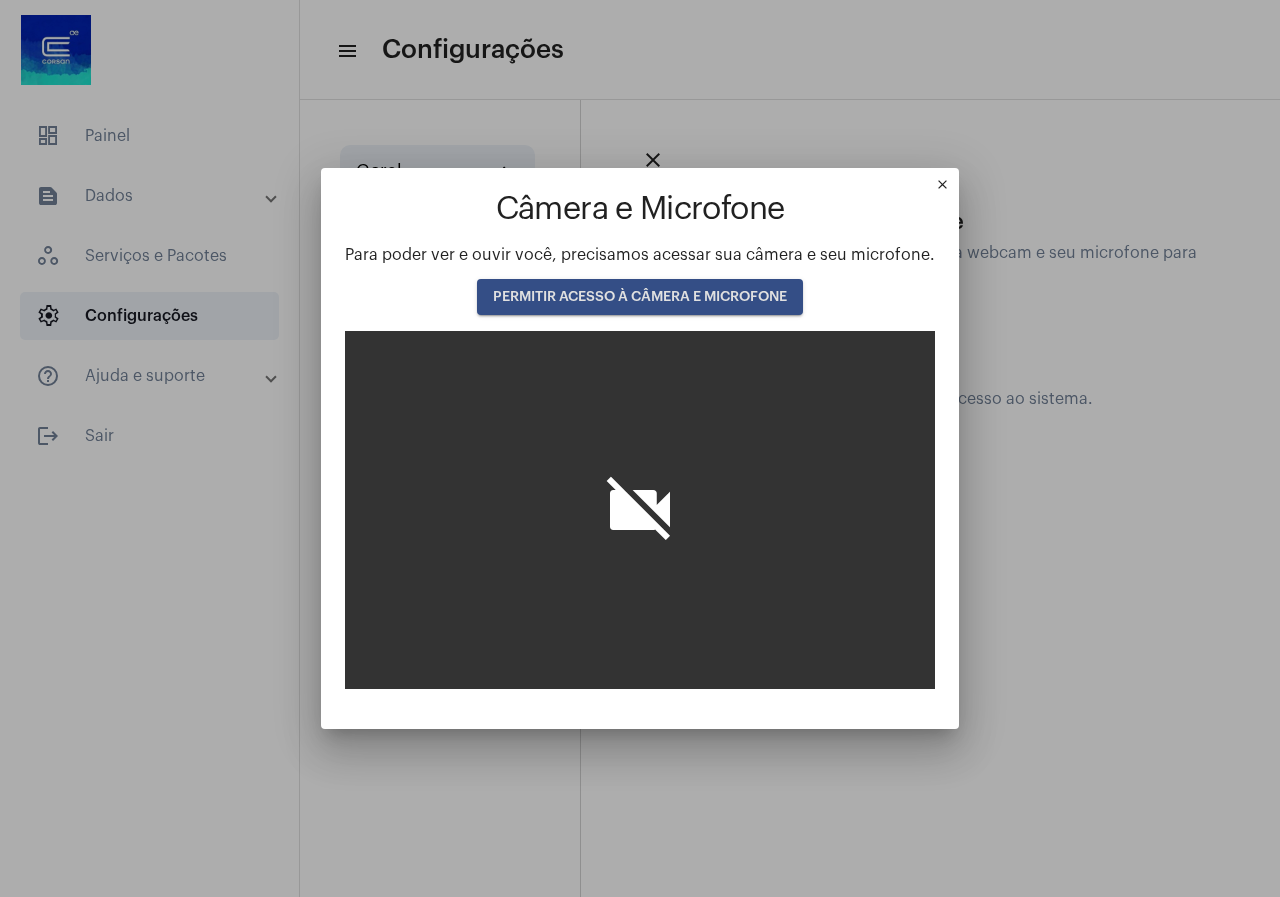 click on "PERMITIR ACESSO À CÂMERA E MICROFONE" at bounding box center [640, 297] 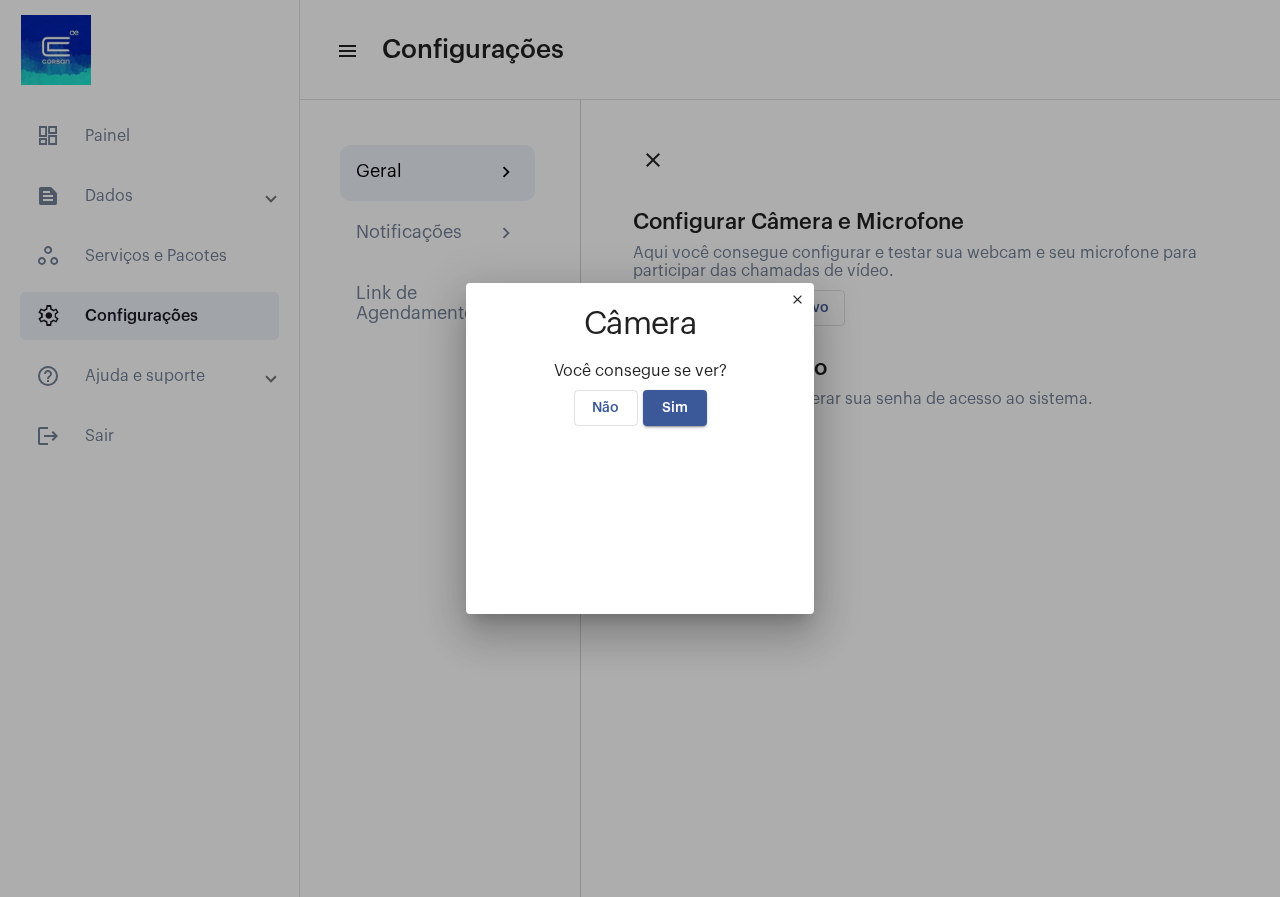 click on "close" at bounding box center [802, 304] 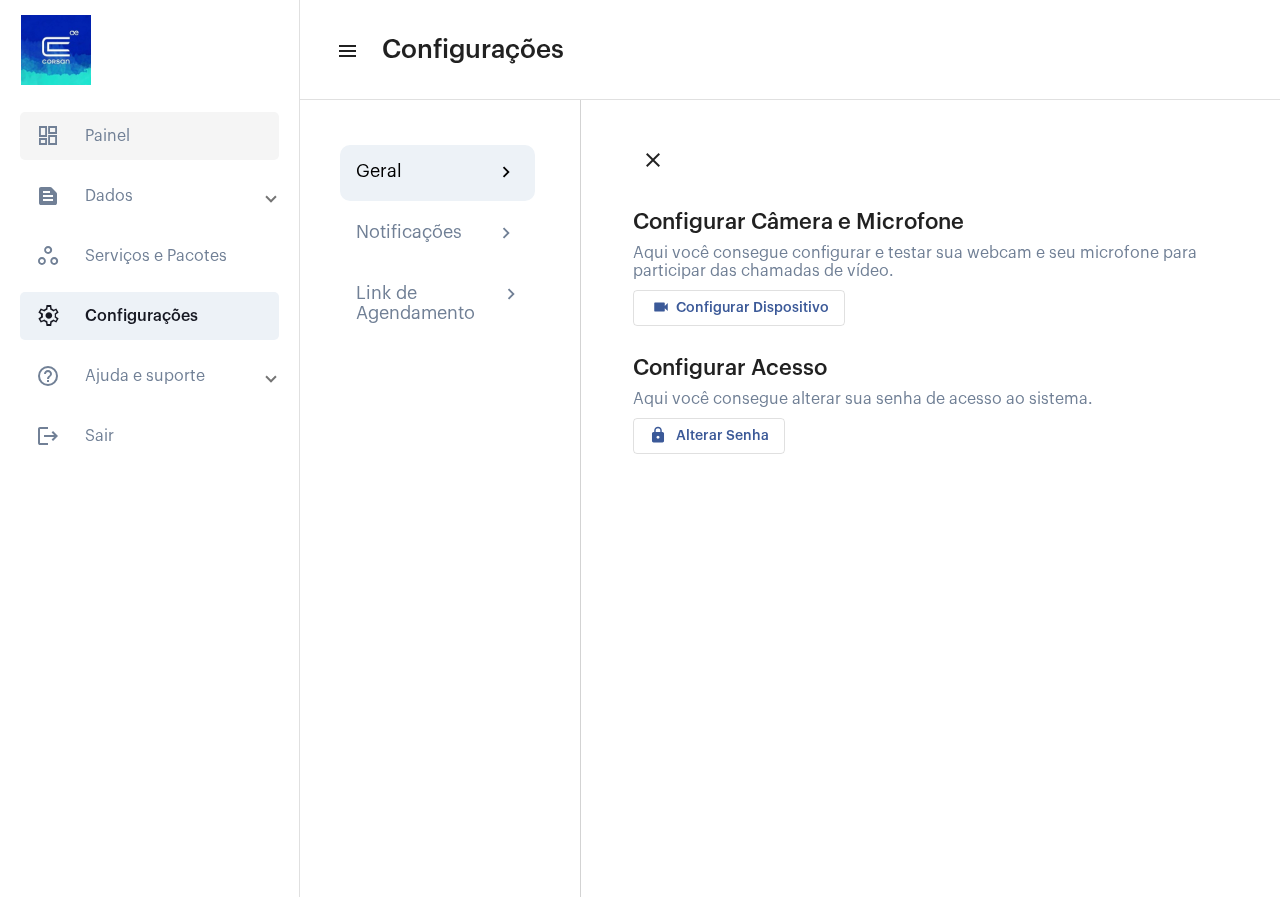 click on "dashboard   Painel" 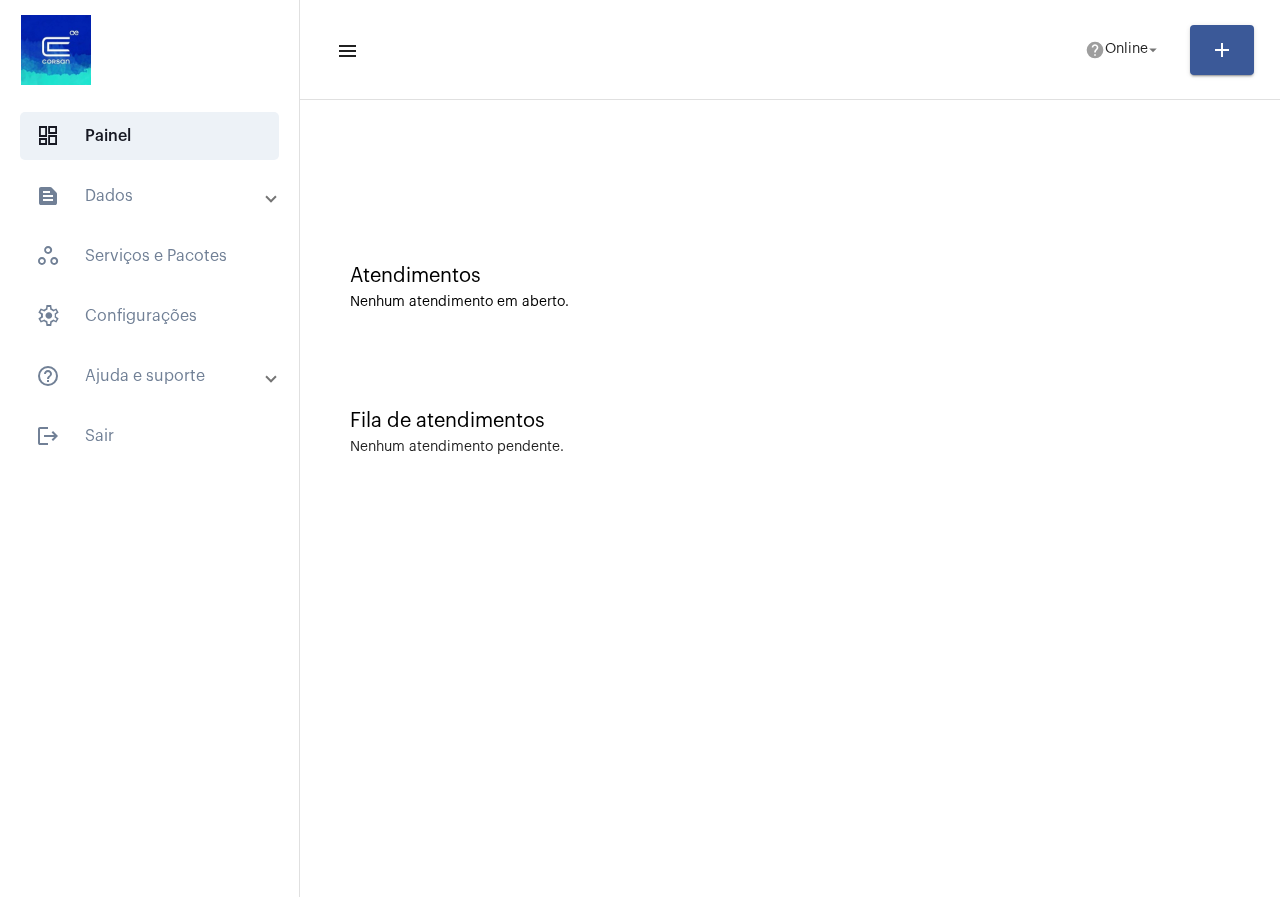 scroll, scrollTop: 0, scrollLeft: 0, axis: both 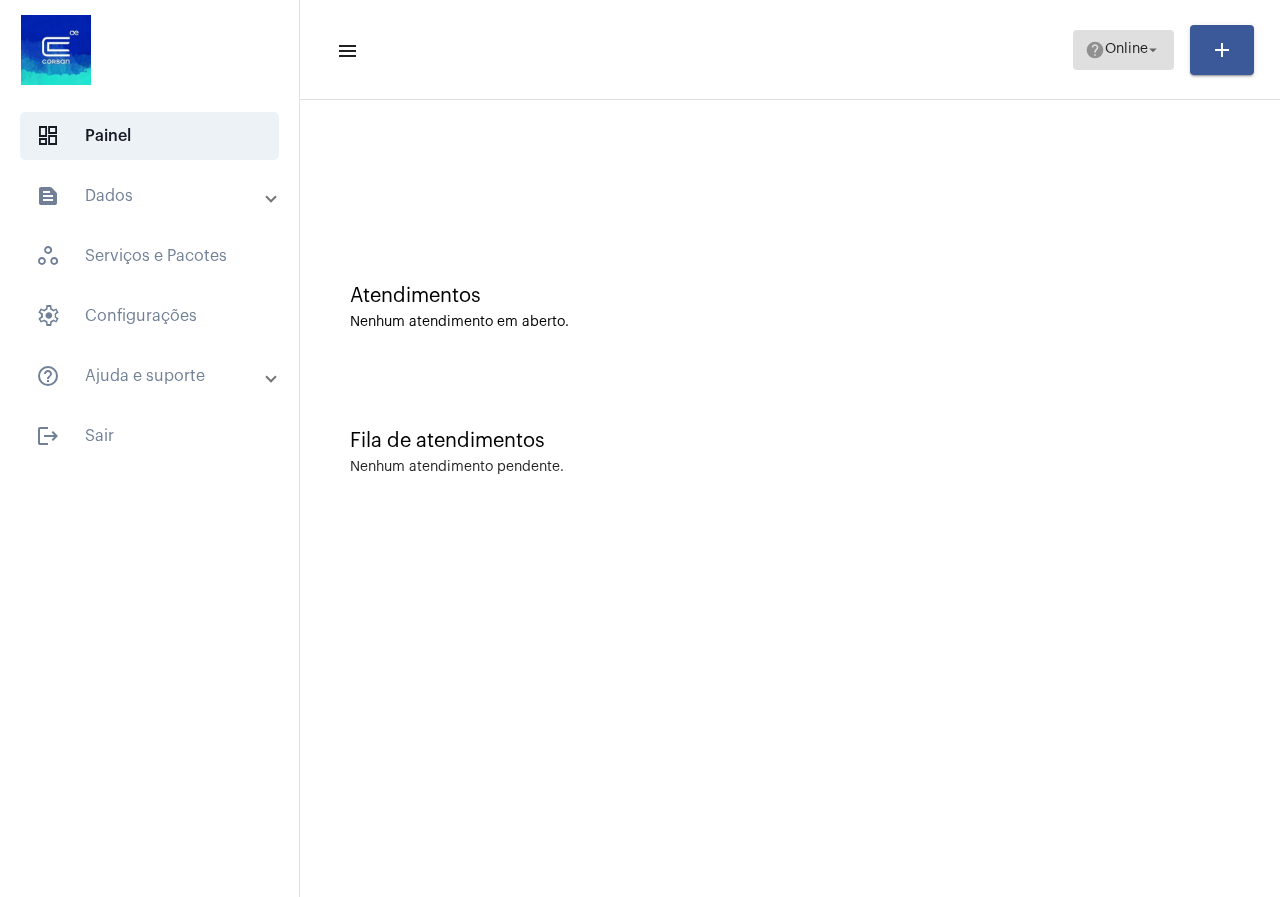 drag, startPoint x: 1126, startPoint y: 35, endPoint x: 1126, endPoint y: 56, distance: 21 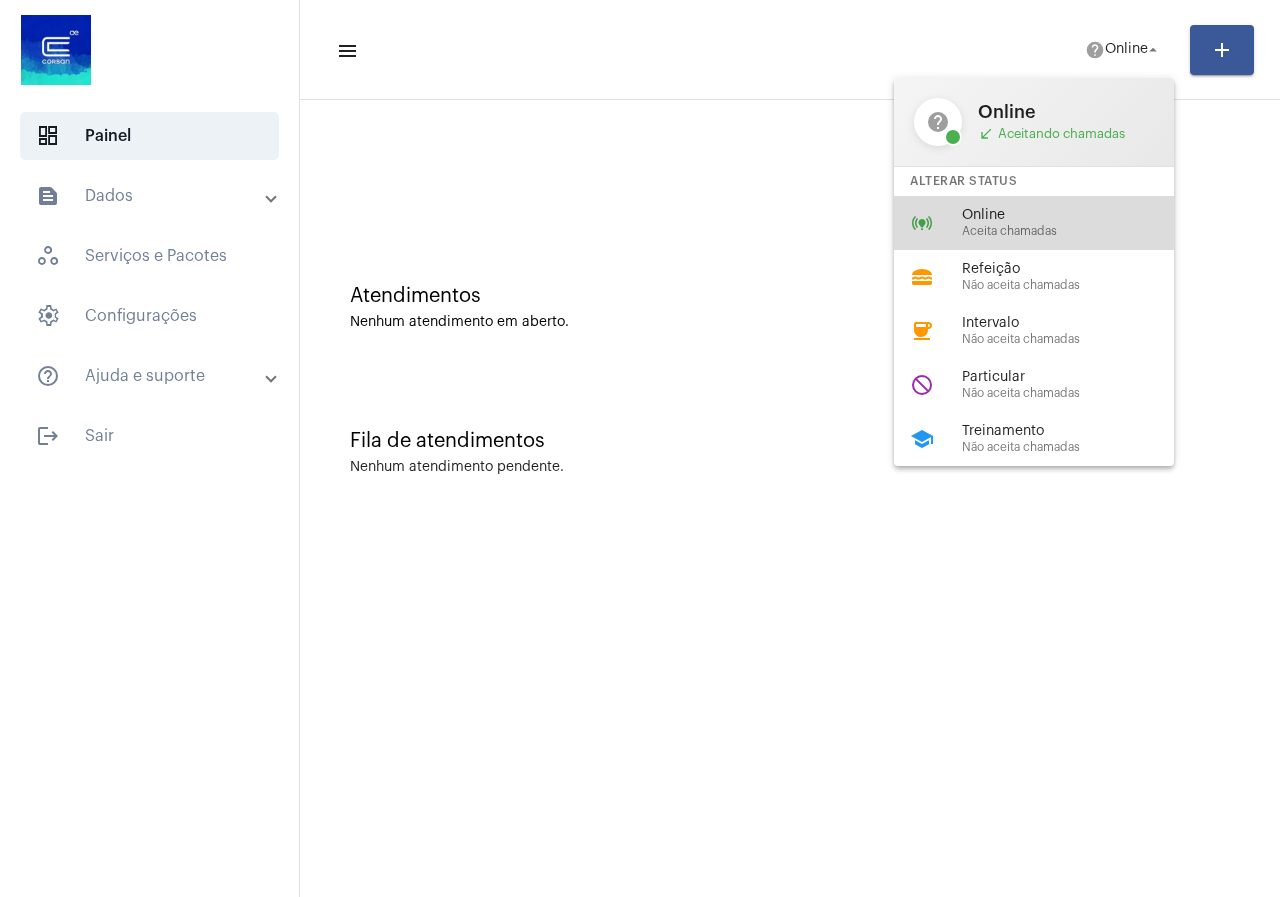 click on "Online" at bounding box center [1076, 215] 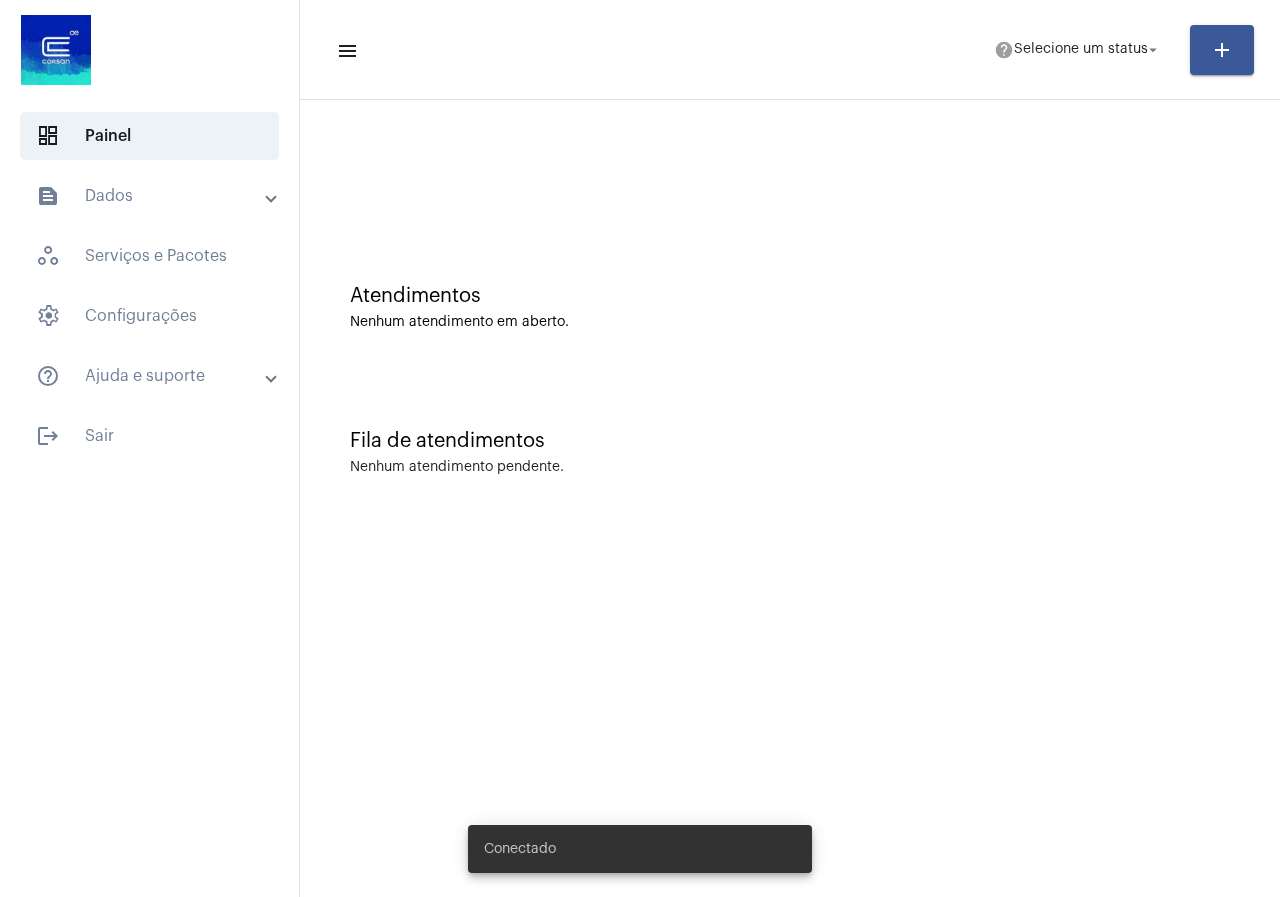 scroll, scrollTop: 0, scrollLeft: 0, axis: both 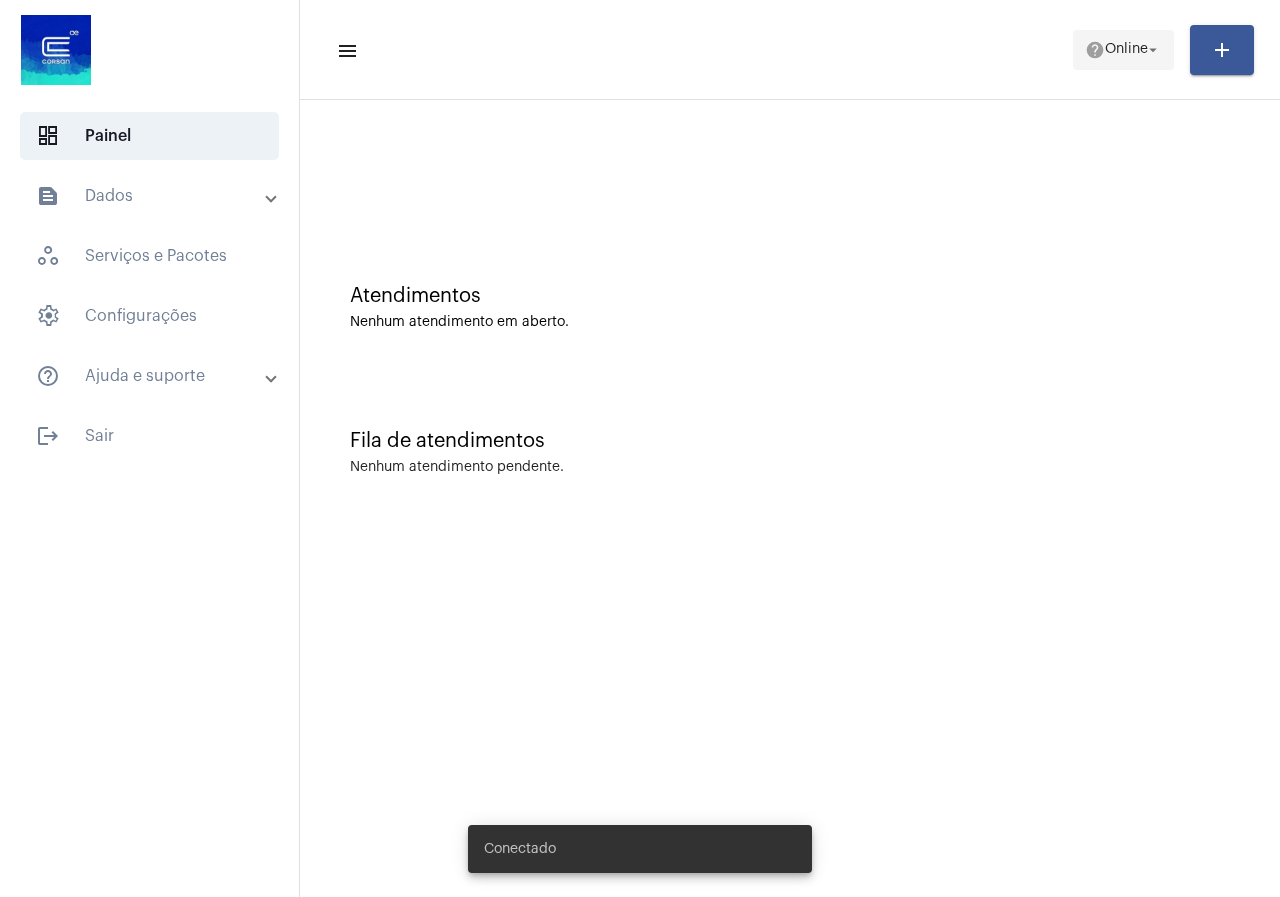 click on "help  Online arrow_drop_down" 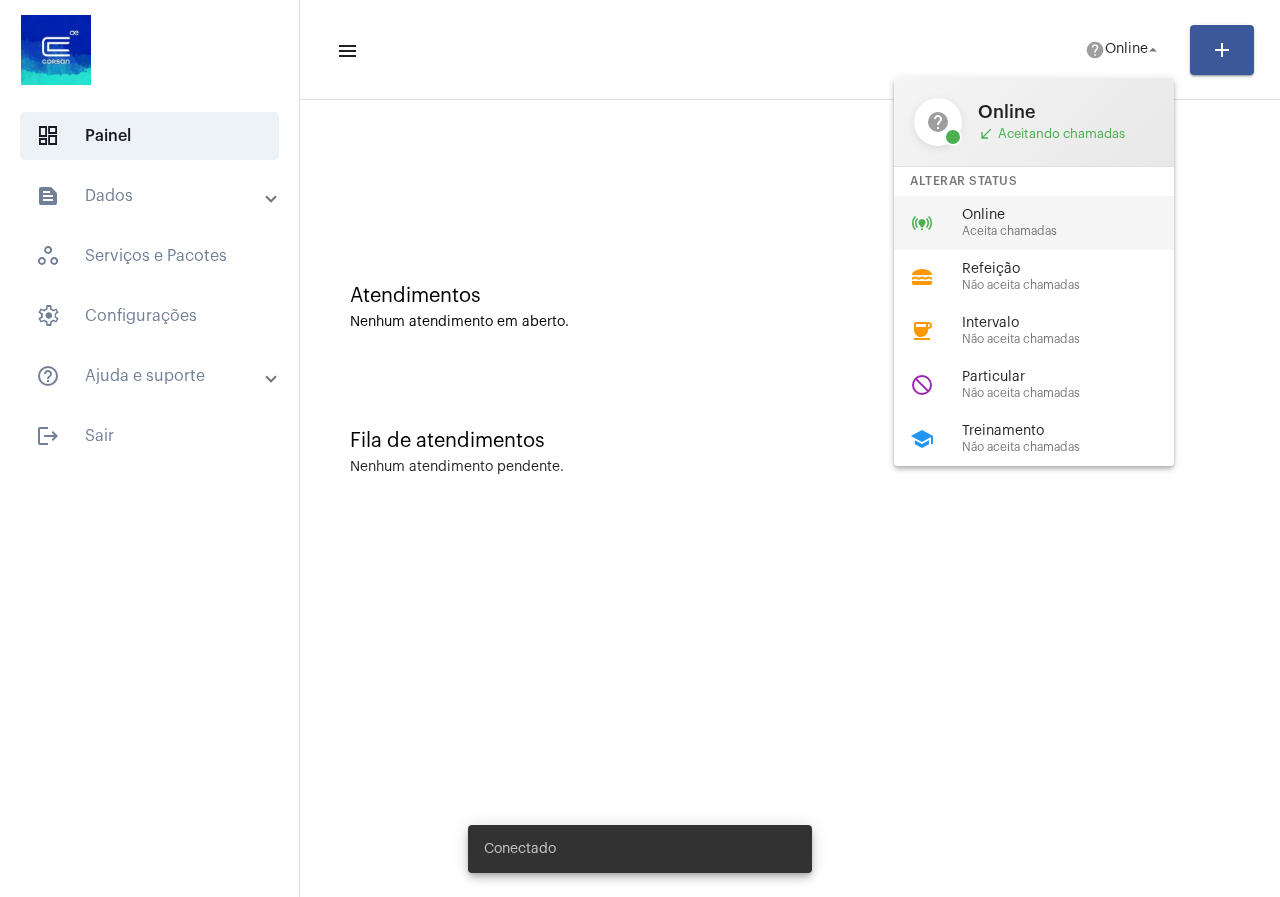 click on "Online" at bounding box center (1076, 215) 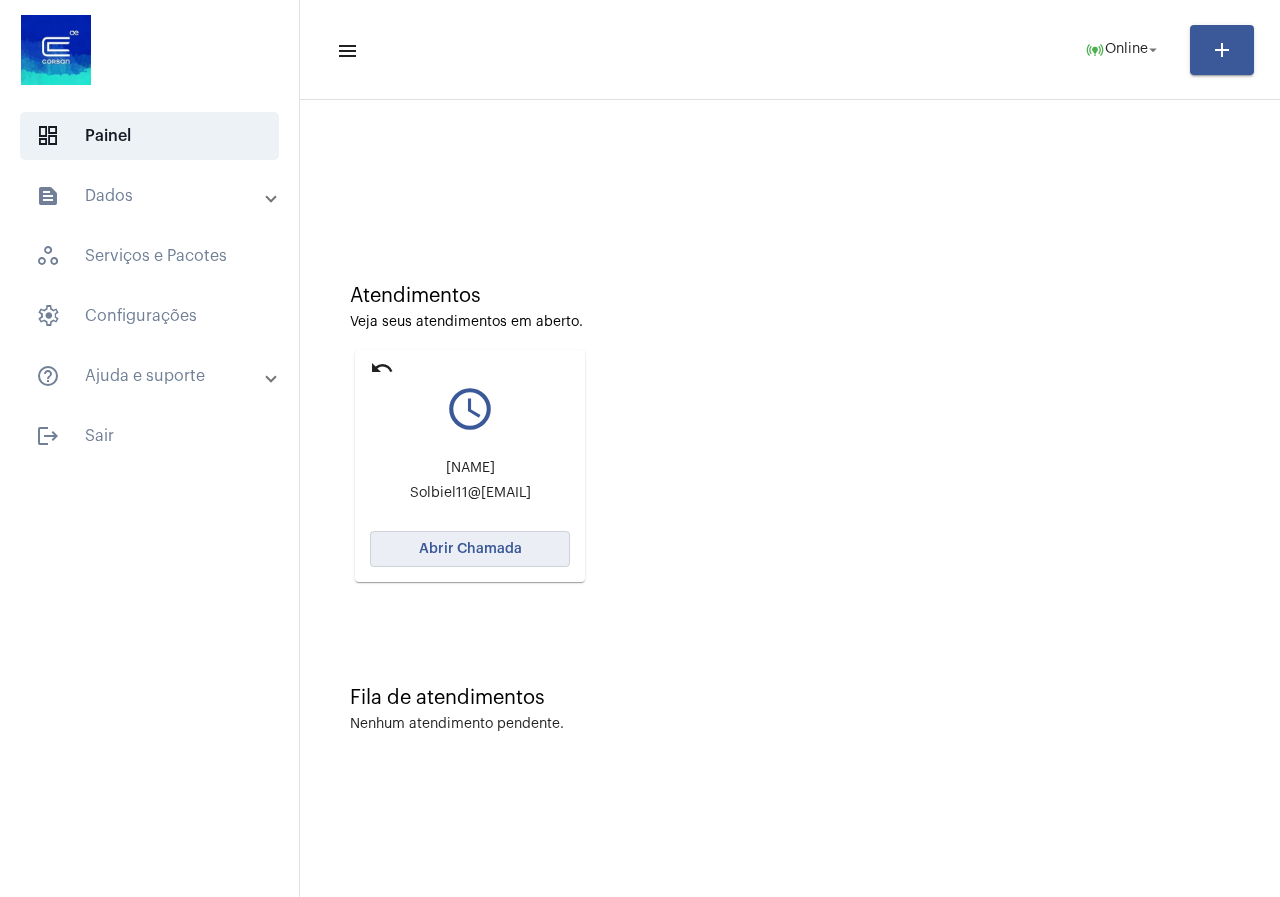 click on "Abrir Chamada" 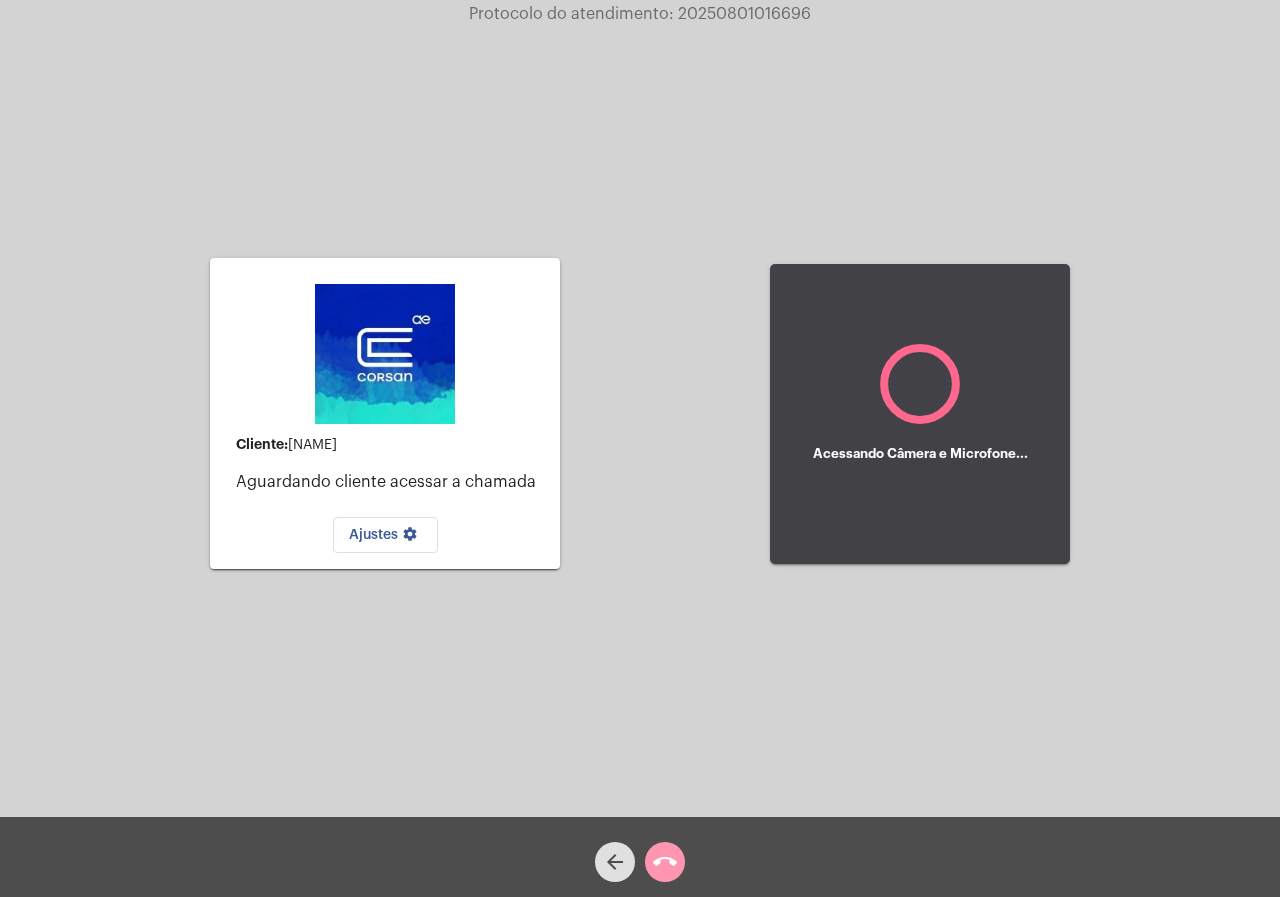 click on "Cliente:   Diessica   Aguardando cliente acessar a chamada   Ajustes settings Acessando Câmera e Microfone..." 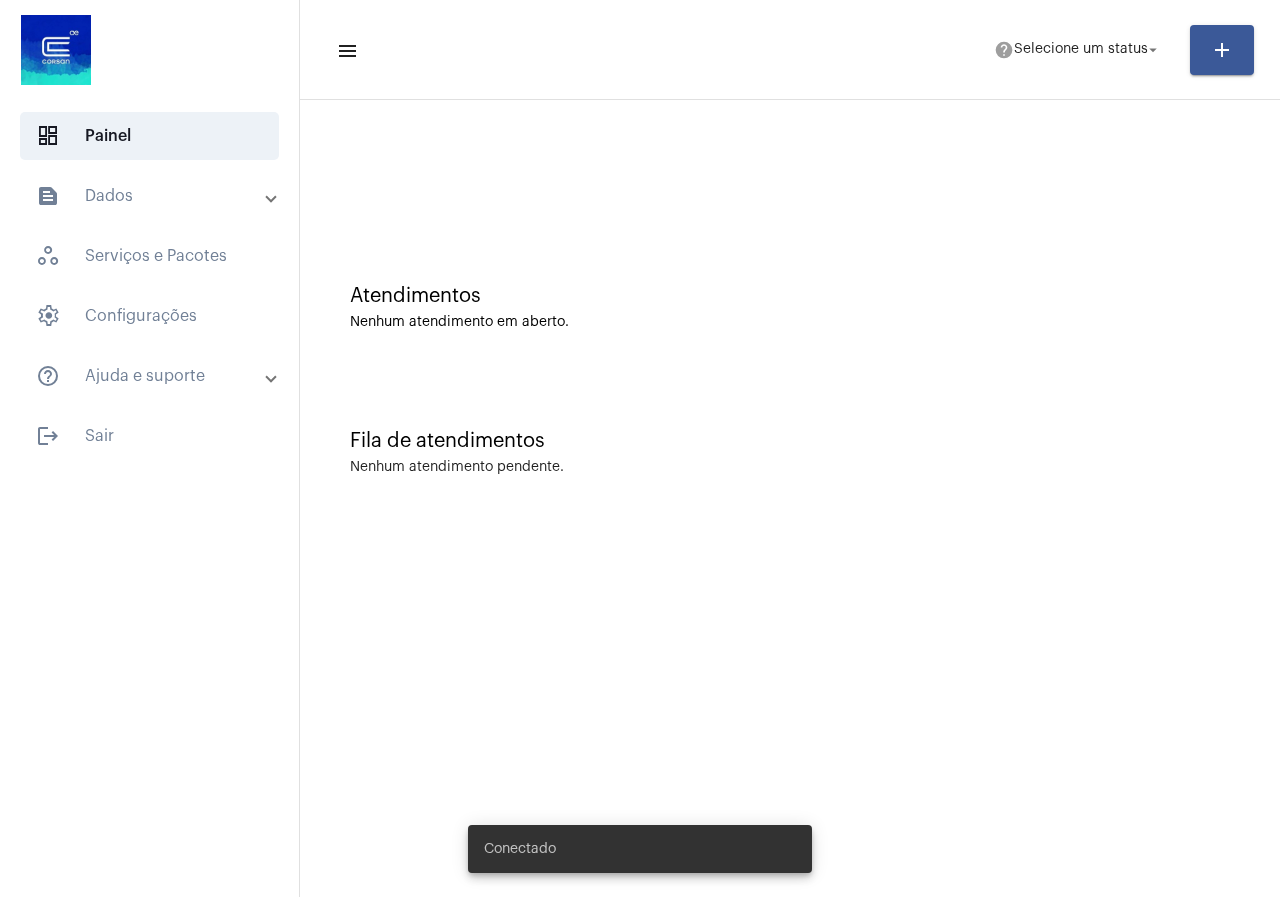 scroll, scrollTop: 0, scrollLeft: 0, axis: both 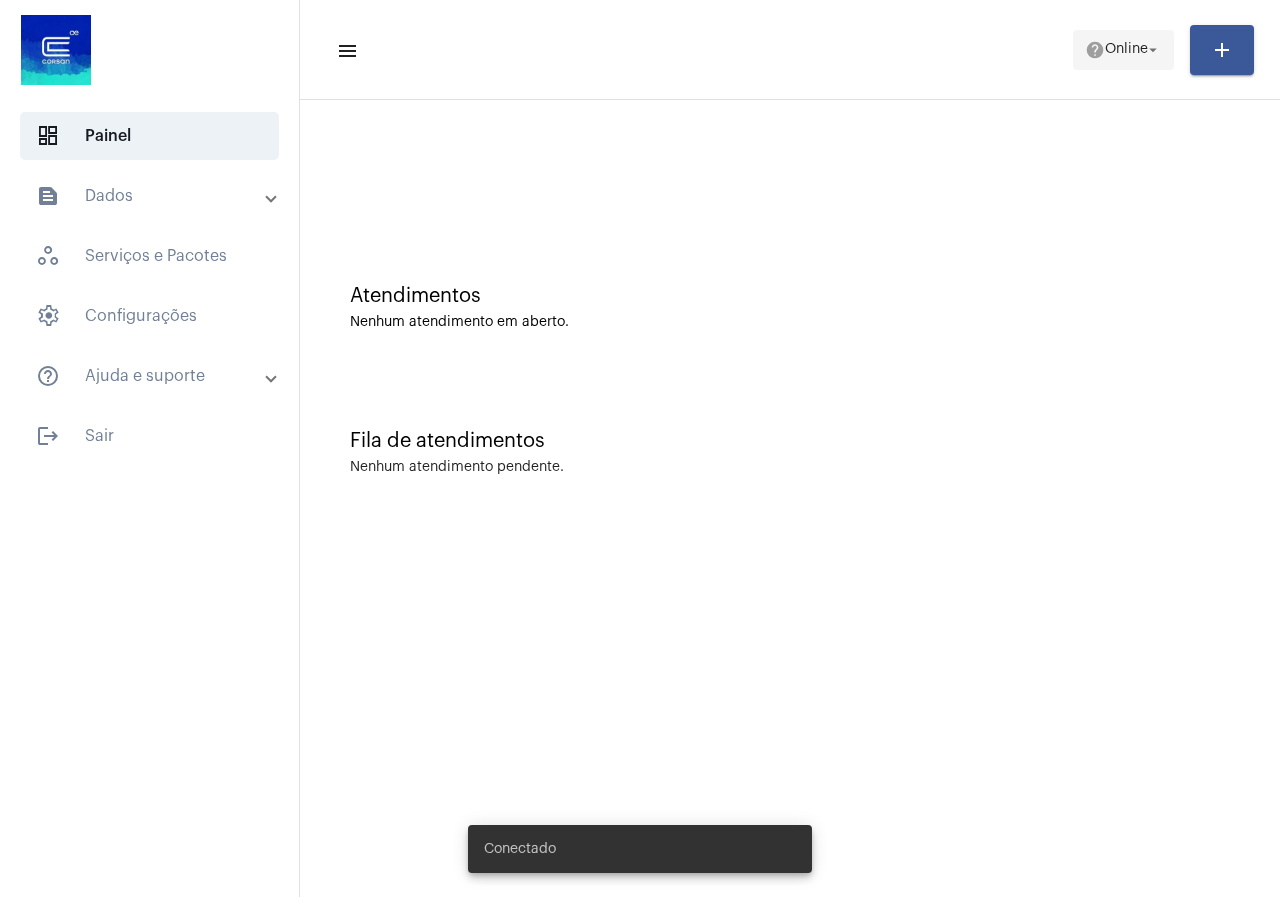 click on "Online" 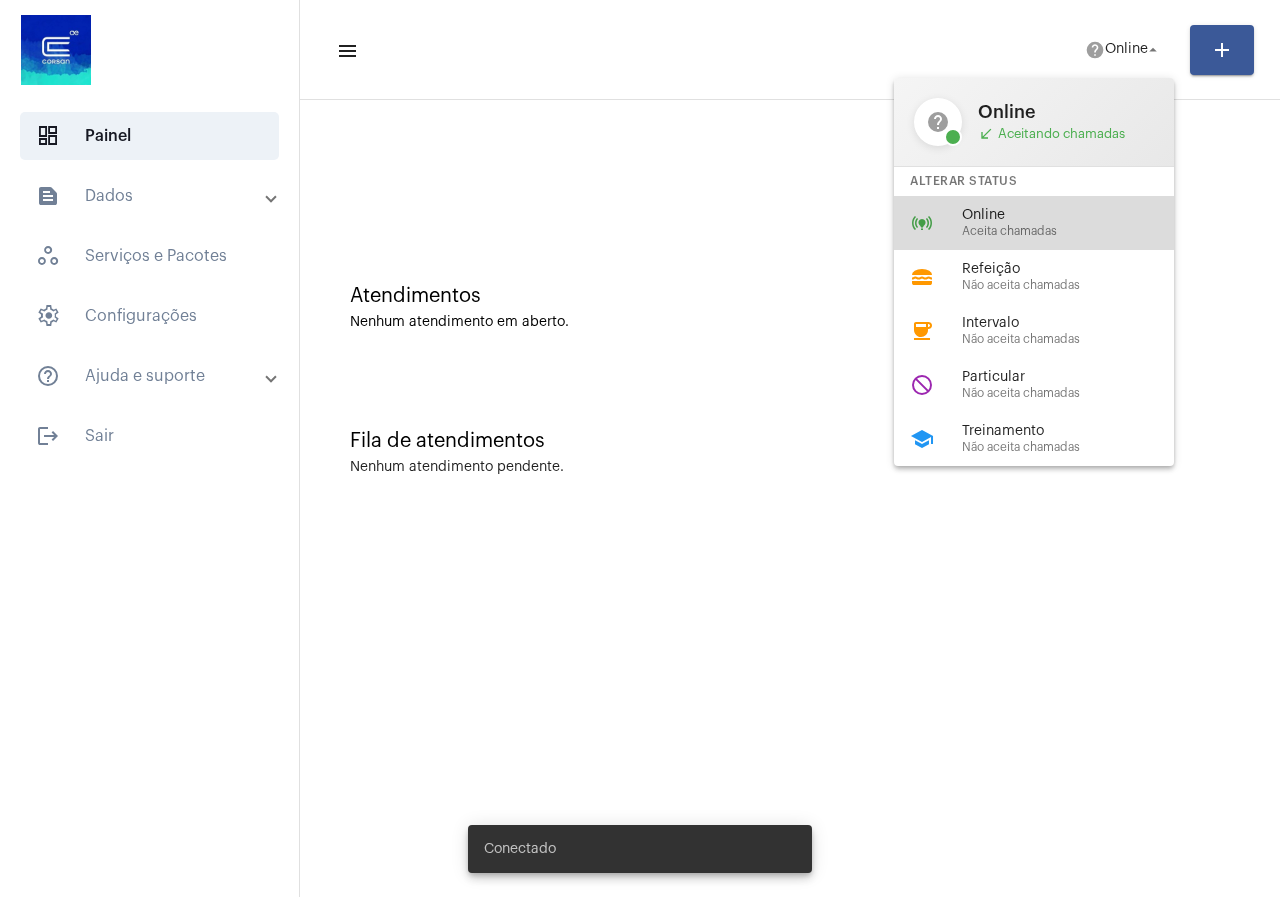 drag, startPoint x: 1035, startPoint y: 206, endPoint x: 1057, endPoint y: 598, distance: 392.61685 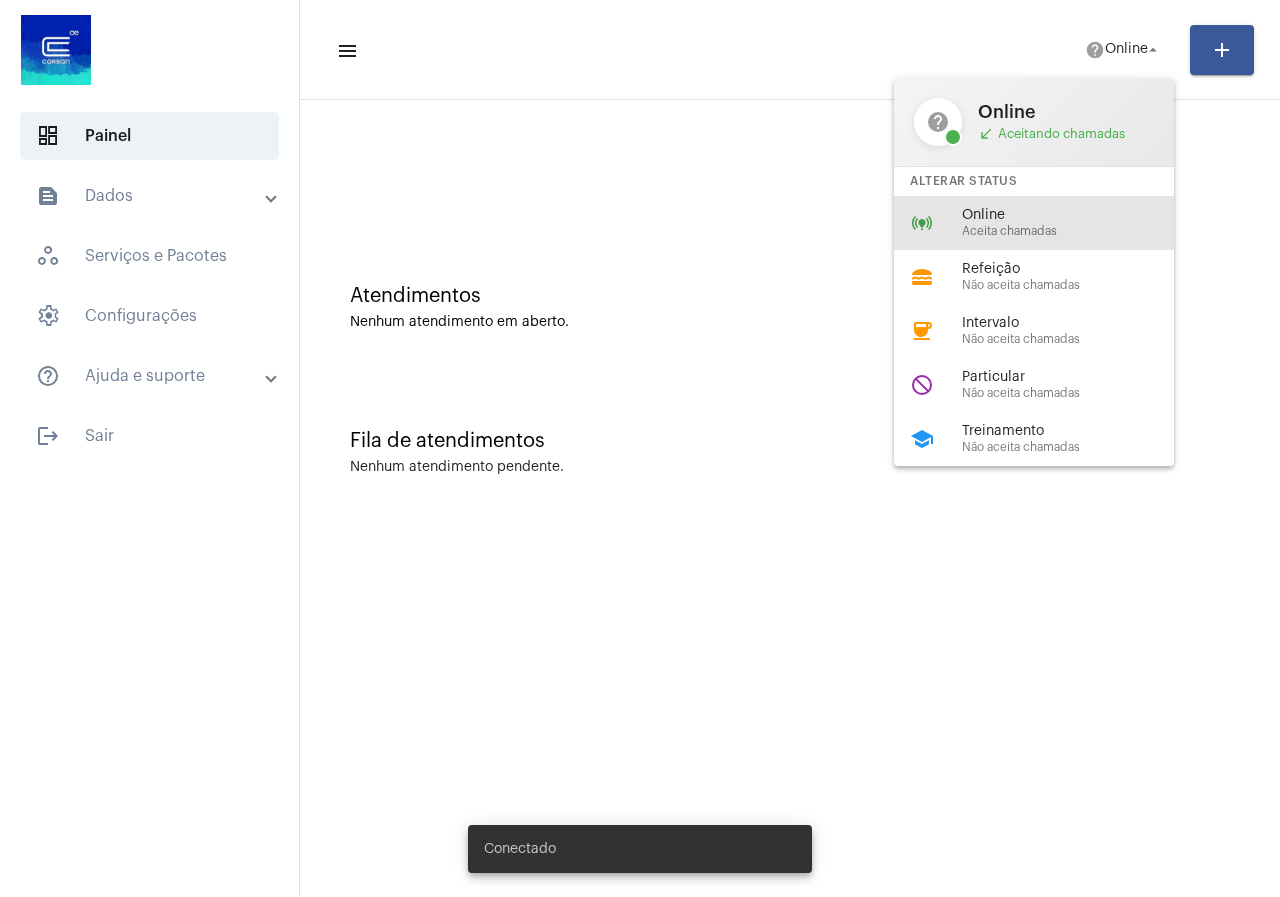click on "online_prediction  Online Aceita chamadas" at bounding box center [1050, 223] 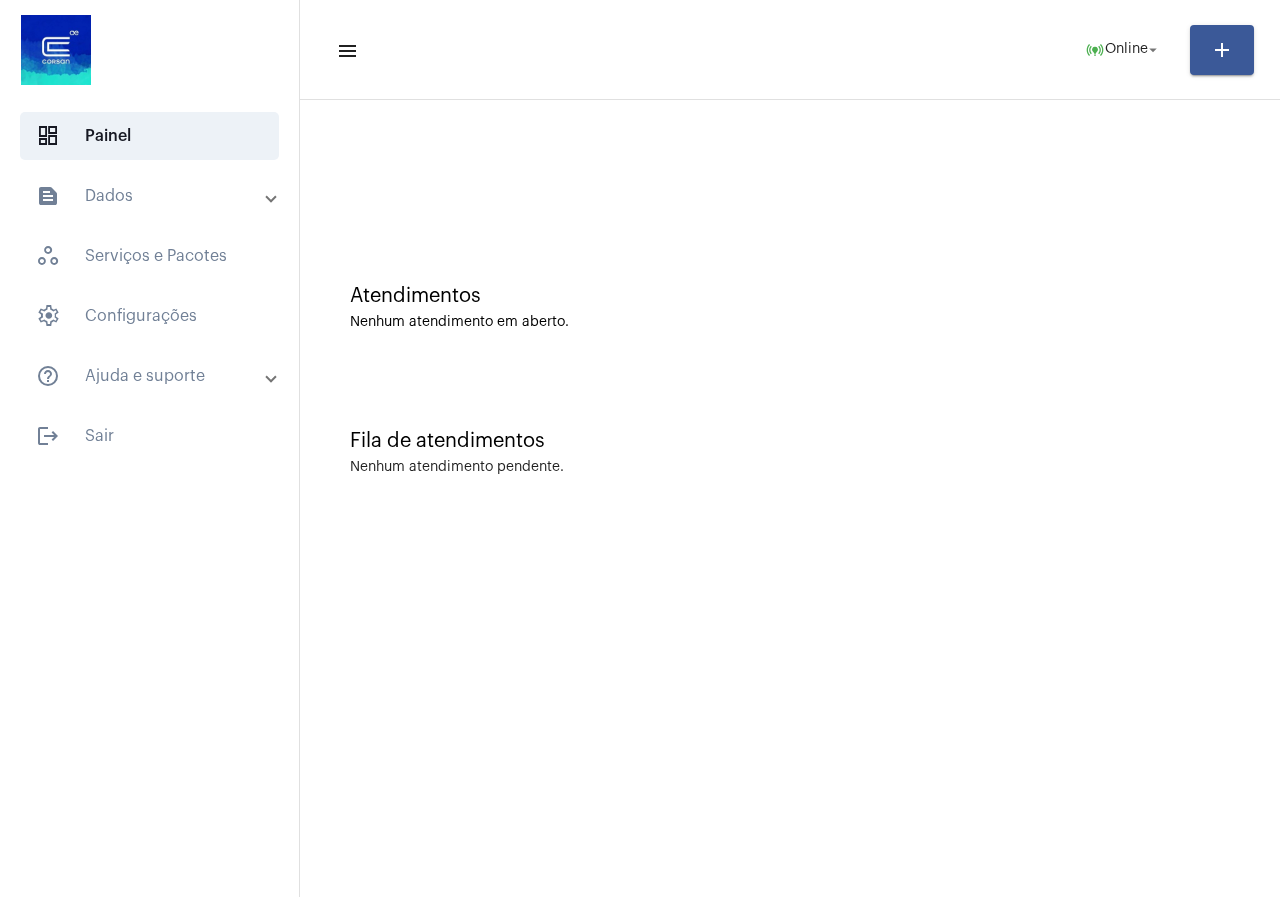 drag, startPoint x: 1120, startPoint y: 656, endPoint x: 516, endPoint y: 74, distance: 838.7729 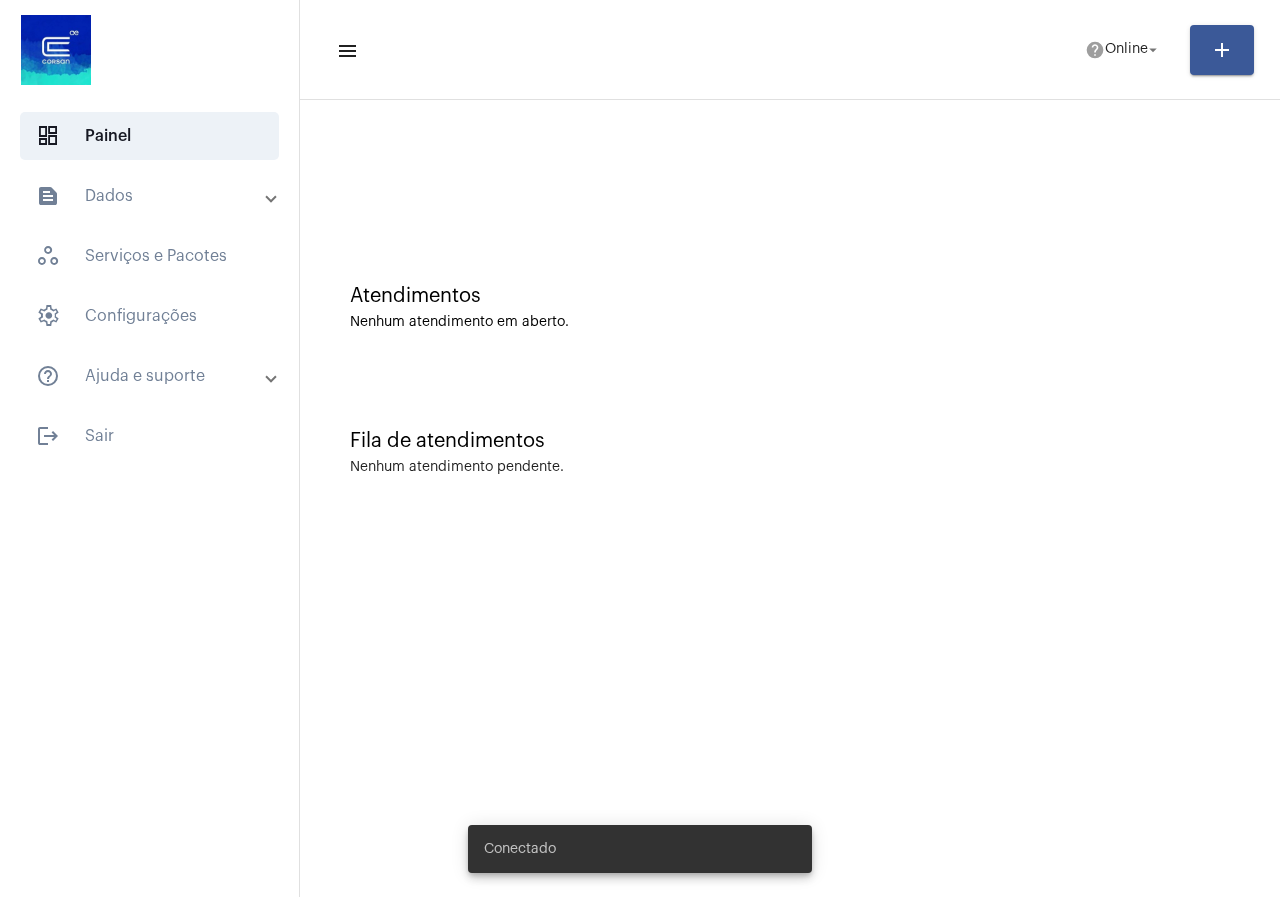 scroll, scrollTop: 0, scrollLeft: 0, axis: both 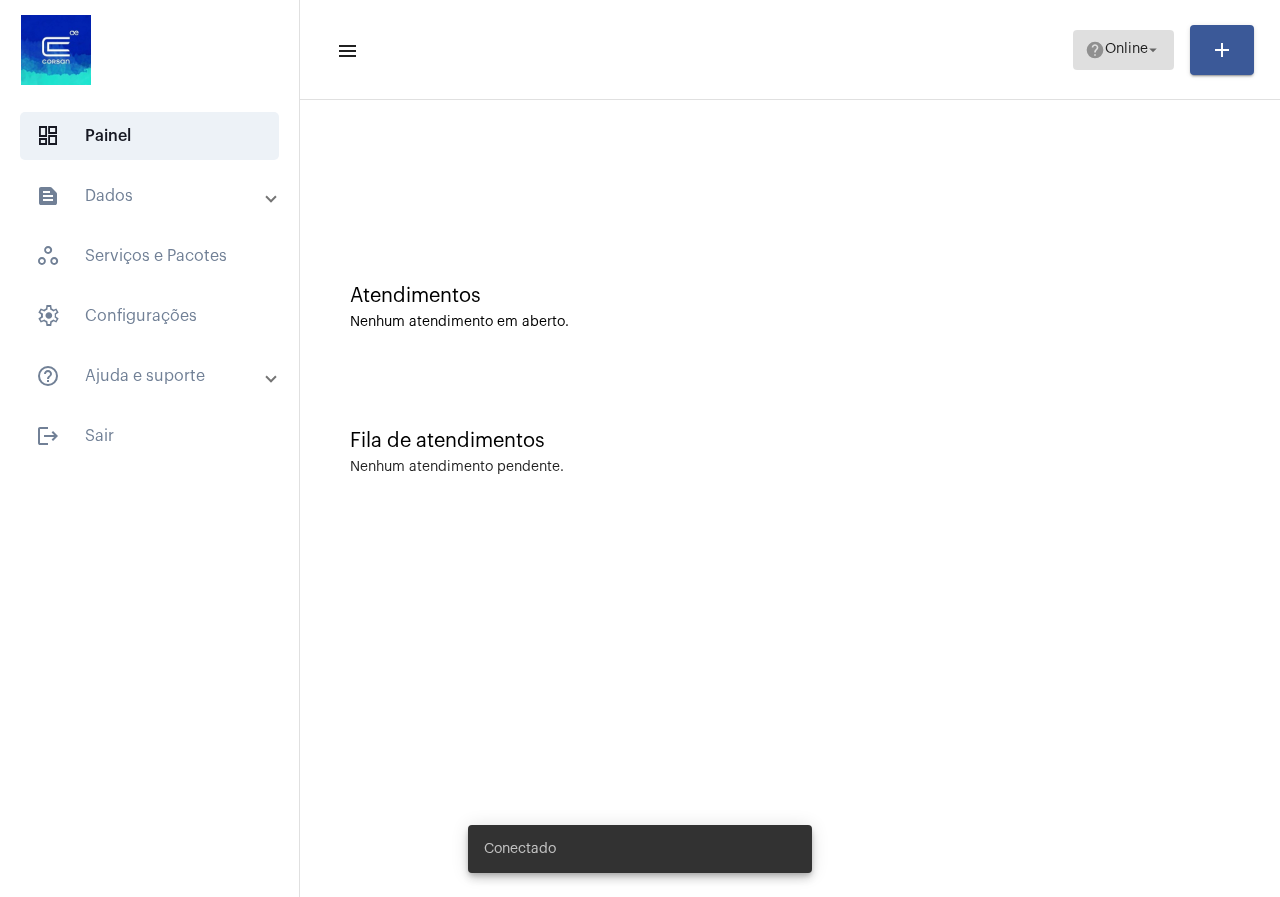 click on "help  Online arrow_drop_down" 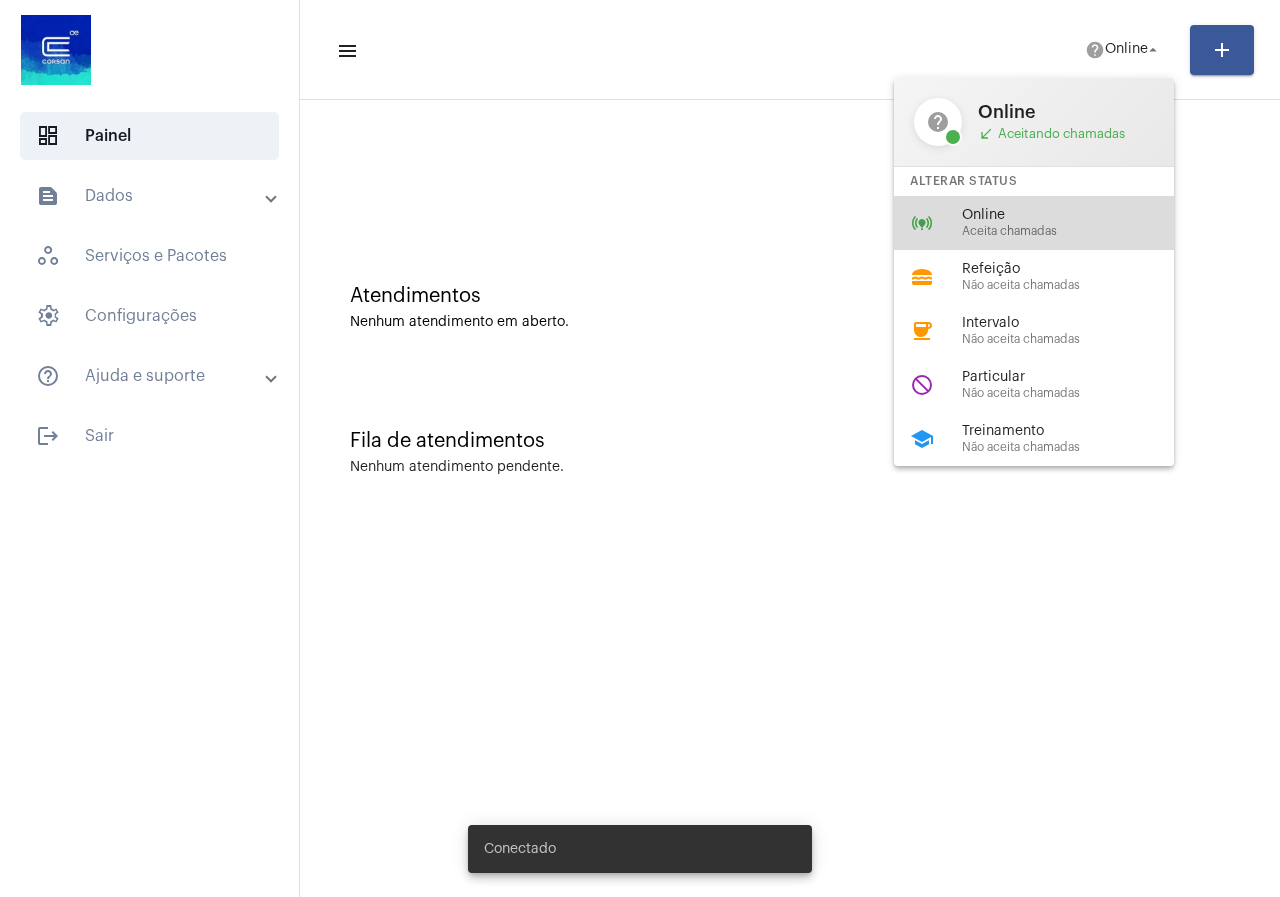 click on "online_prediction  Online Aceita chamadas" at bounding box center [1050, 223] 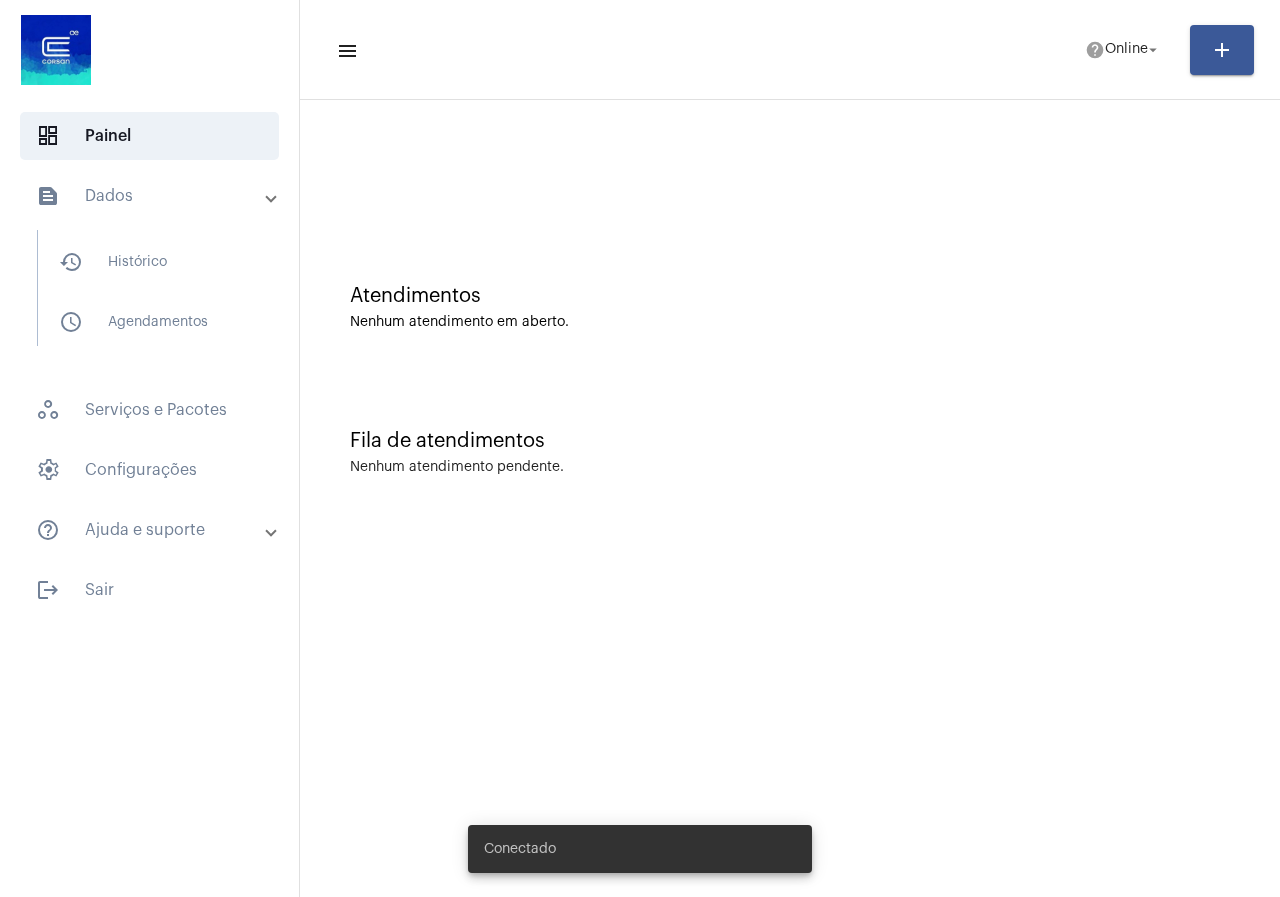 scroll, scrollTop: 0, scrollLeft: 0, axis: both 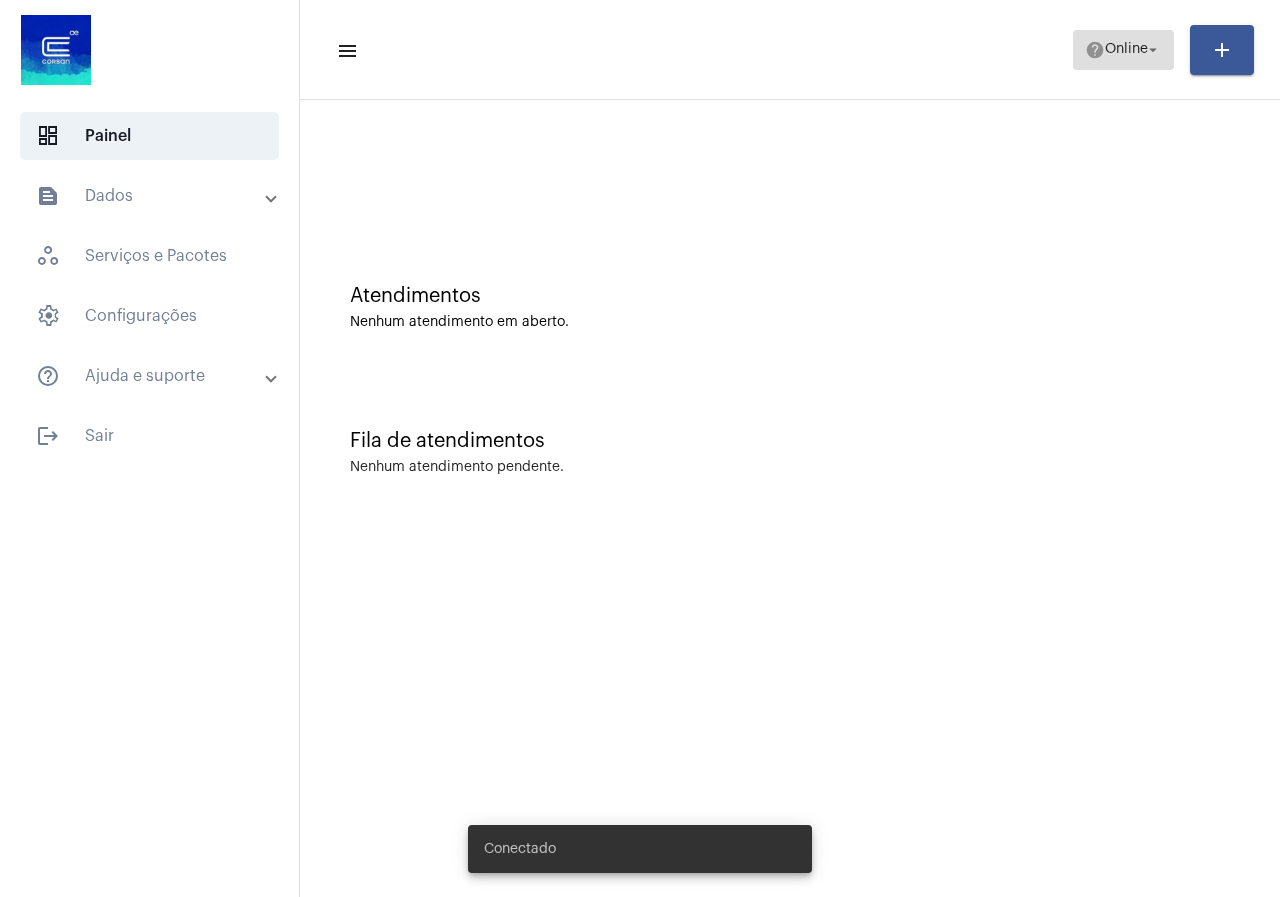 click on "Online" 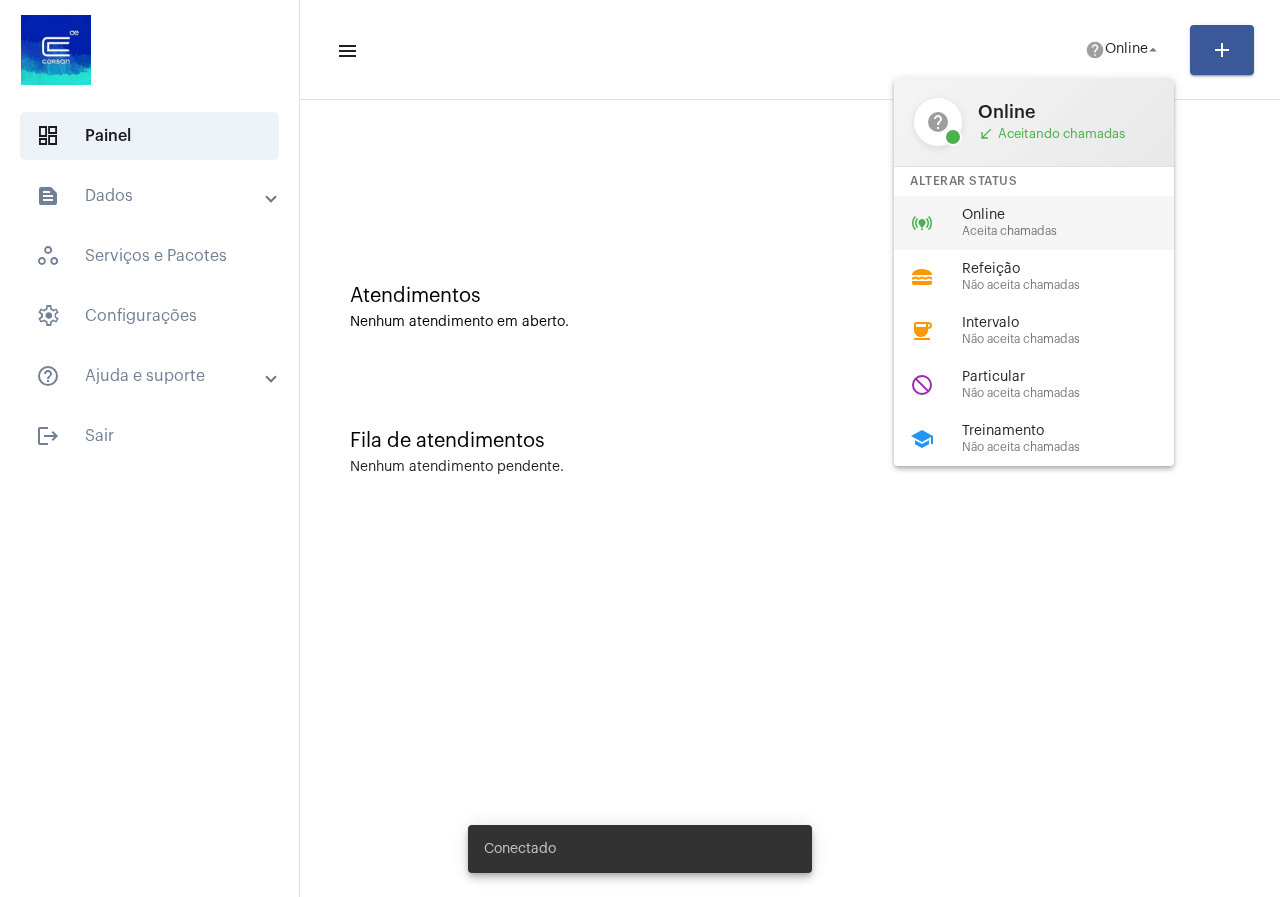 click on "Aceita chamadas" at bounding box center (1076, 231) 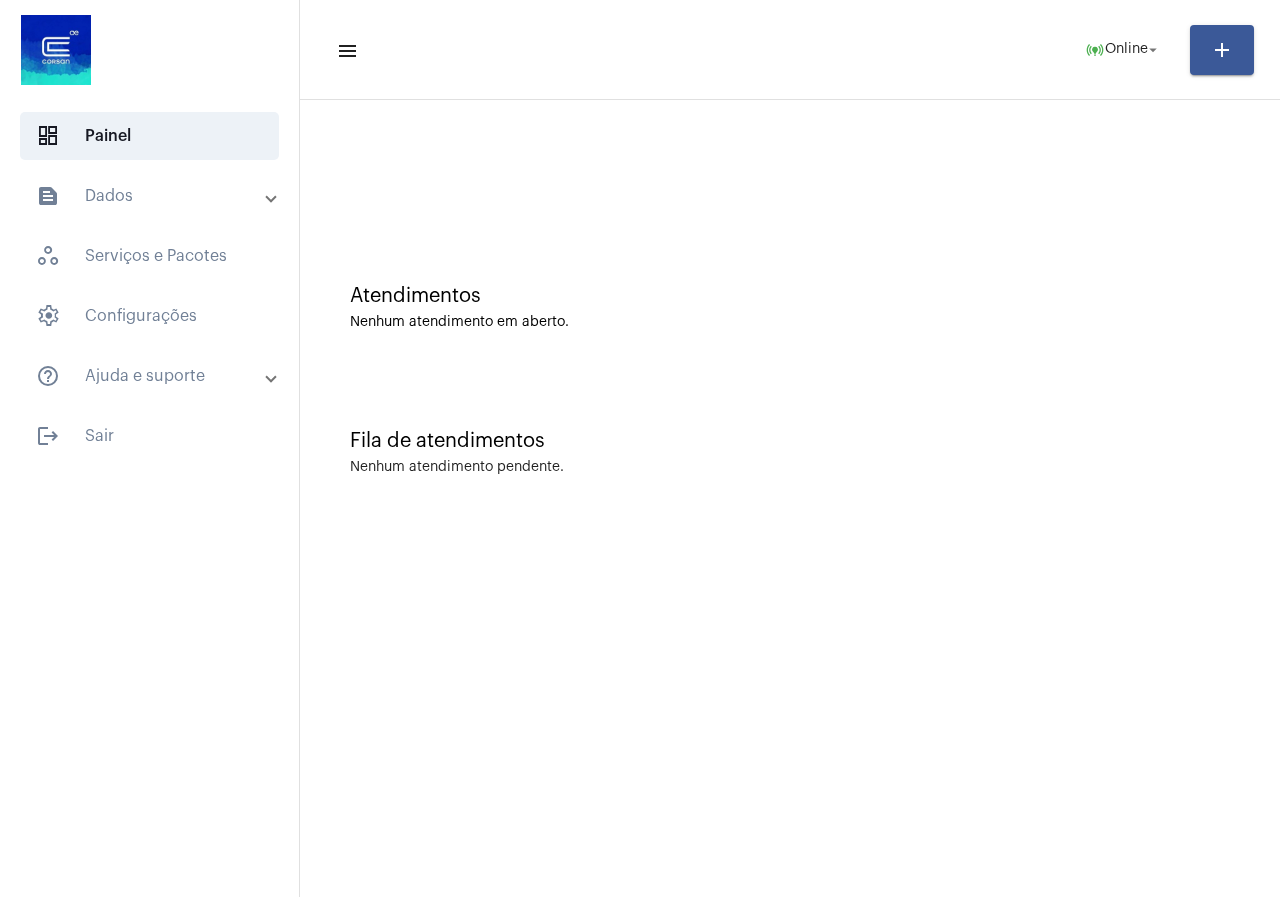 click on "Atendimentos Nenhum atendimento em aberto. Fila de atendimentos Nenhum atendimento pendente." 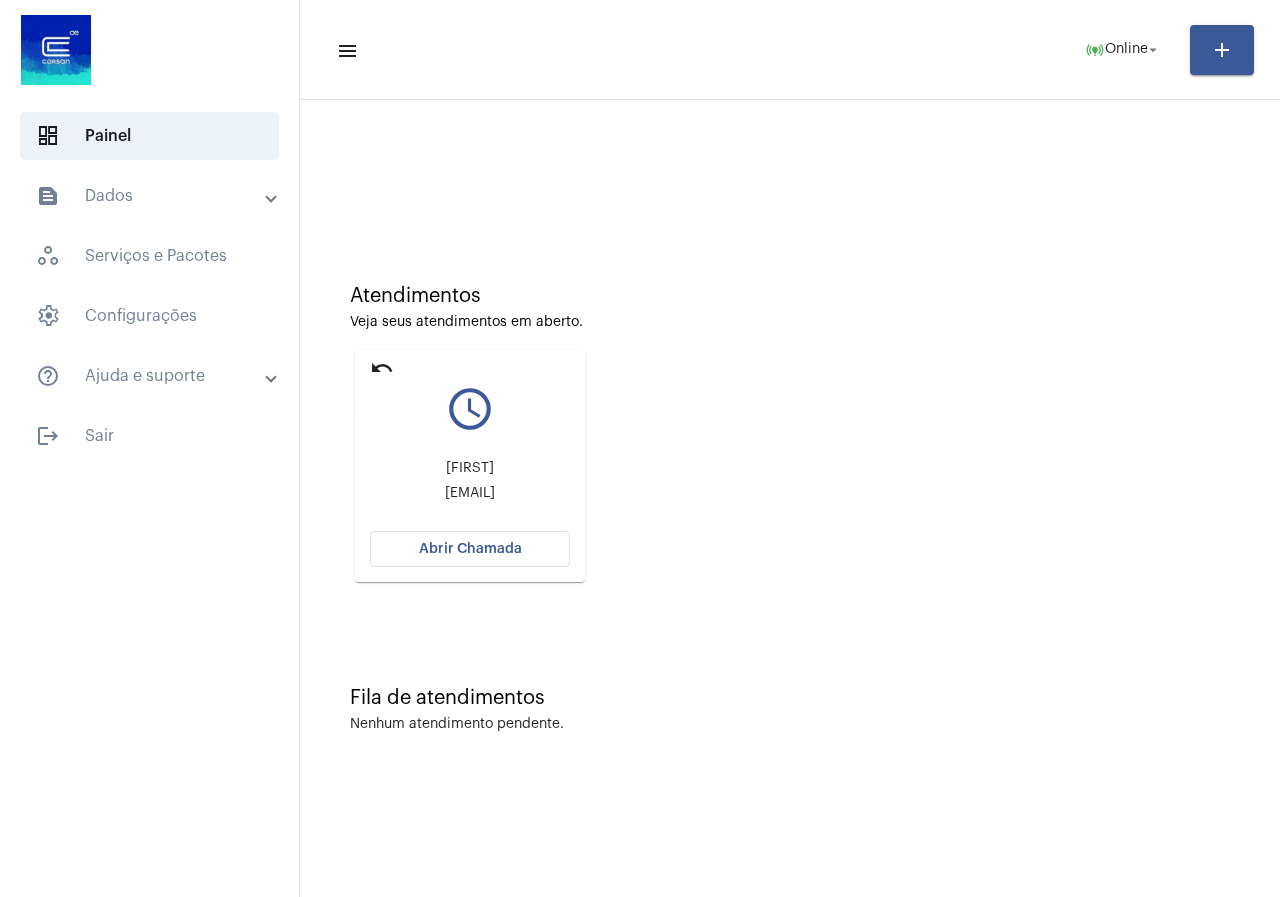 click on "undo" 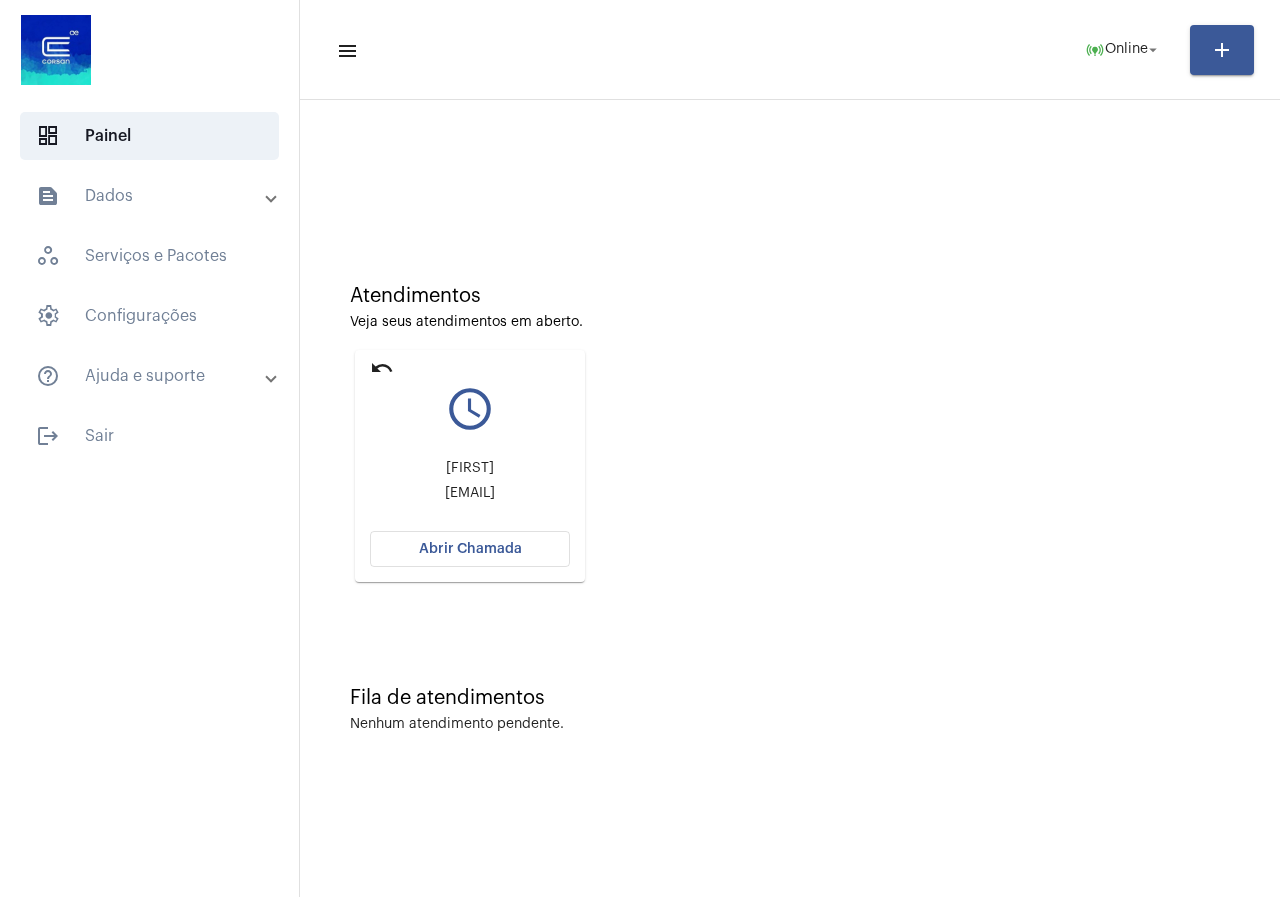 click on "undo" 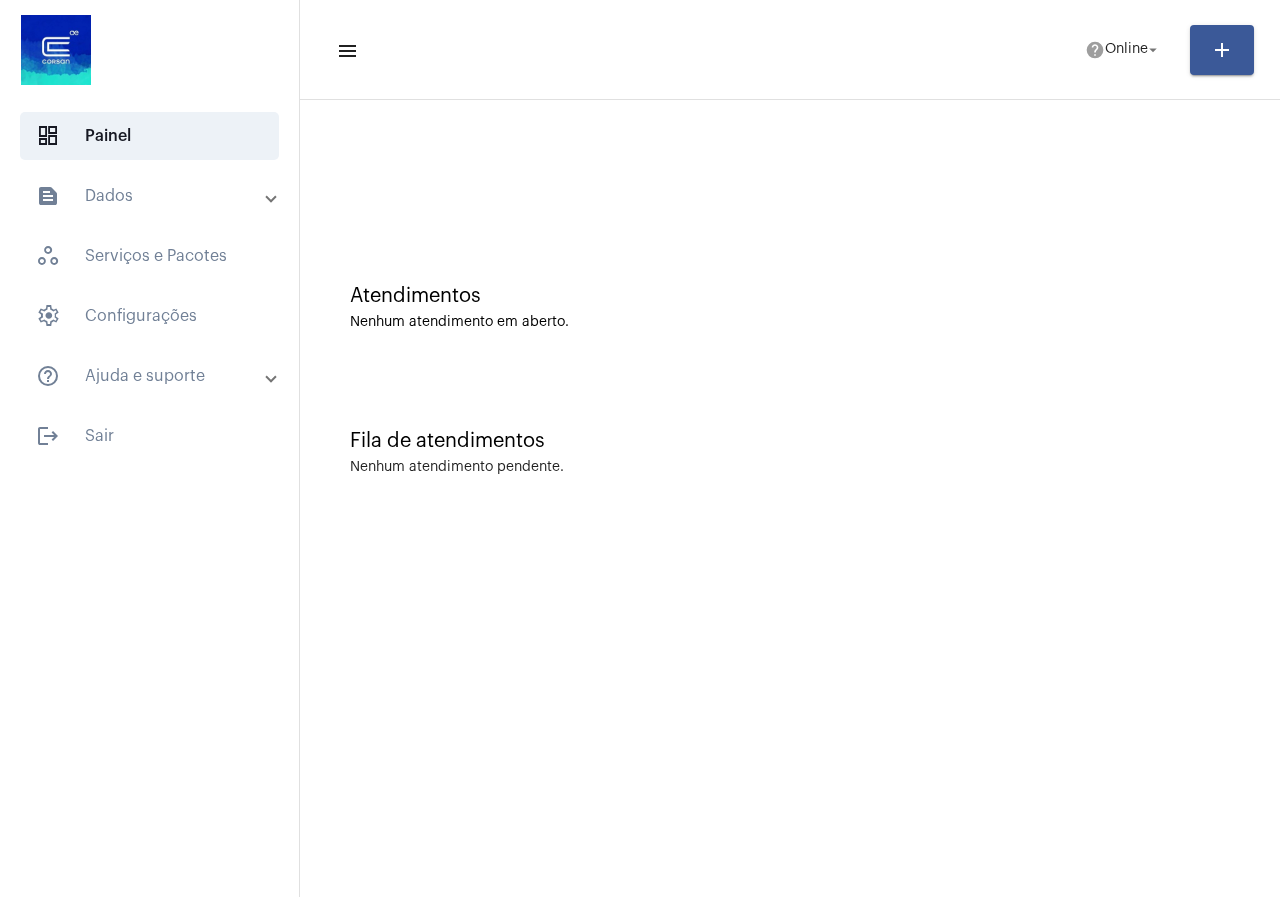 scroll, scrollTop: 0, scrollLeft: 0, axis: both 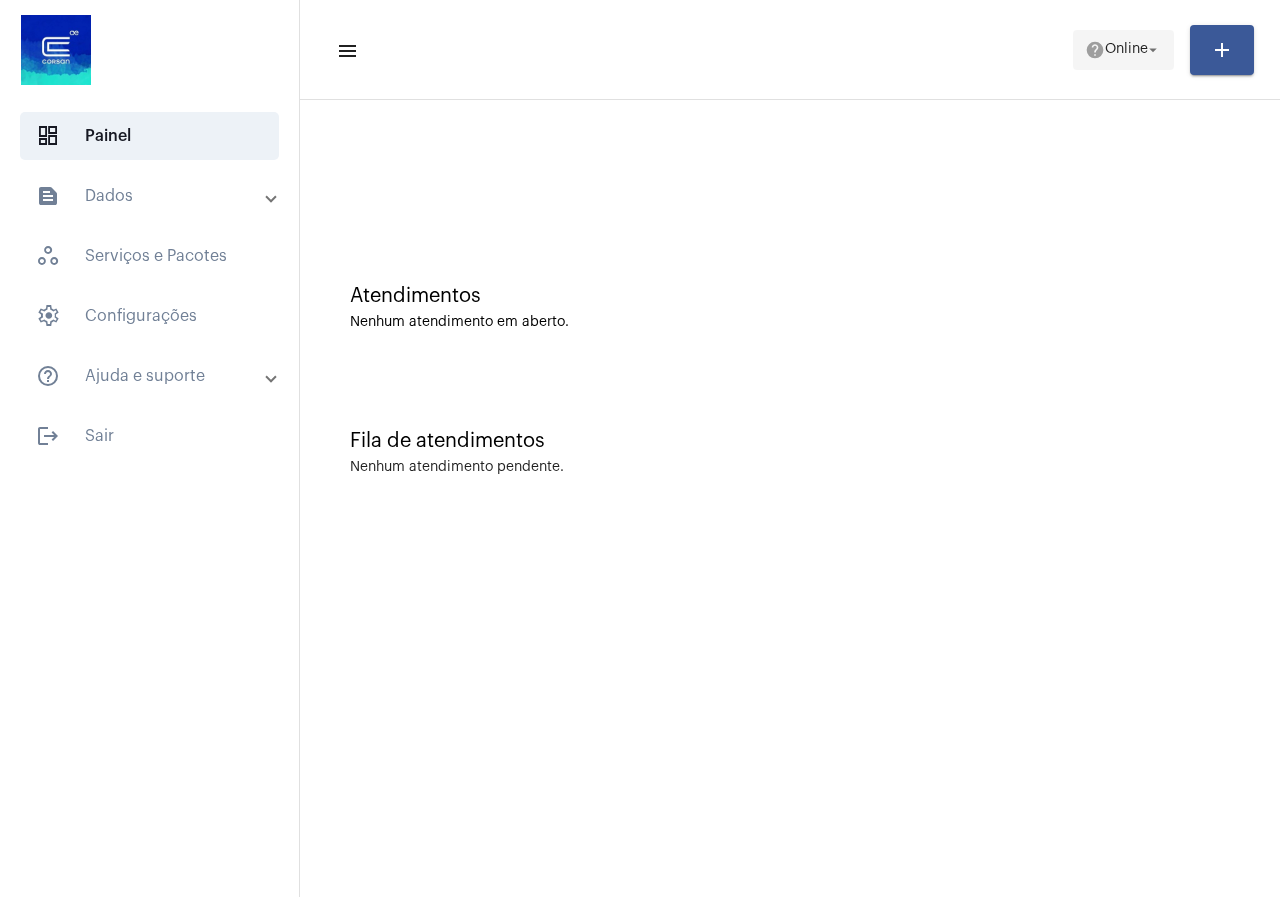 click on "help  Online arrow_drop_down" 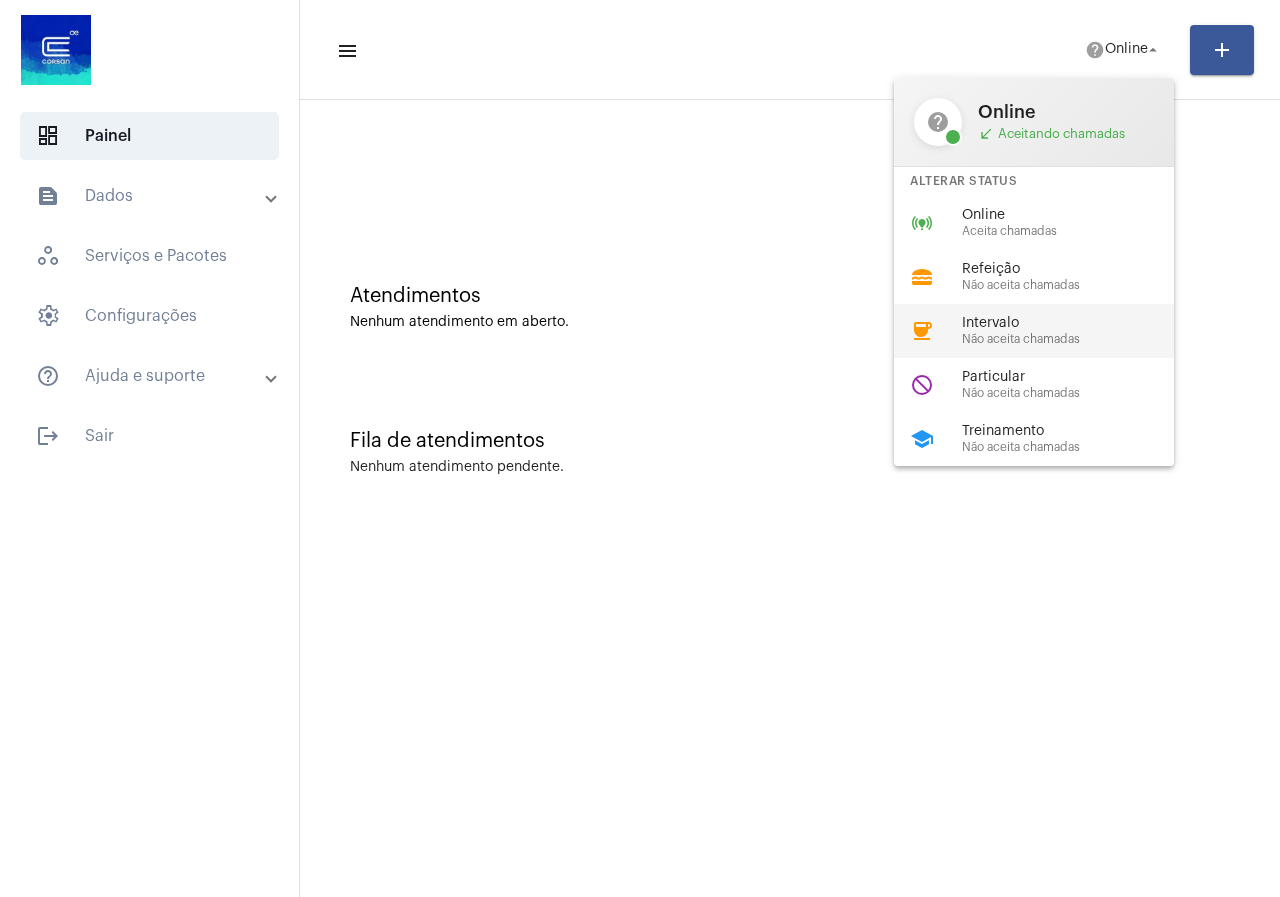 click on "Não aceita chamadas" at bounding box center (1076, 339) 